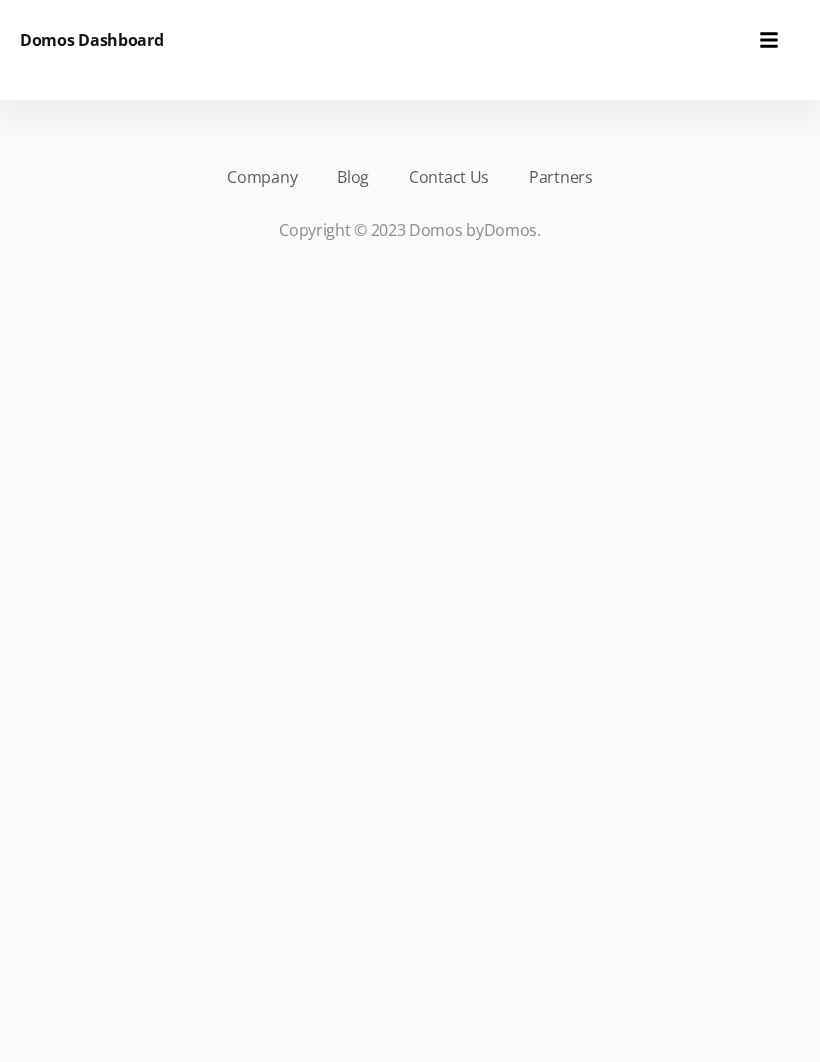 scroll, scrollTop: 0, scrollLeft: 0, axis: both 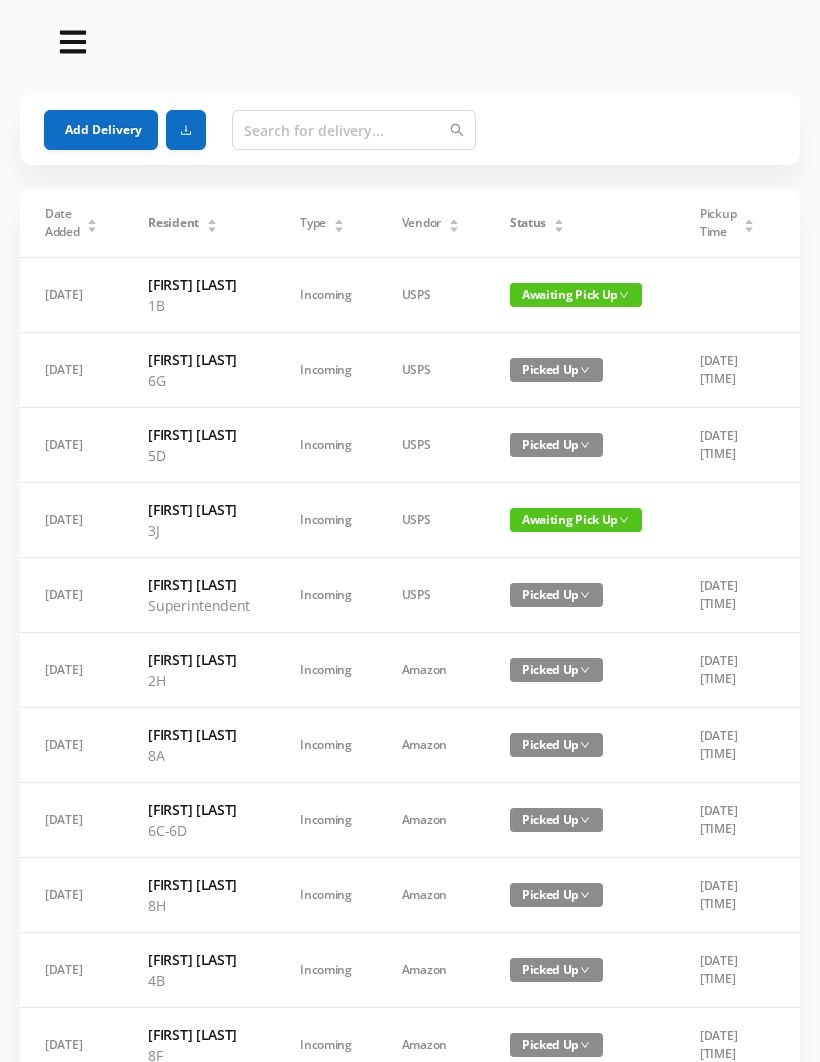 click on "Add Delivery" at bounding box center (101, 130) 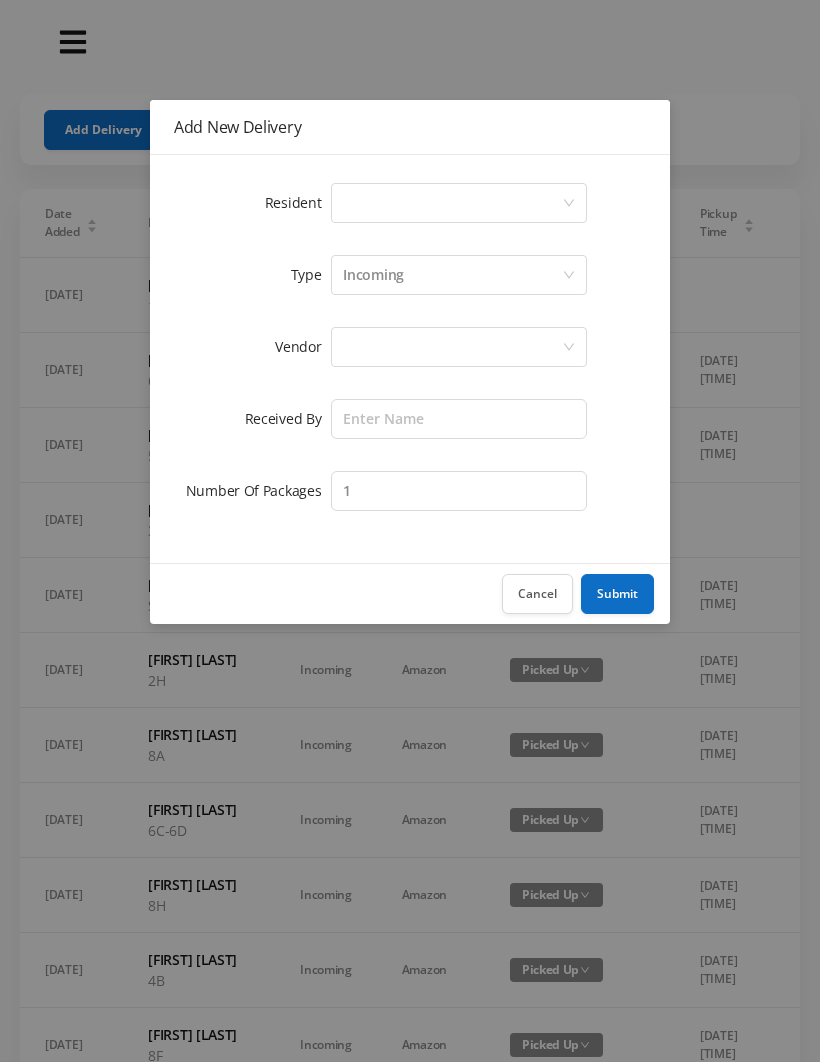 click on "Select a person" at bounding box center (452, 203) 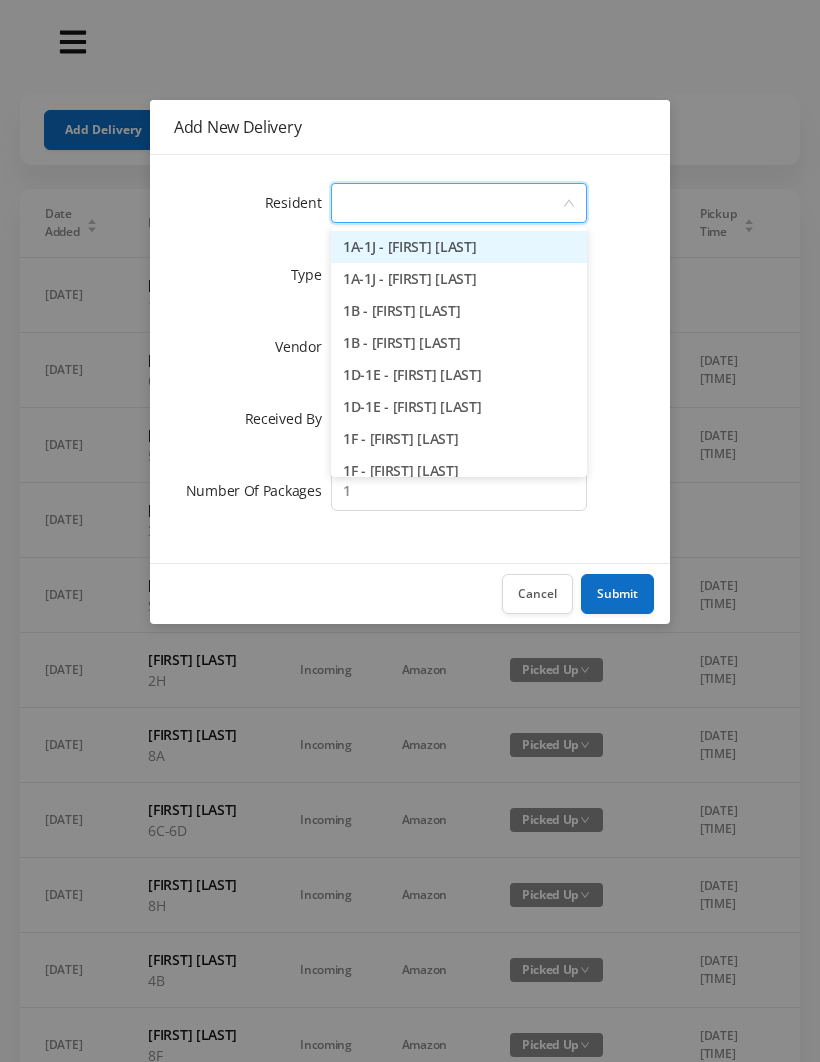 type on "5" 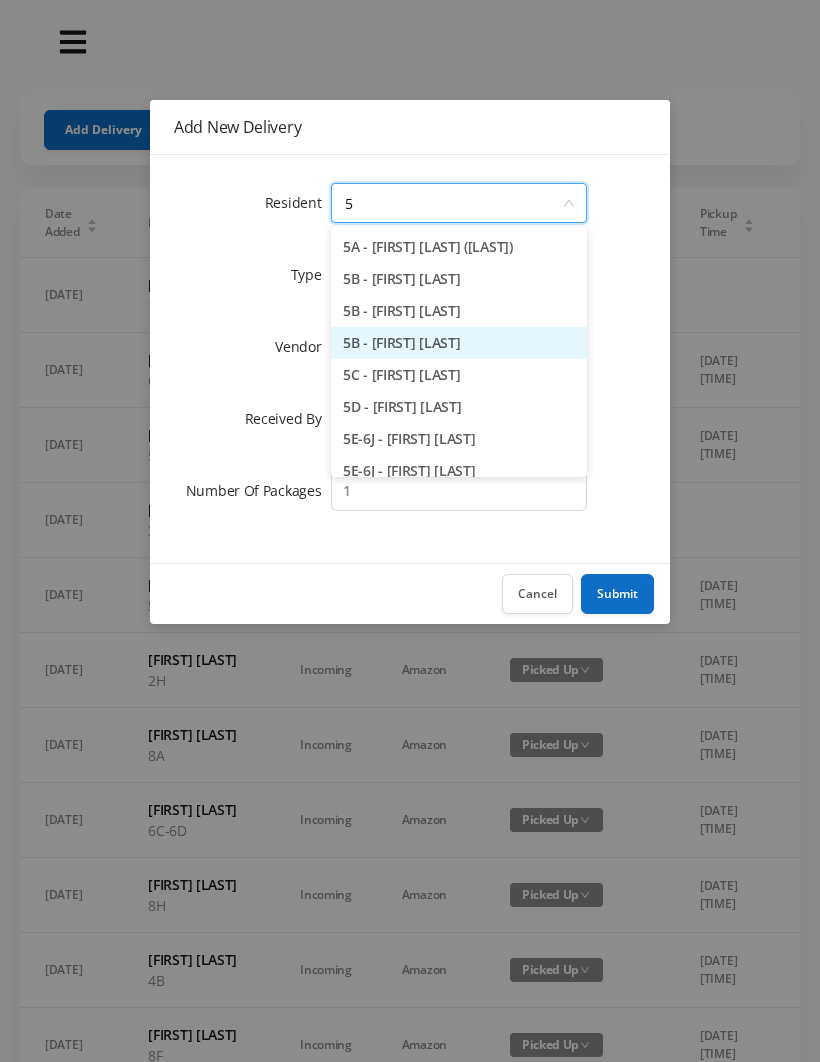 click on "5B - [FIRST] [LAST]" at bounding box center [459, 343] 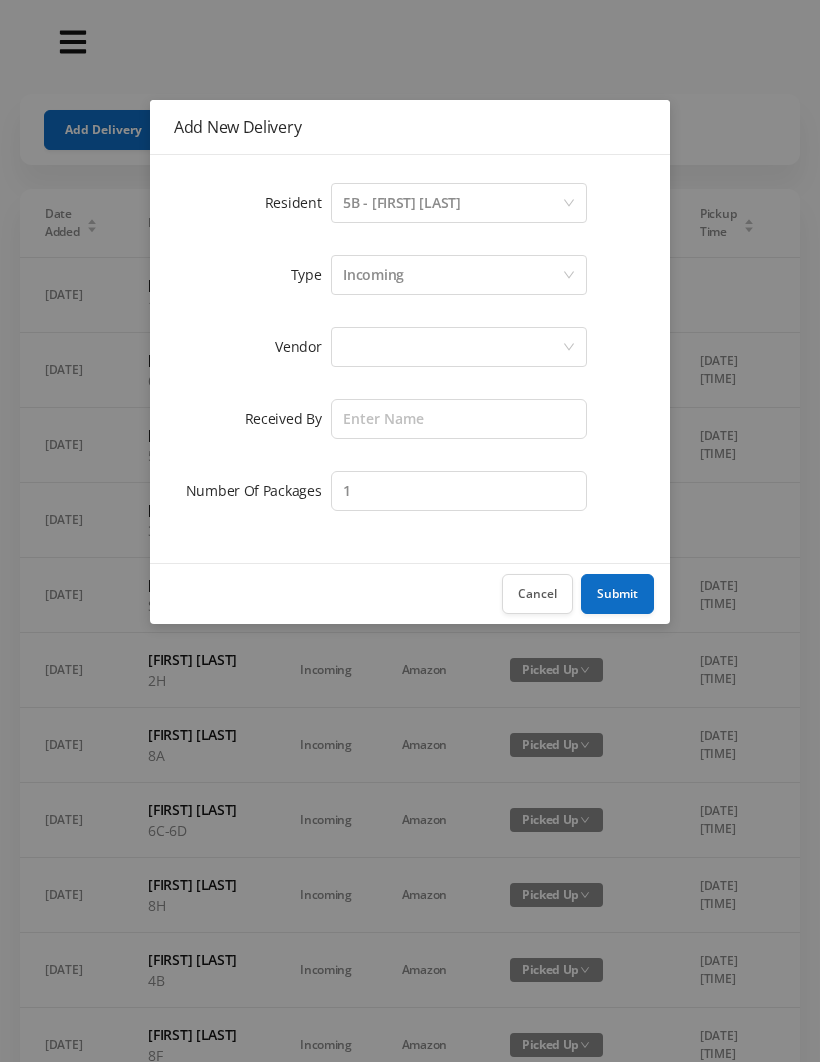 click at bounding box center [452, 347] 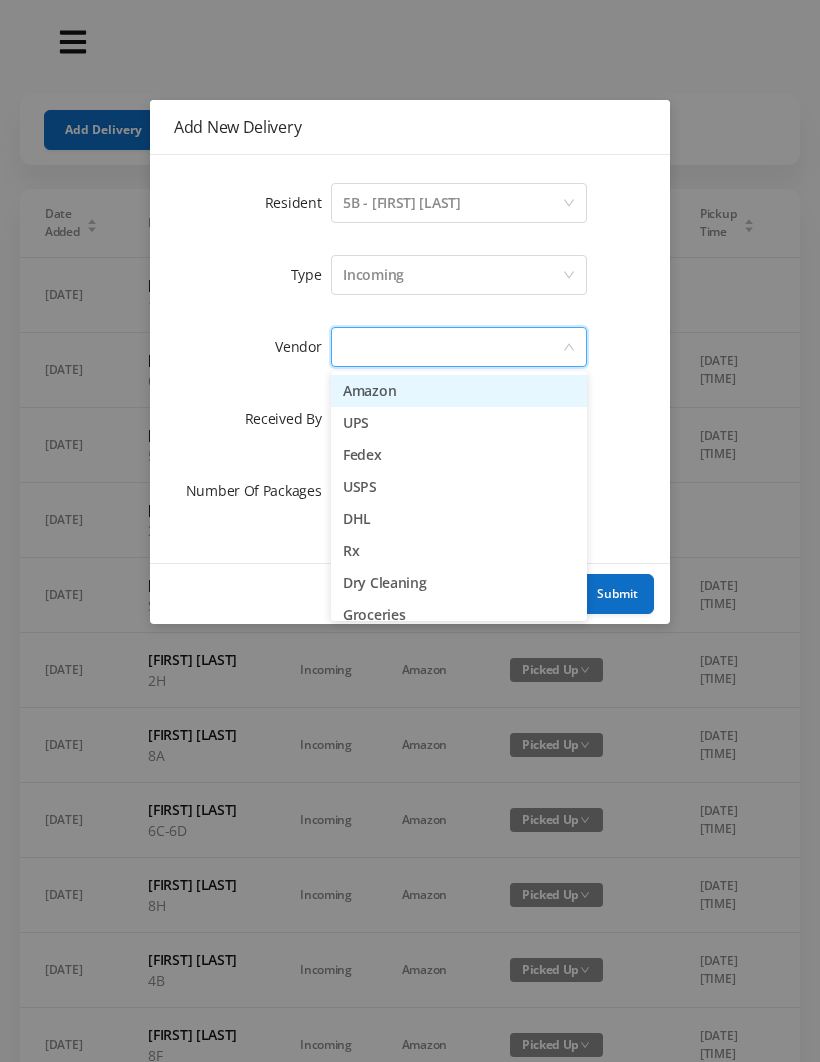 click on "Amazon" at bounding box center [459, 391] 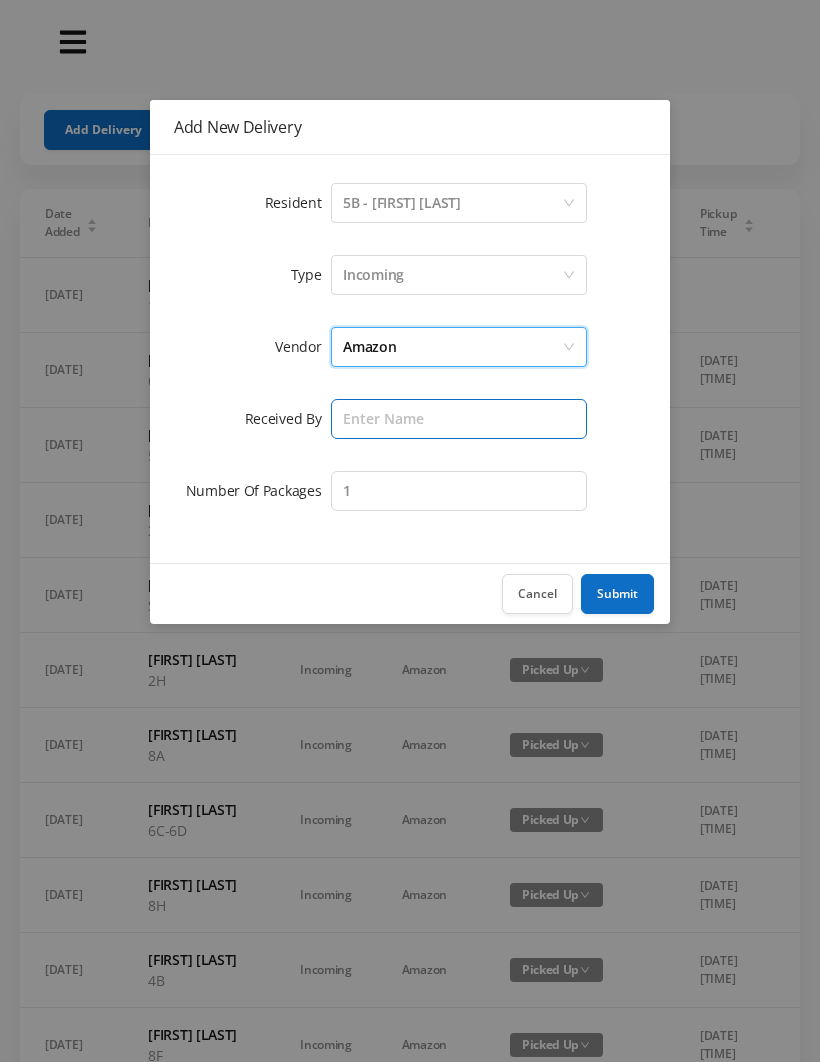 click at bounding box center [459, 419] 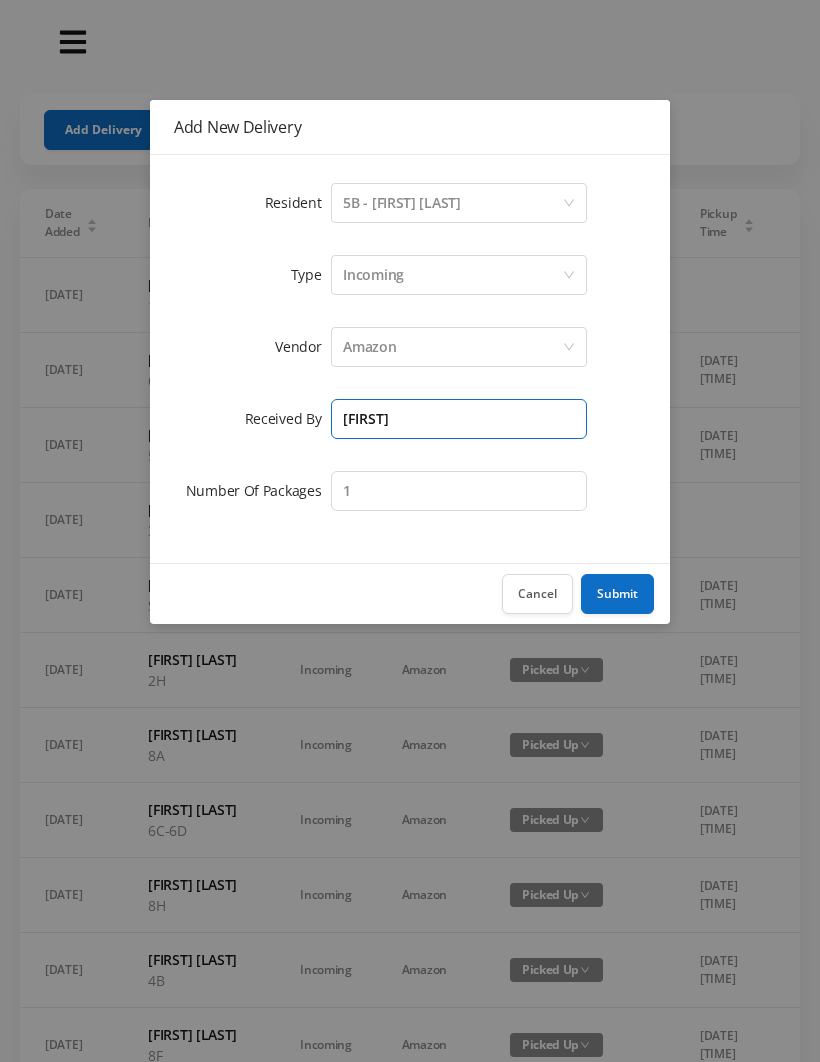 type on "[FIRST]" 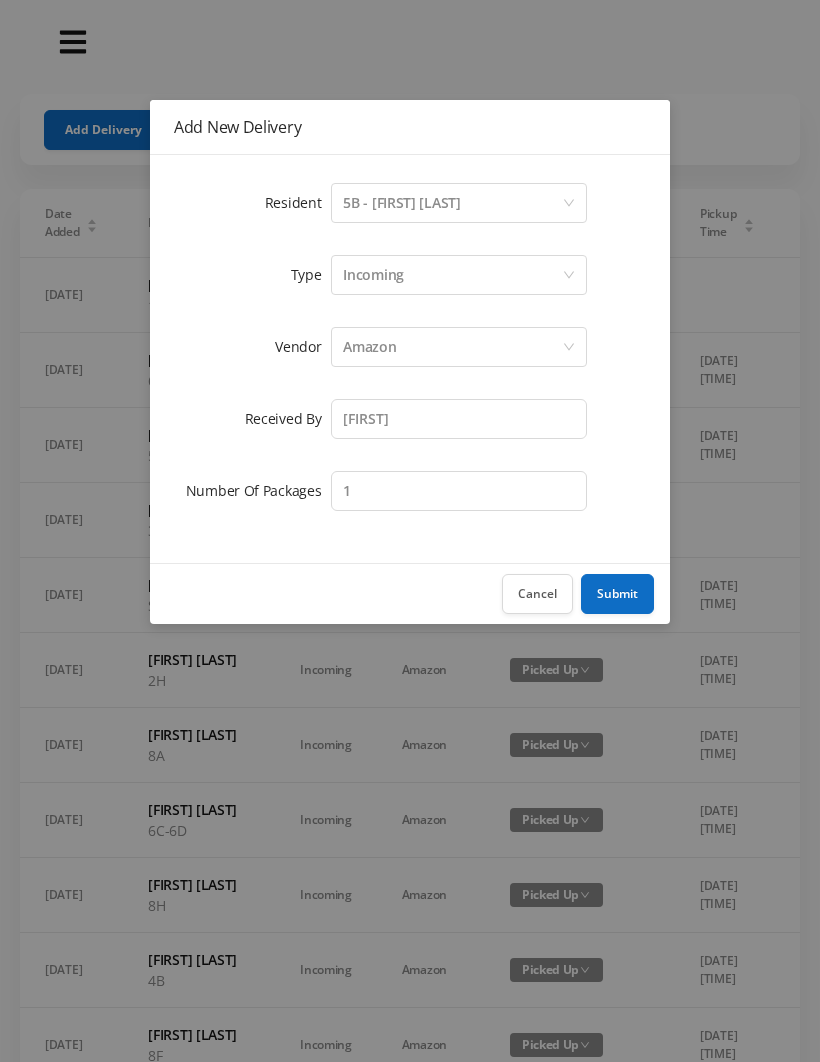 click on "Submit" at bounding box center (617, 594) 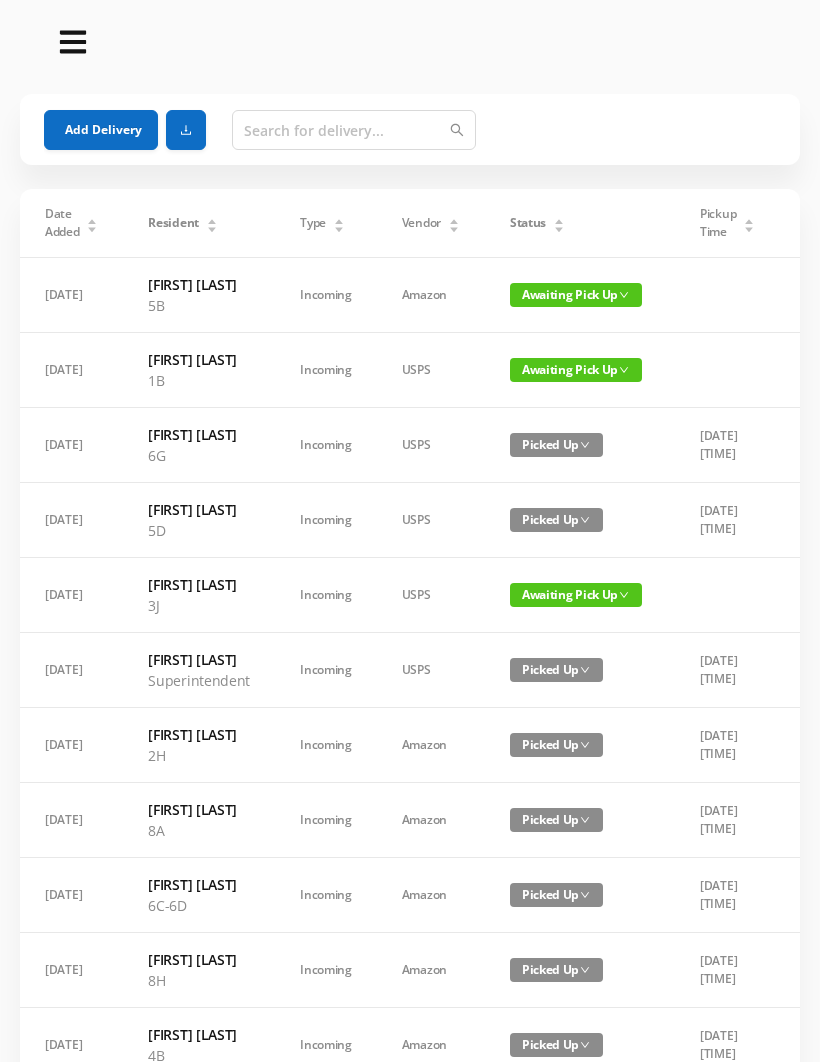 click on "Add Delivery" at bounding box center (101, 130) 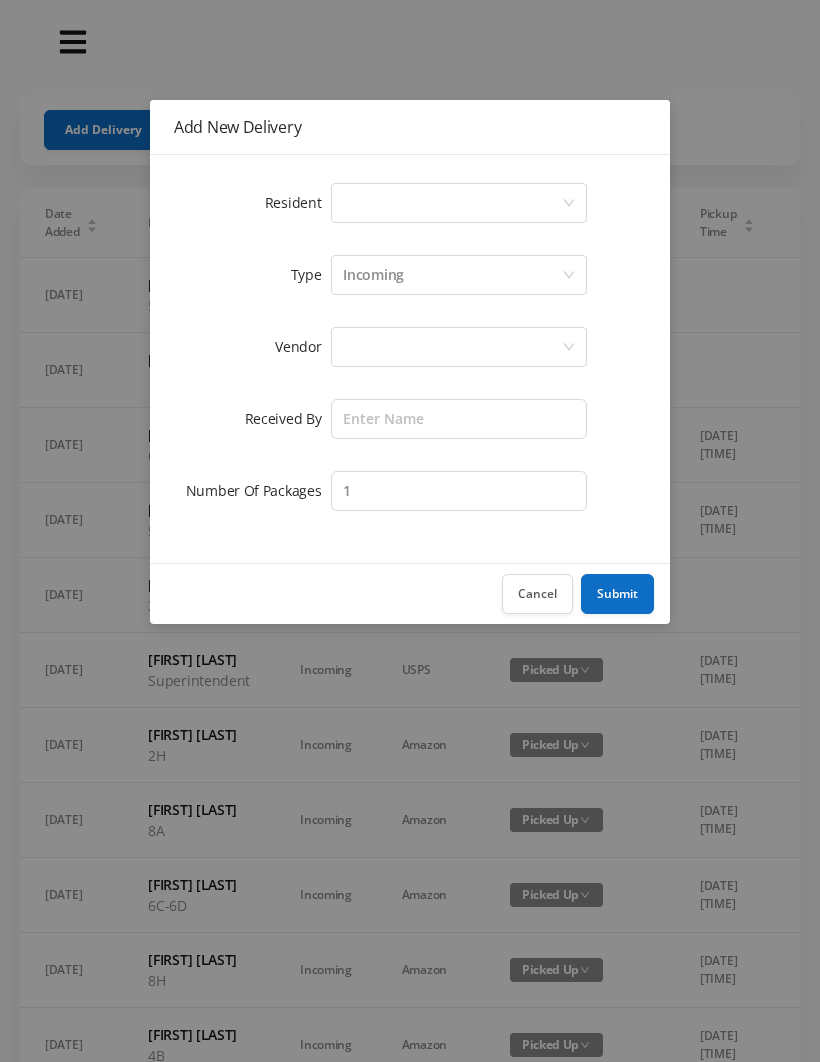click on "Select a person" at bounding box center (452, 203) 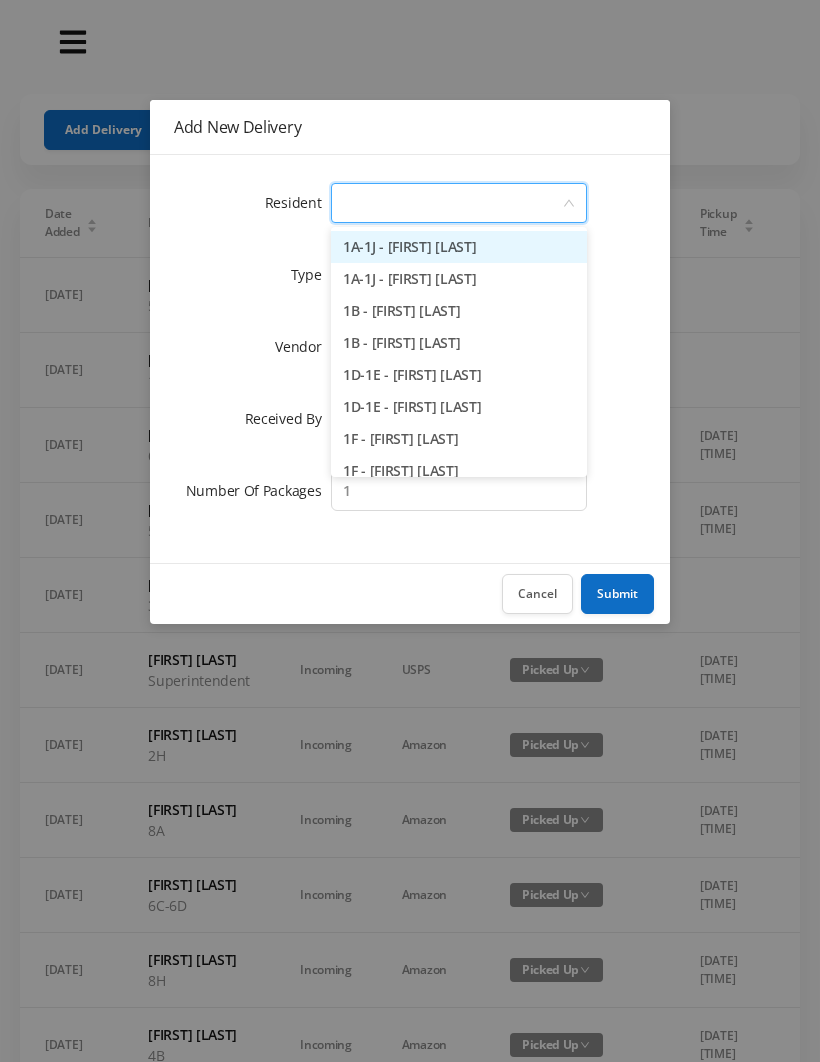type on "5" 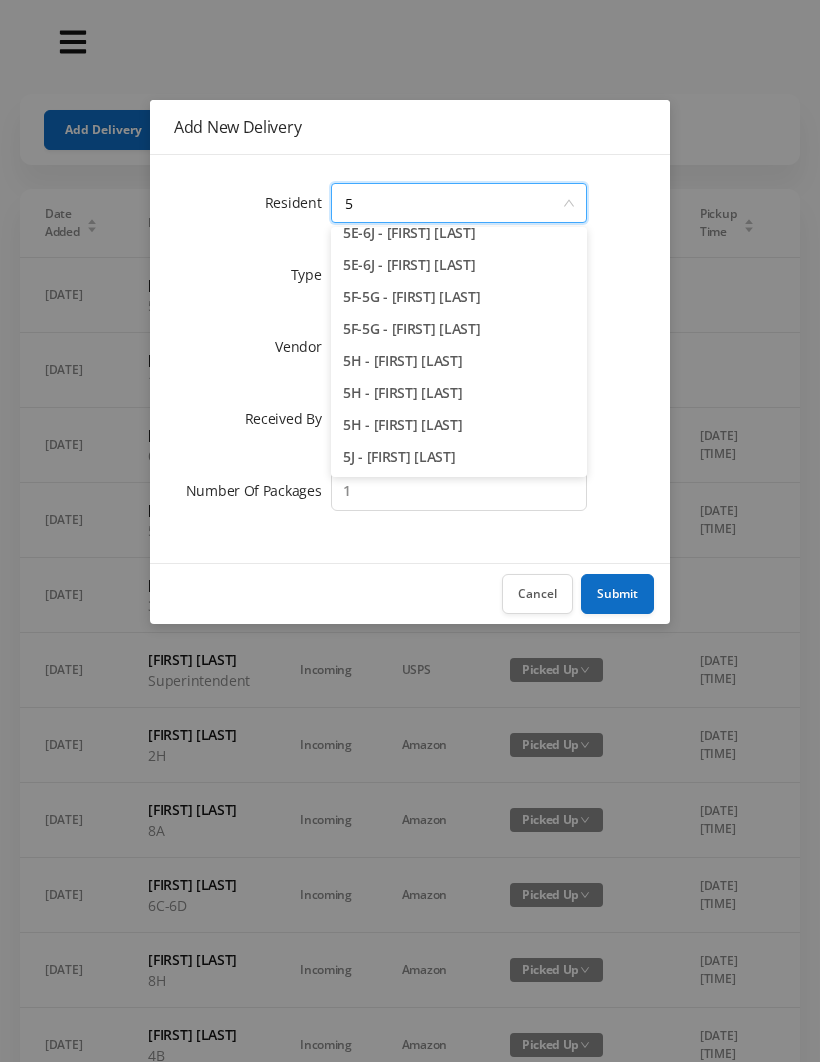 scroll, scrollTop: 206, scrollLeft: 0, axis: vertical 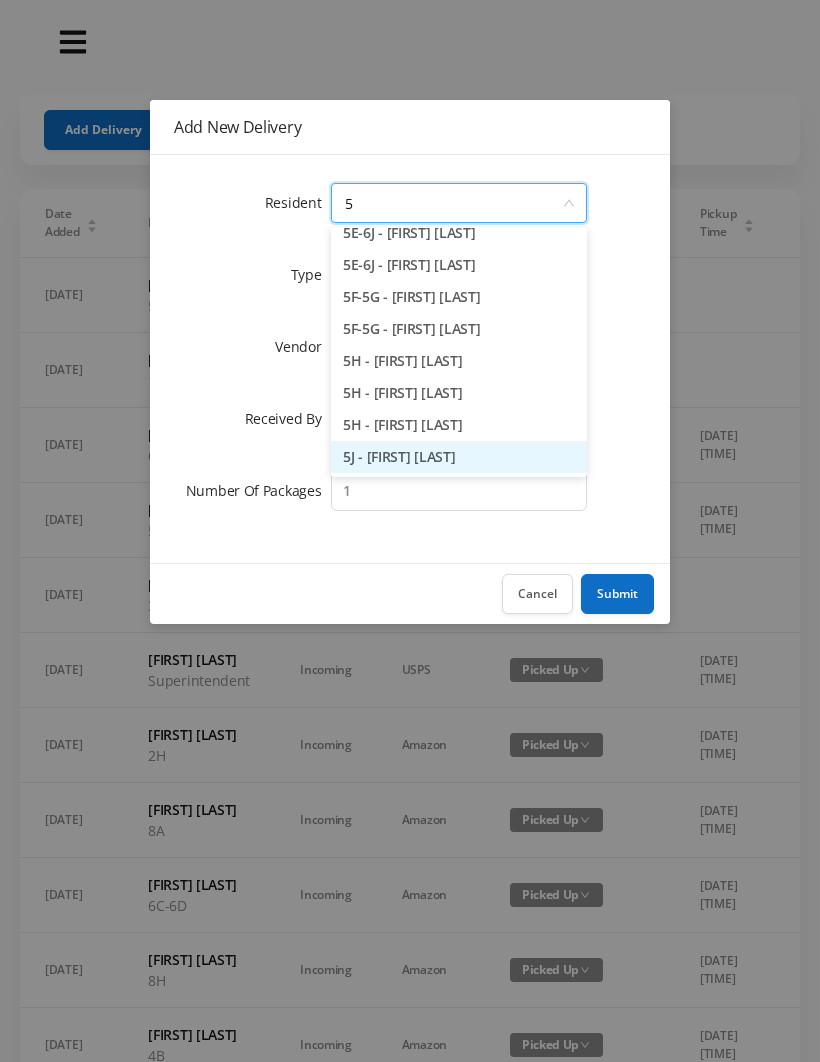 click on "5J - [FIRST] [LAST]" at bounding box center [459, 457] 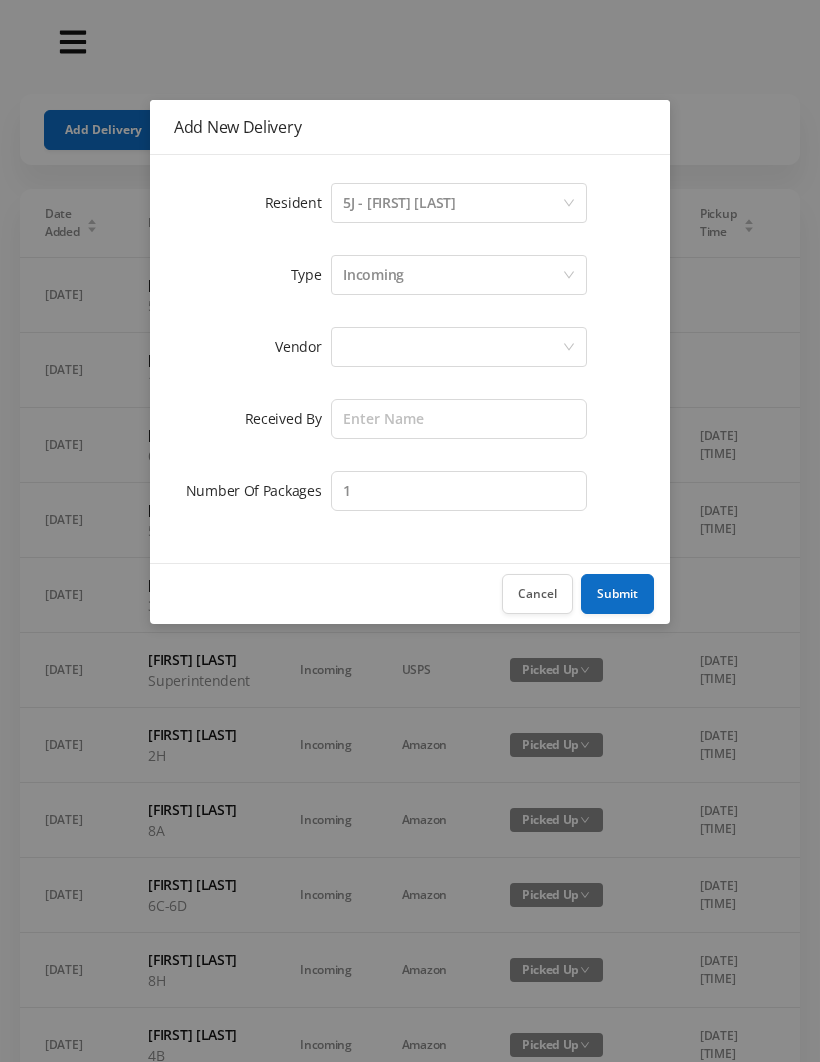 click at bounding box center (452, 347) 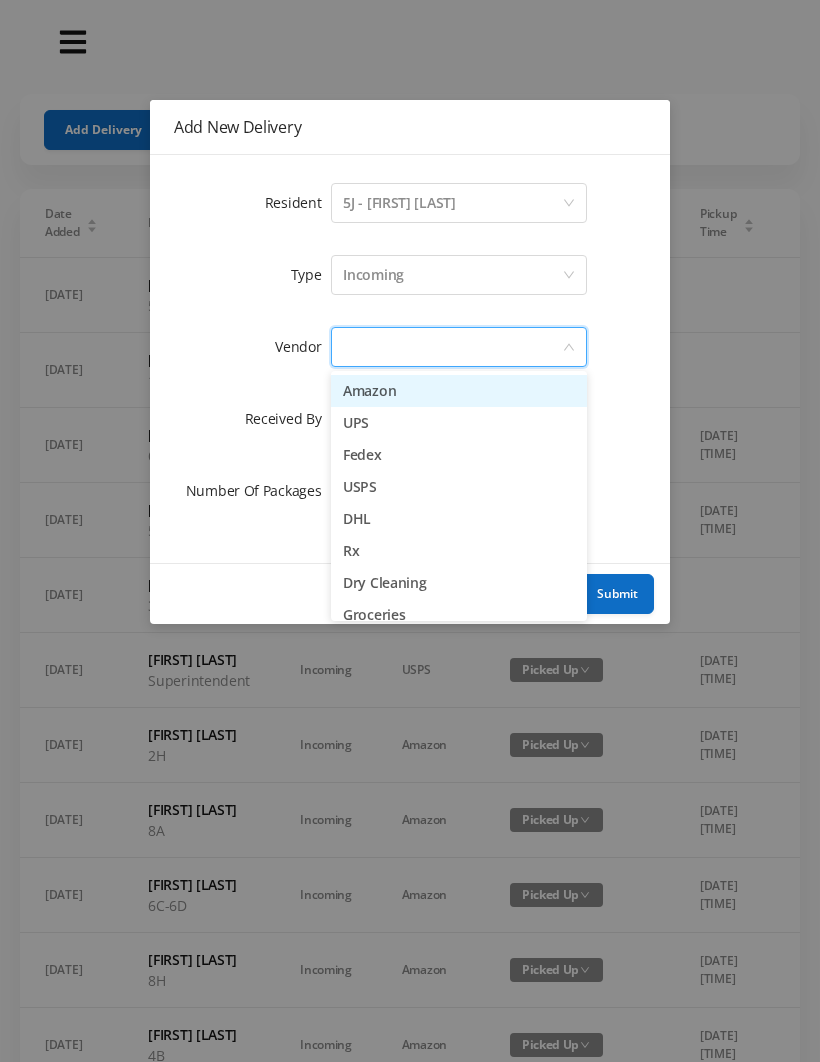 click on "UPS" at bounding box center [459, 423] 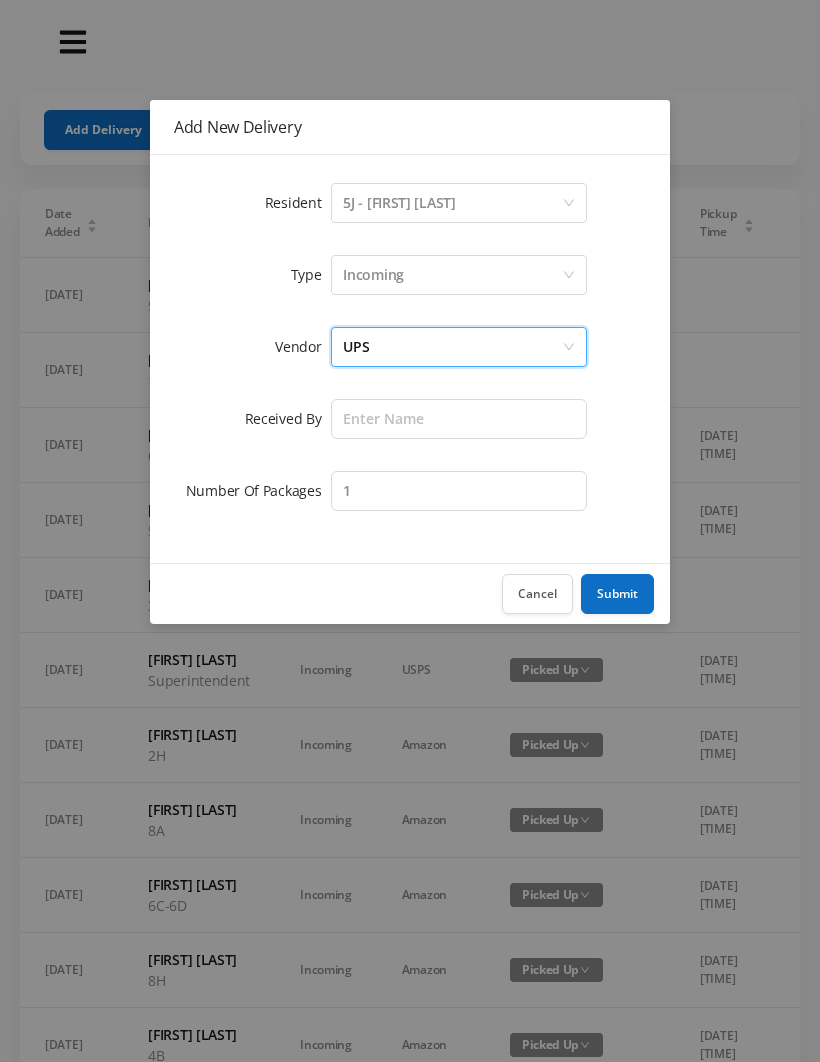click on "UPS" at bounding box center [452, 347] 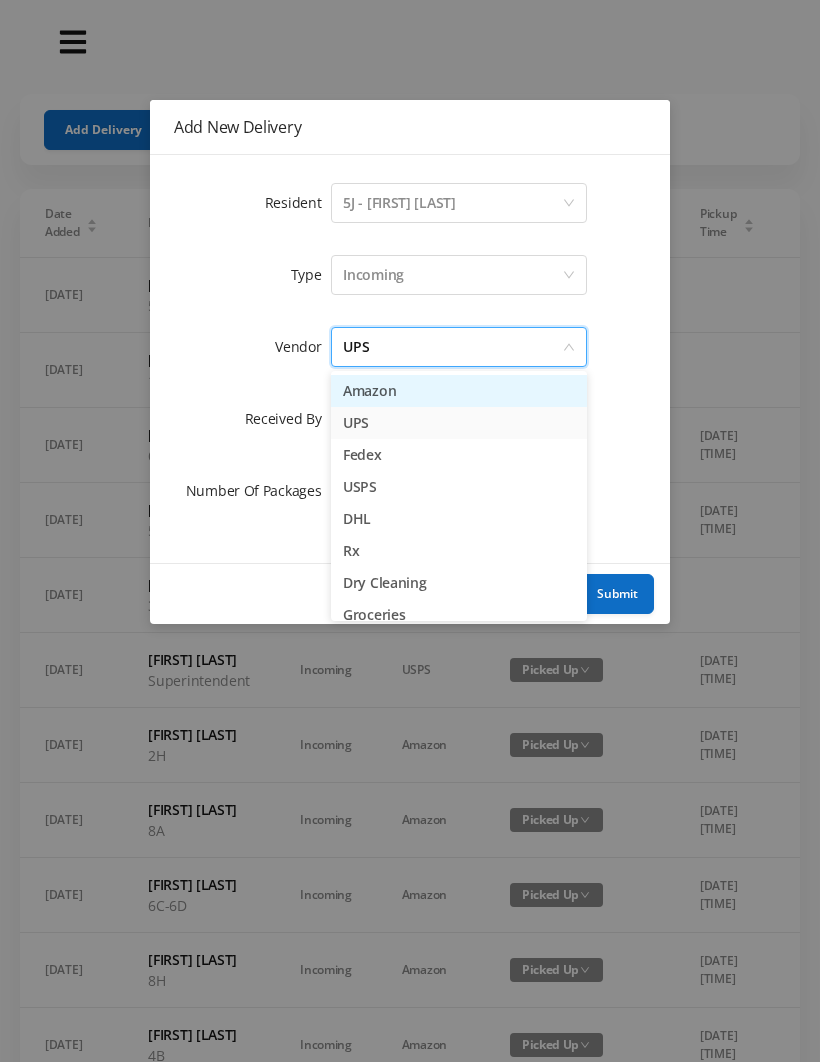click on "Amazon" at bounding box center [459, 391] 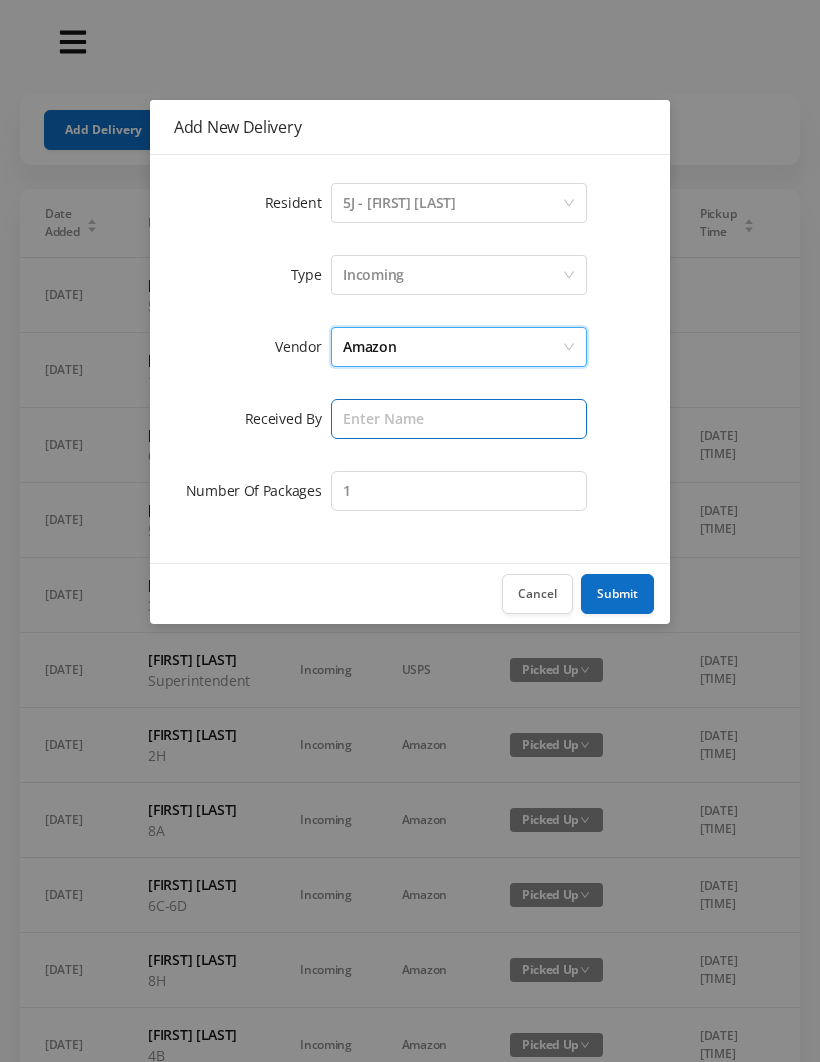 click at bounding box center [459, 419] 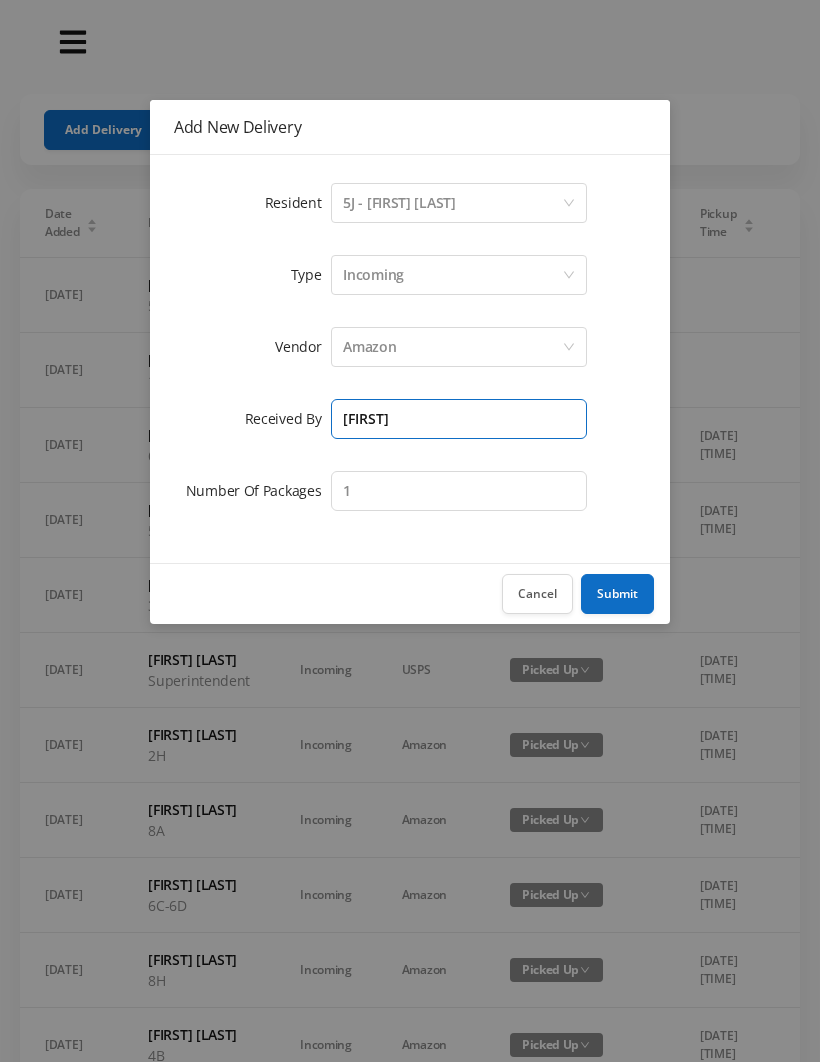 type on "[FIRST]" 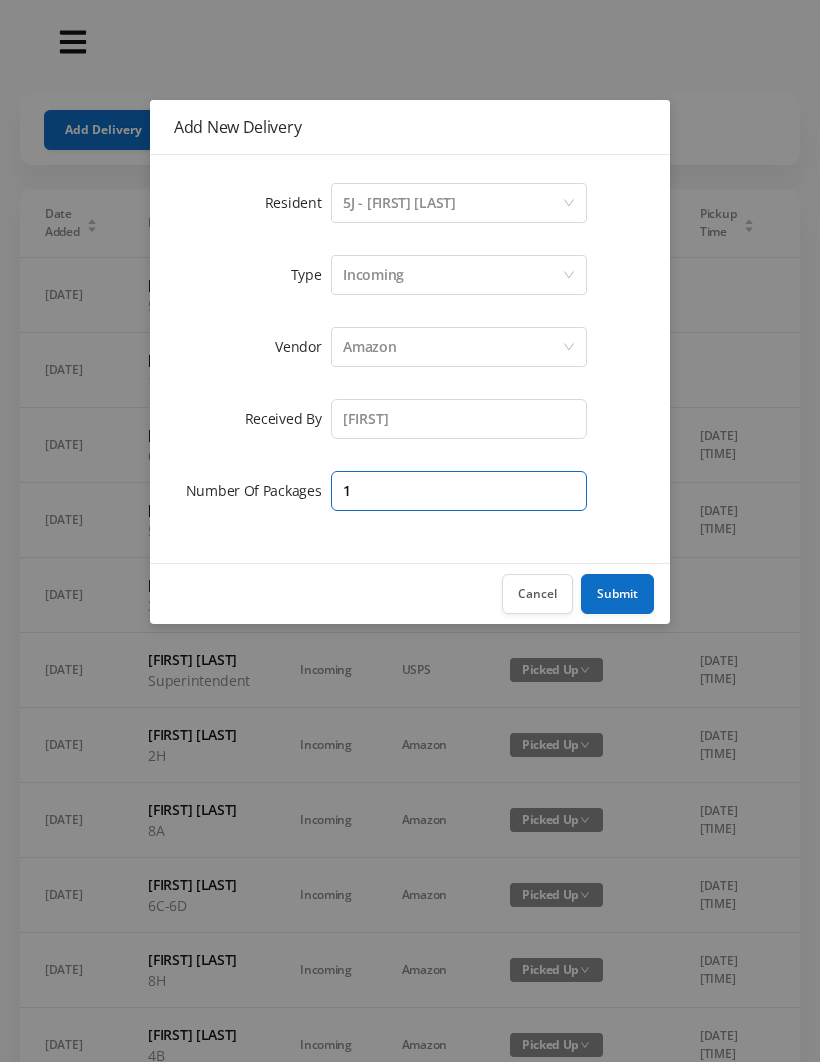 click on "1" at bounding box center (459, 491) 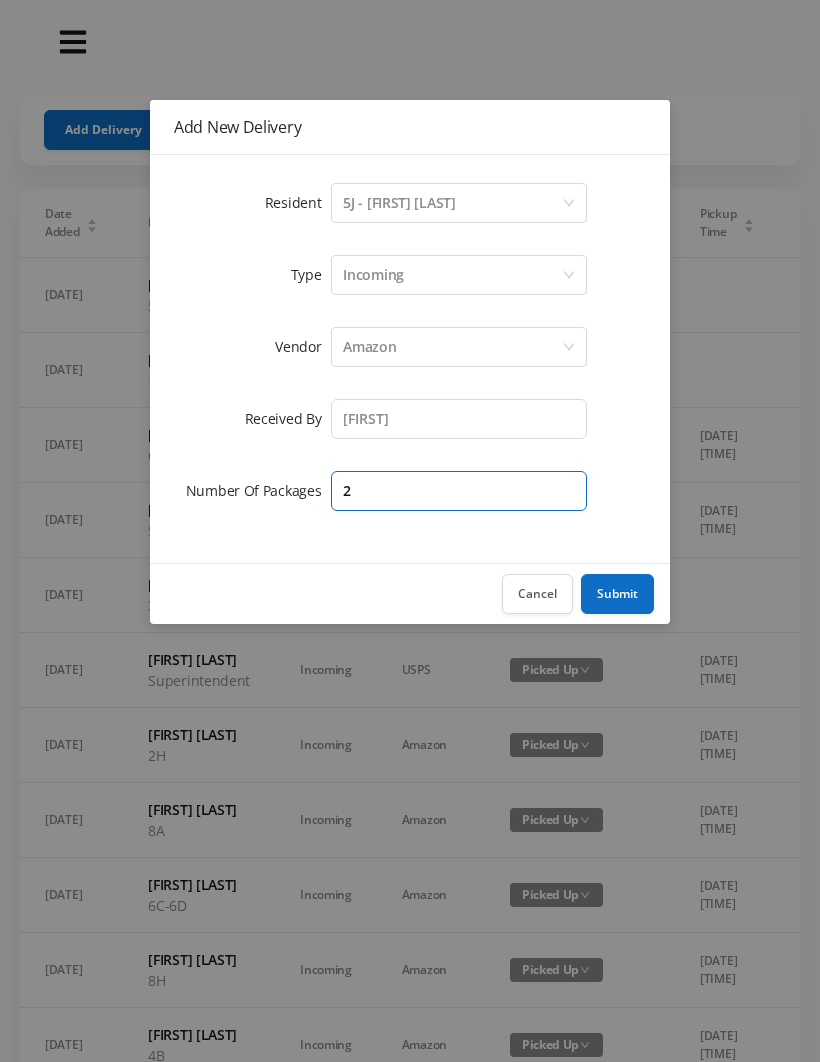 type on "2" 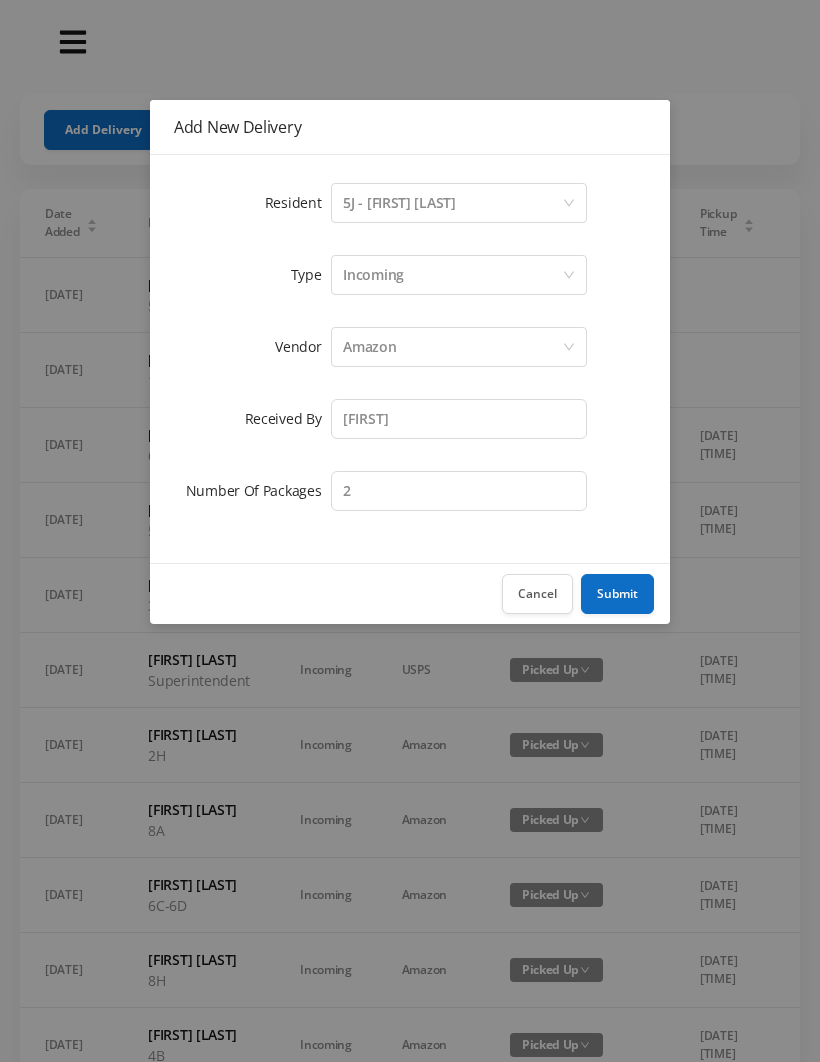 click on "Submit" at bounding box center [617, 594] 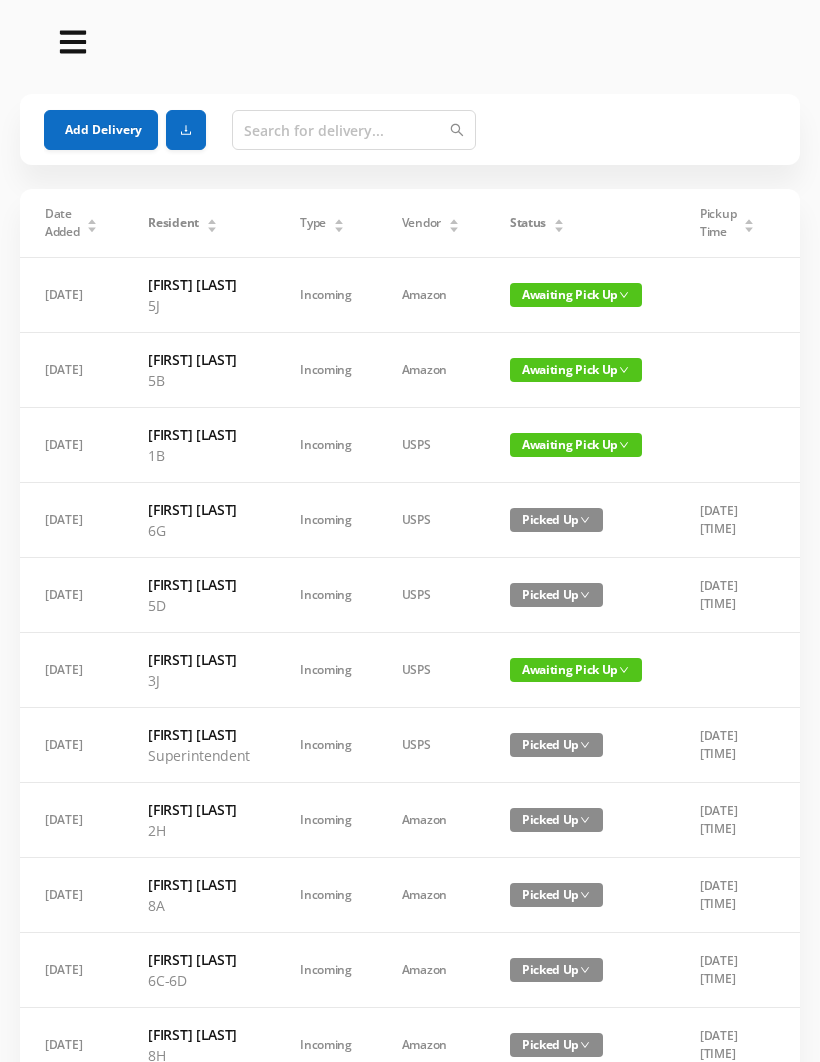click on "Add Delivery" at bounding box center [101, 130] 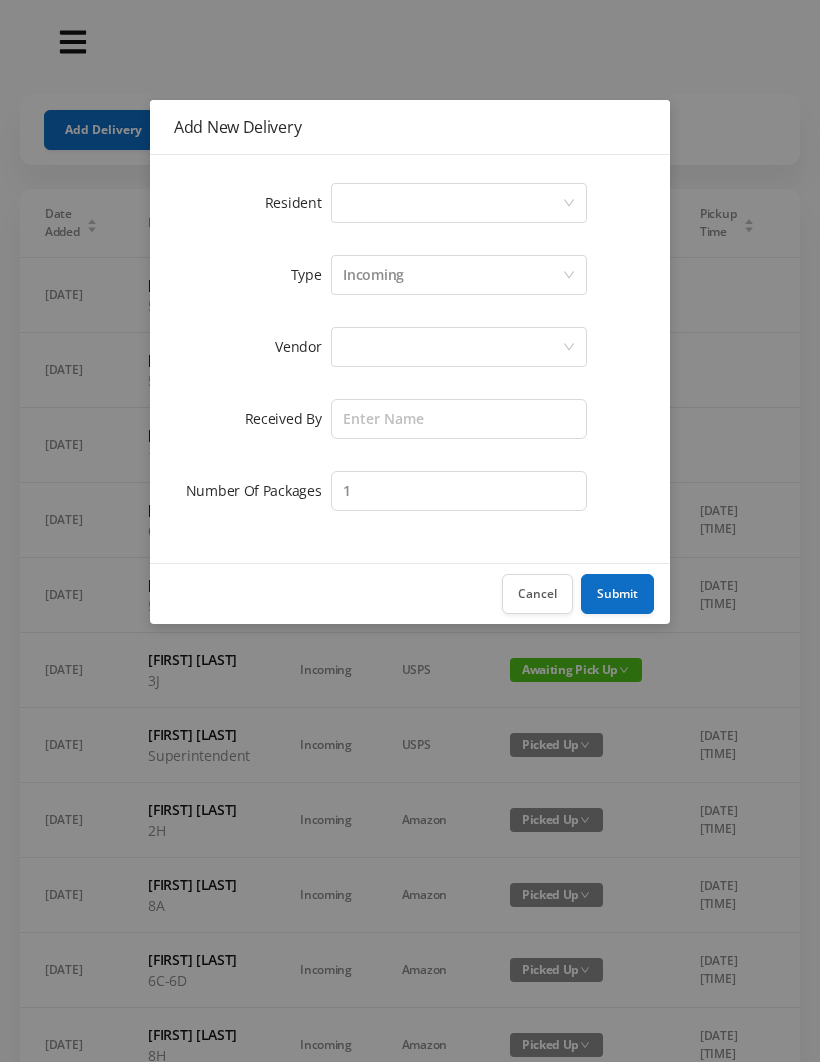 click on "Select a person" at bounding box center [452, 203] 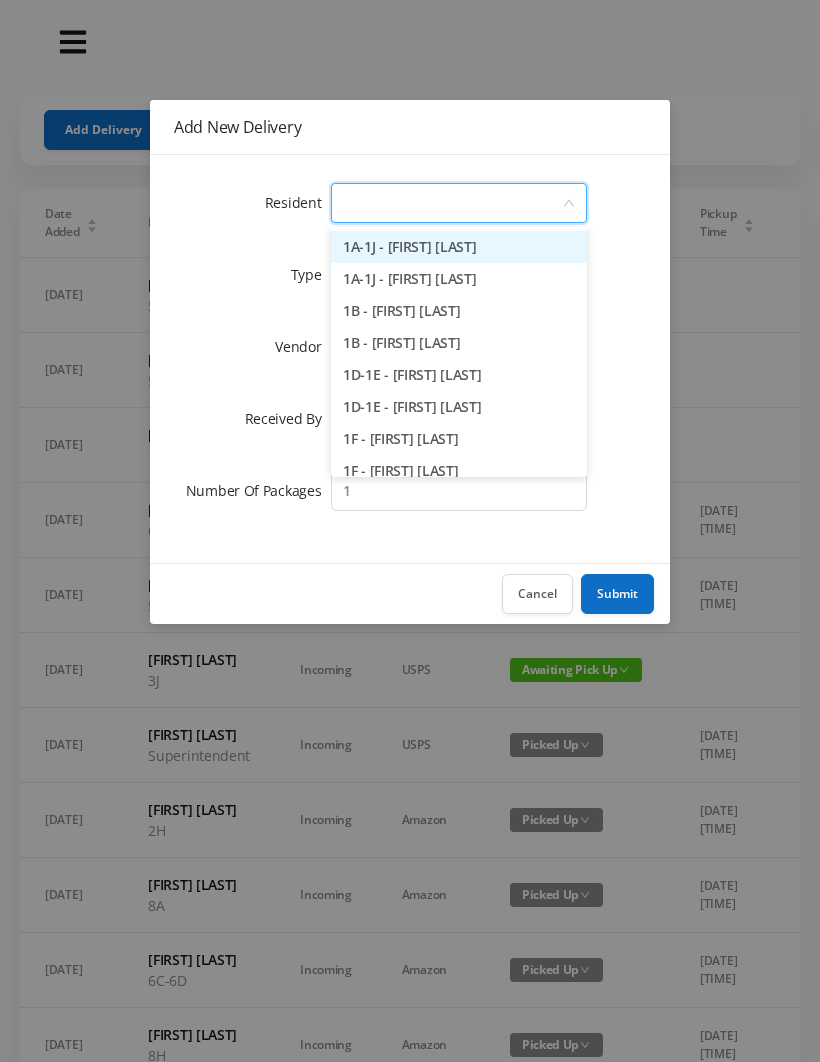 type on "4" 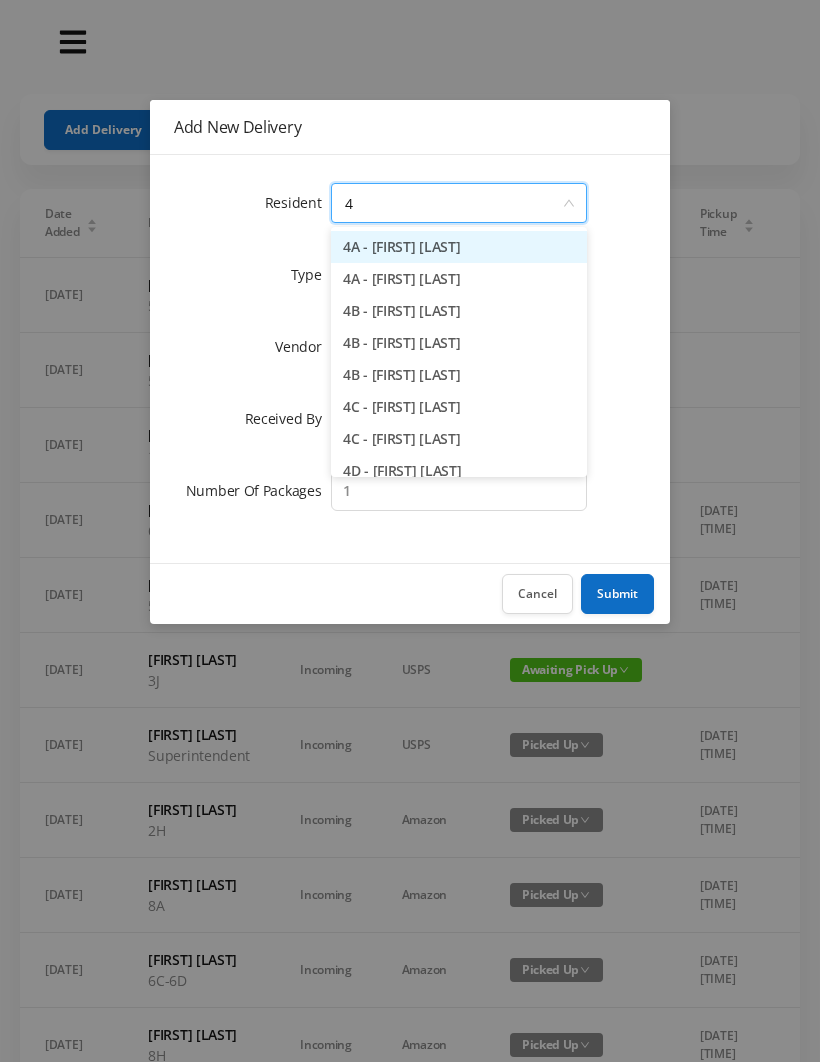 click on "4C - [FIRST] [LAST]" at bounding box center (459, 439) 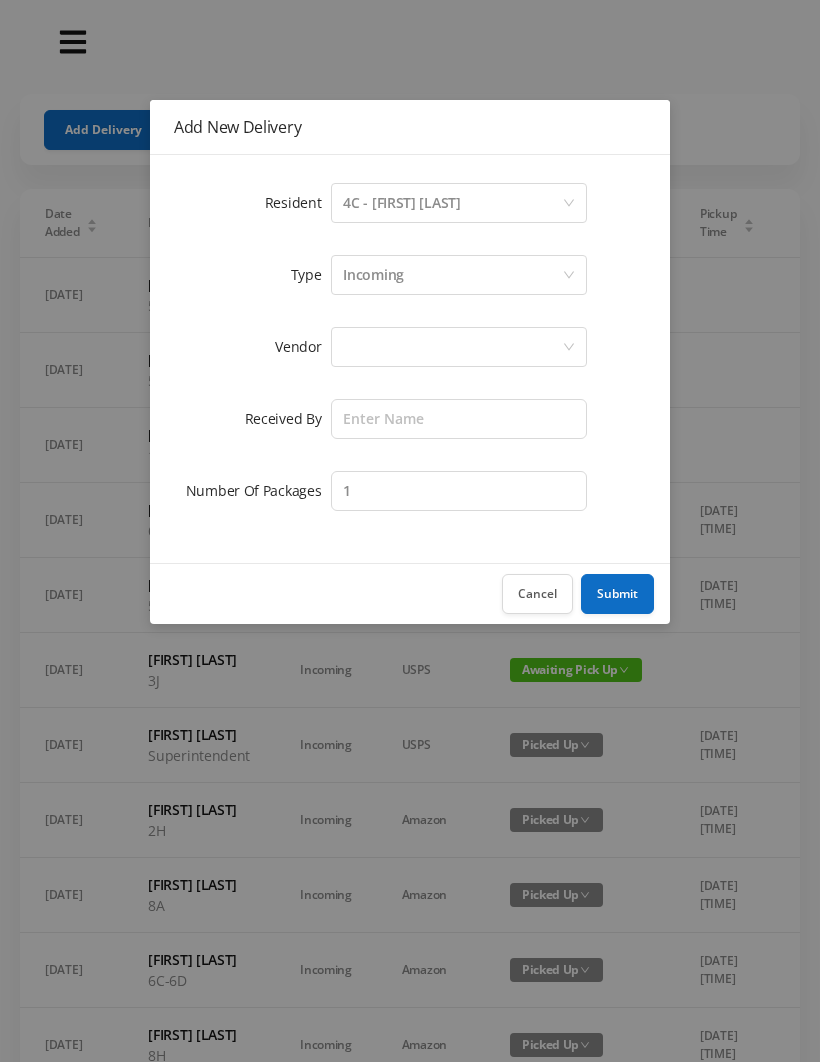 click at bounding box center [452, 347] 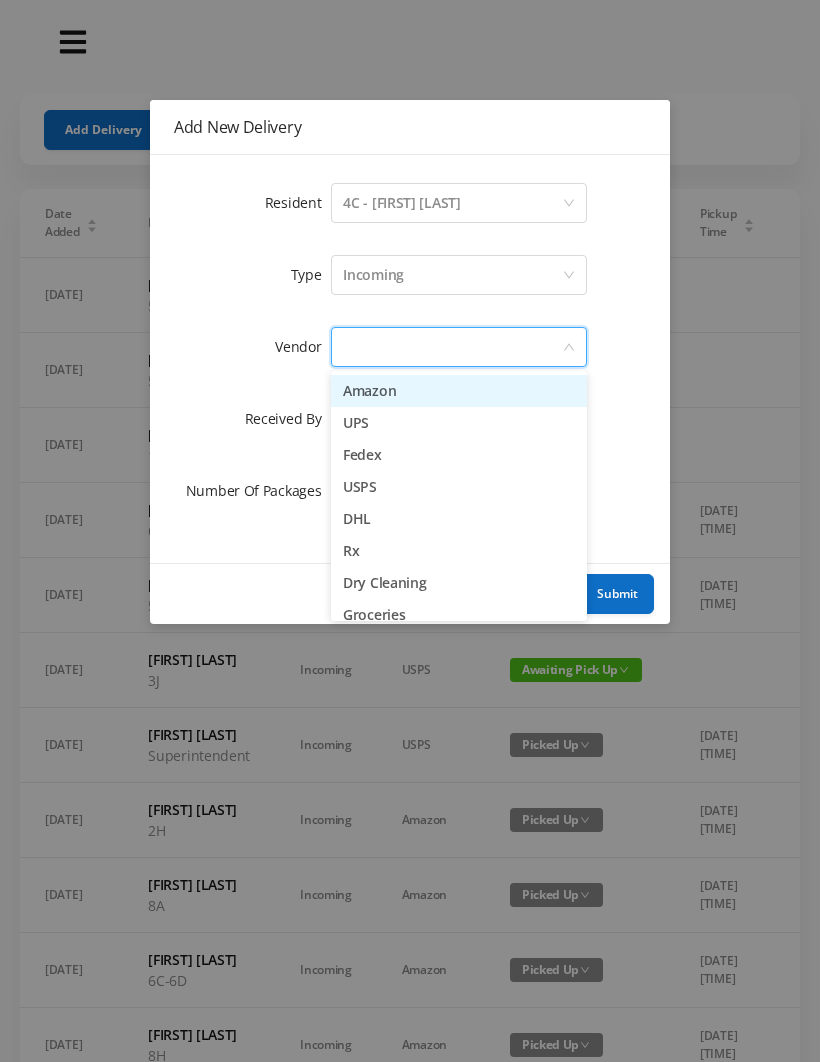click on "Amazon" at bounding box center [459, 391] 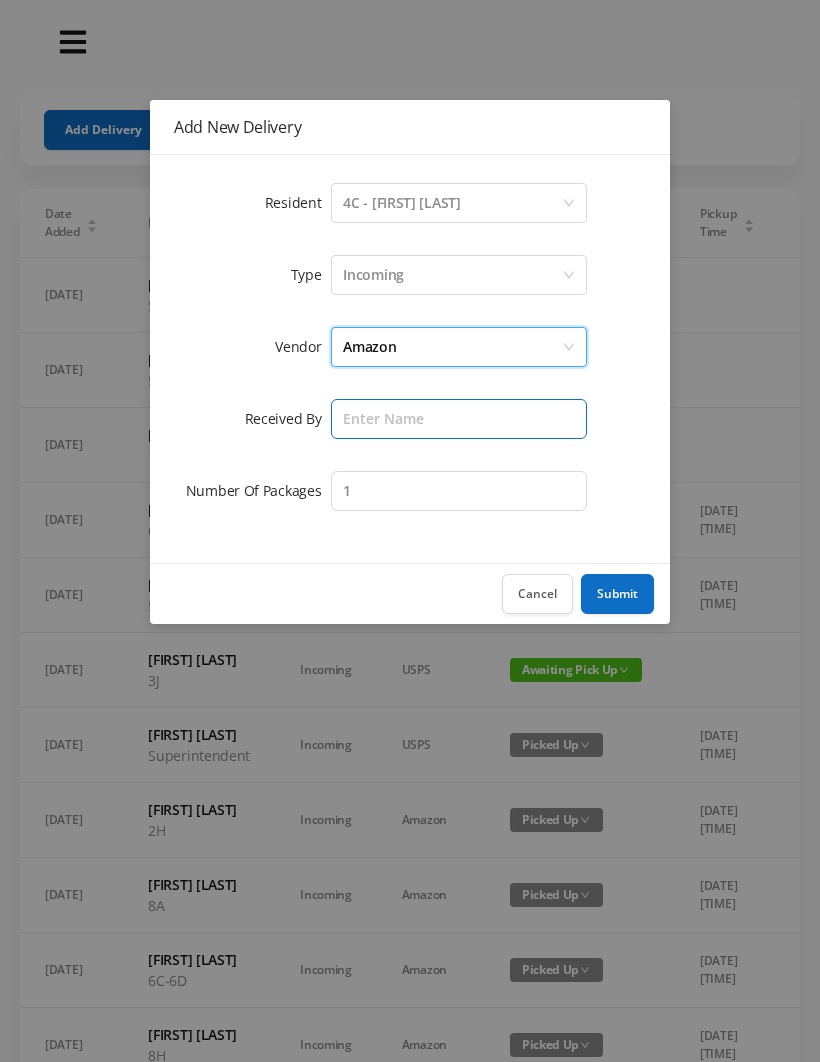 click at bounding box center (459, 419) 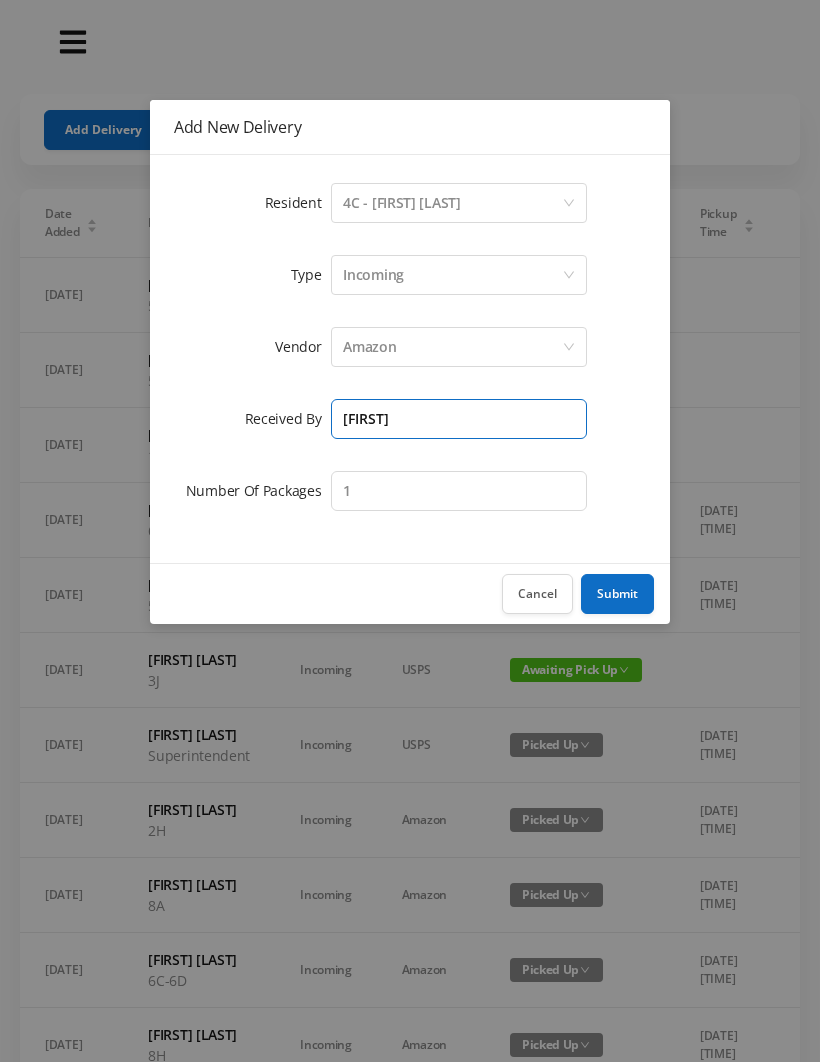 type on "[FIRST]" 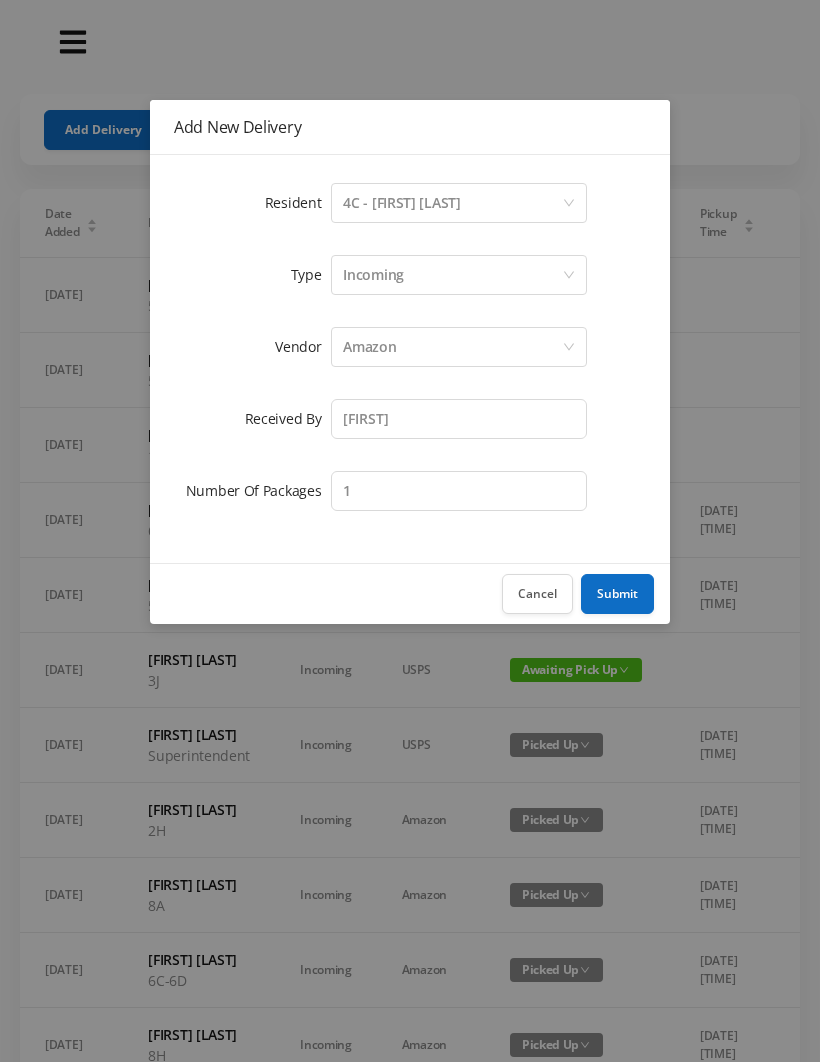 click on "Submit" at bounding box center (617, 594) 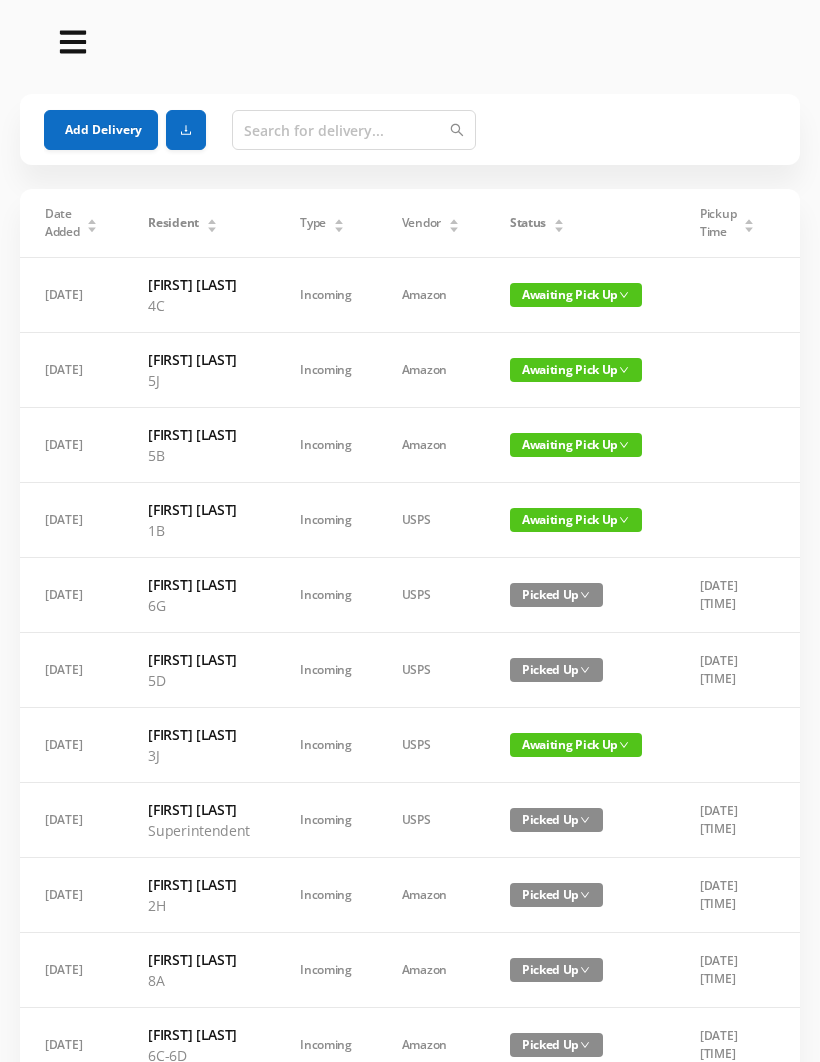 click on "Add Delivery" at bounding box center (101, 130) 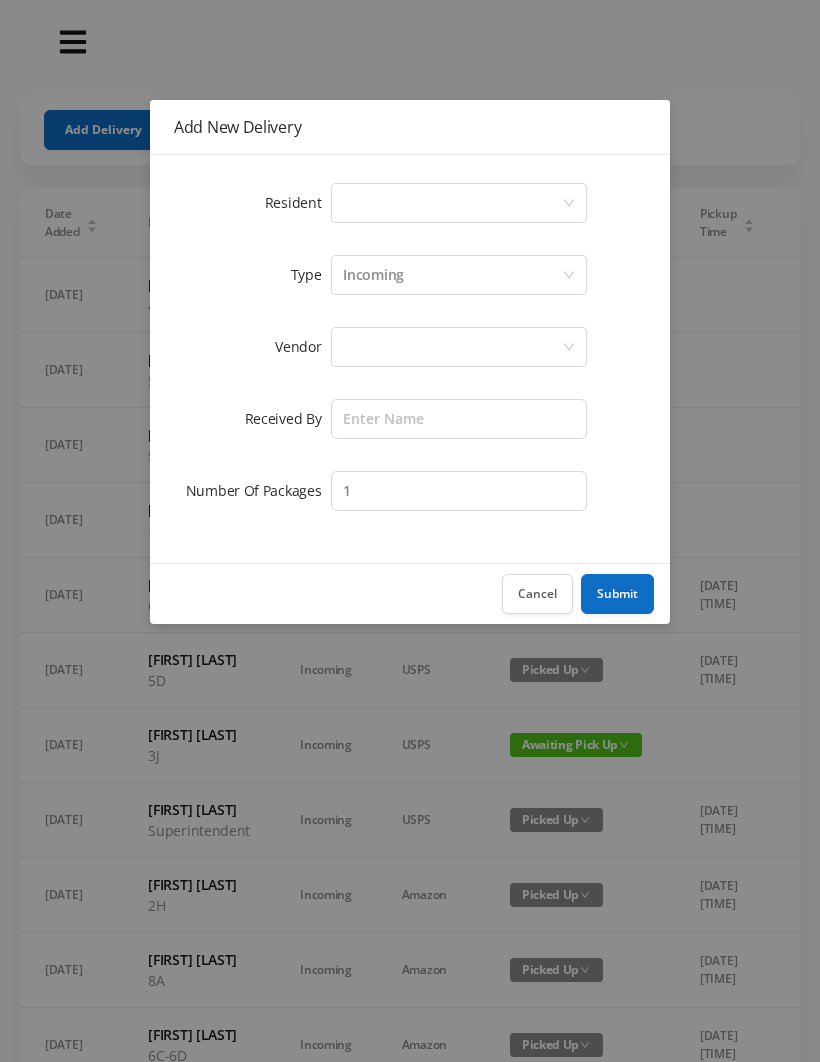 click on "Select a person" at bounding box center [452, 203] 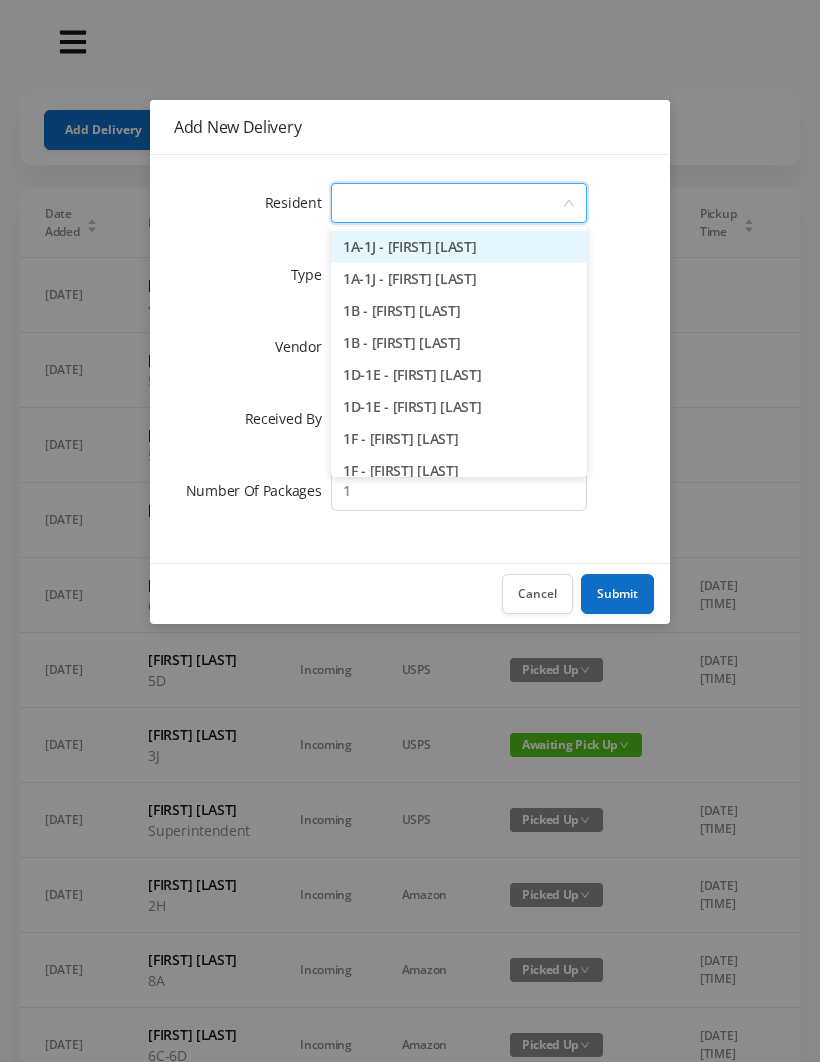 type on "2" 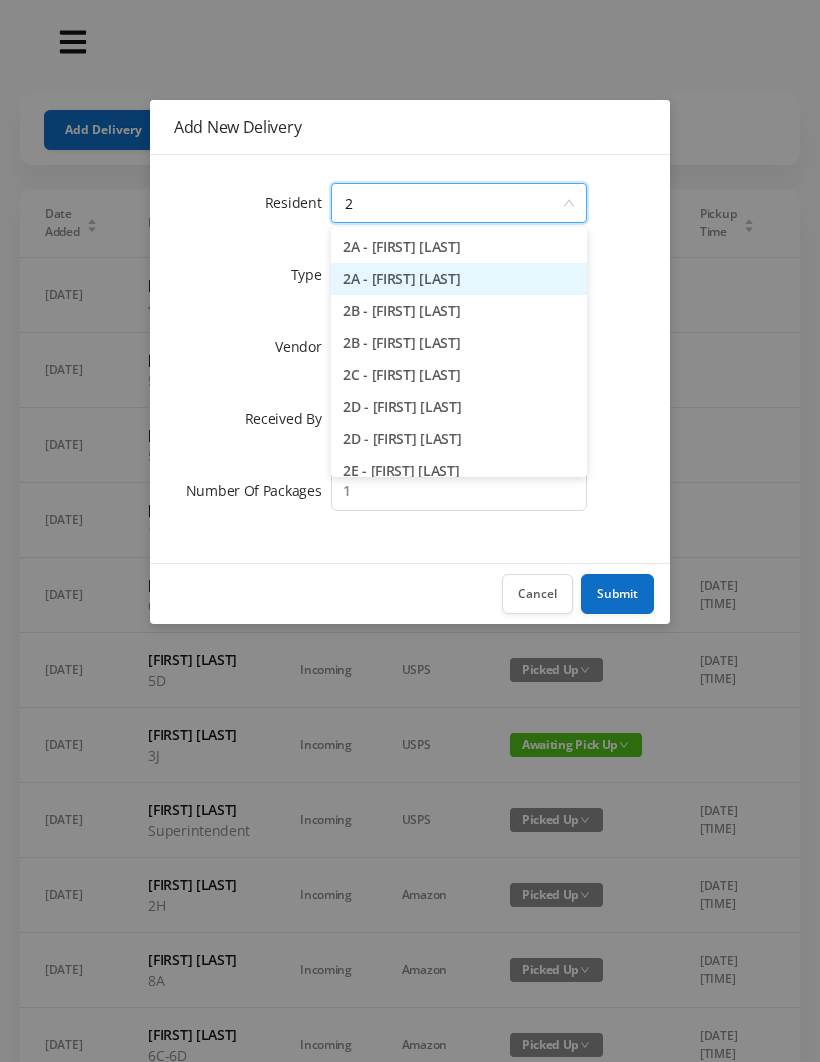 click on "2A - [FIRST] [LAST]" at bounding box center (459, 279) 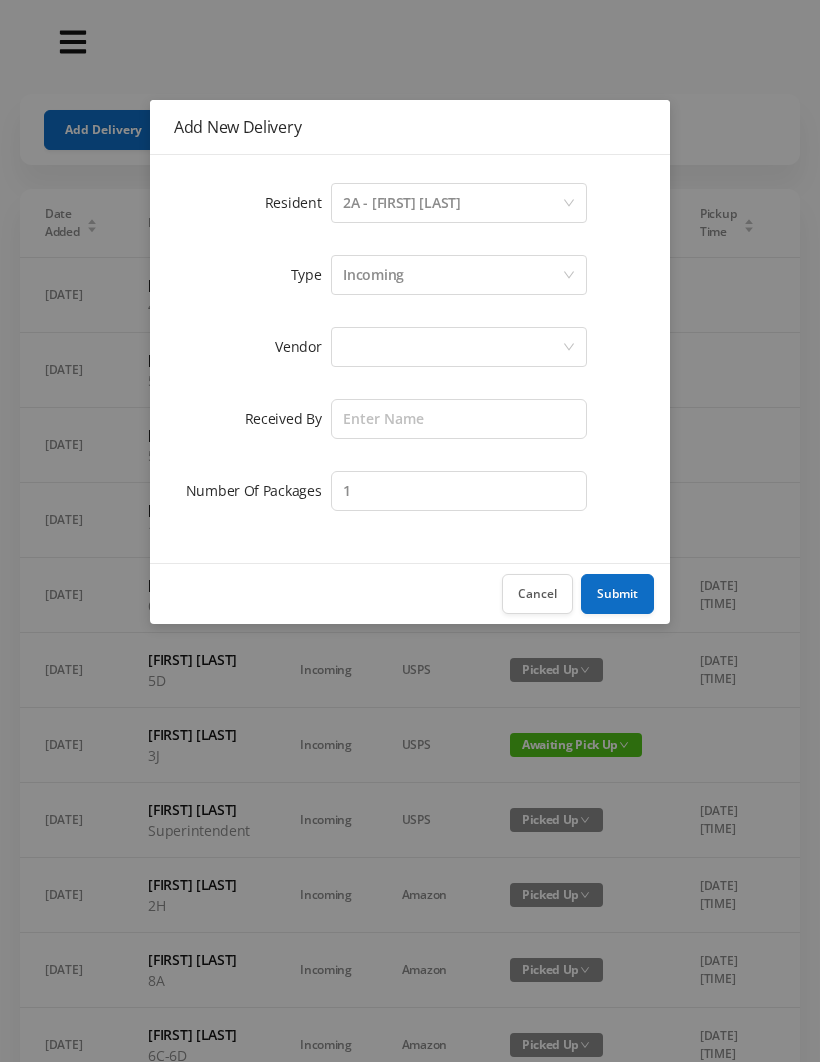 click at bounding box center [452, 347] 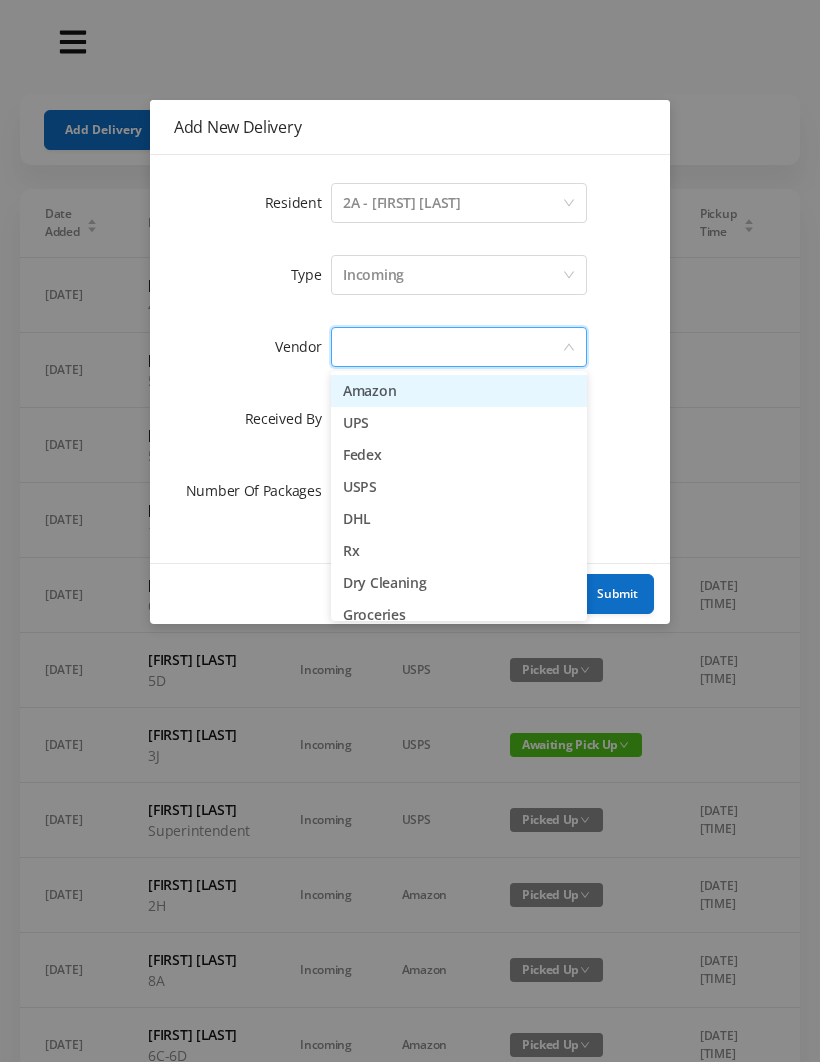 click on "Amazon" at bounding box center (459, 391) 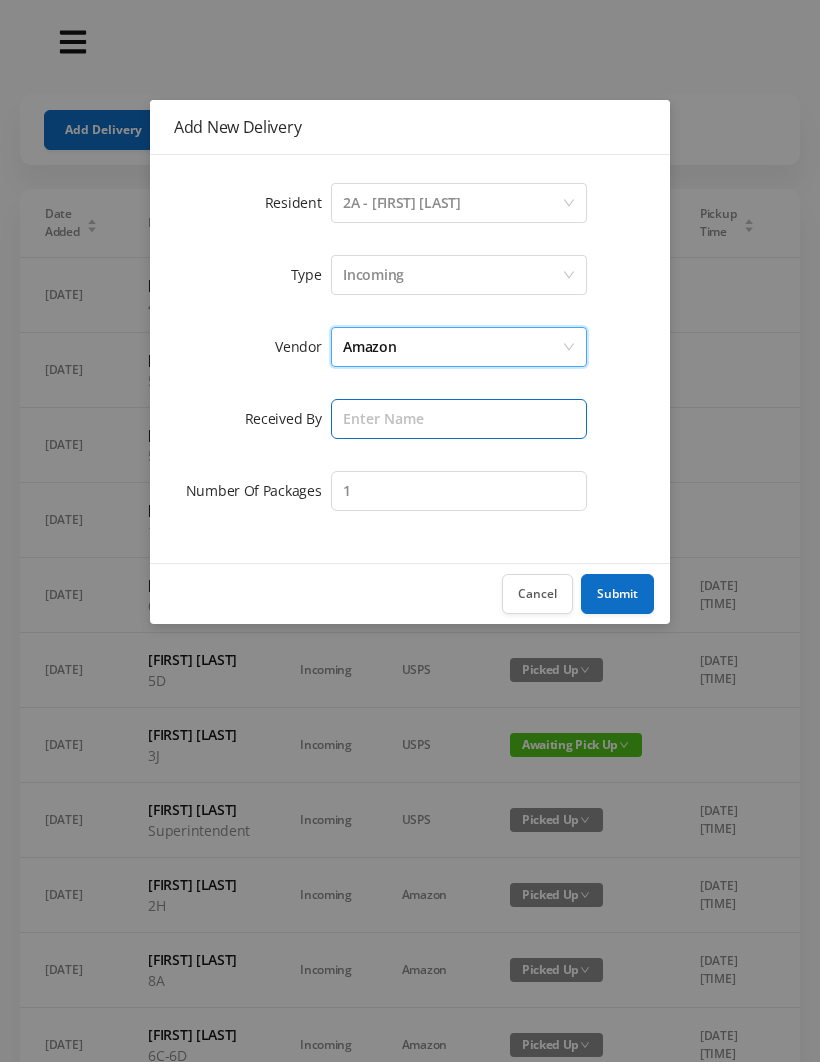 click at bounding box center (459, 419) 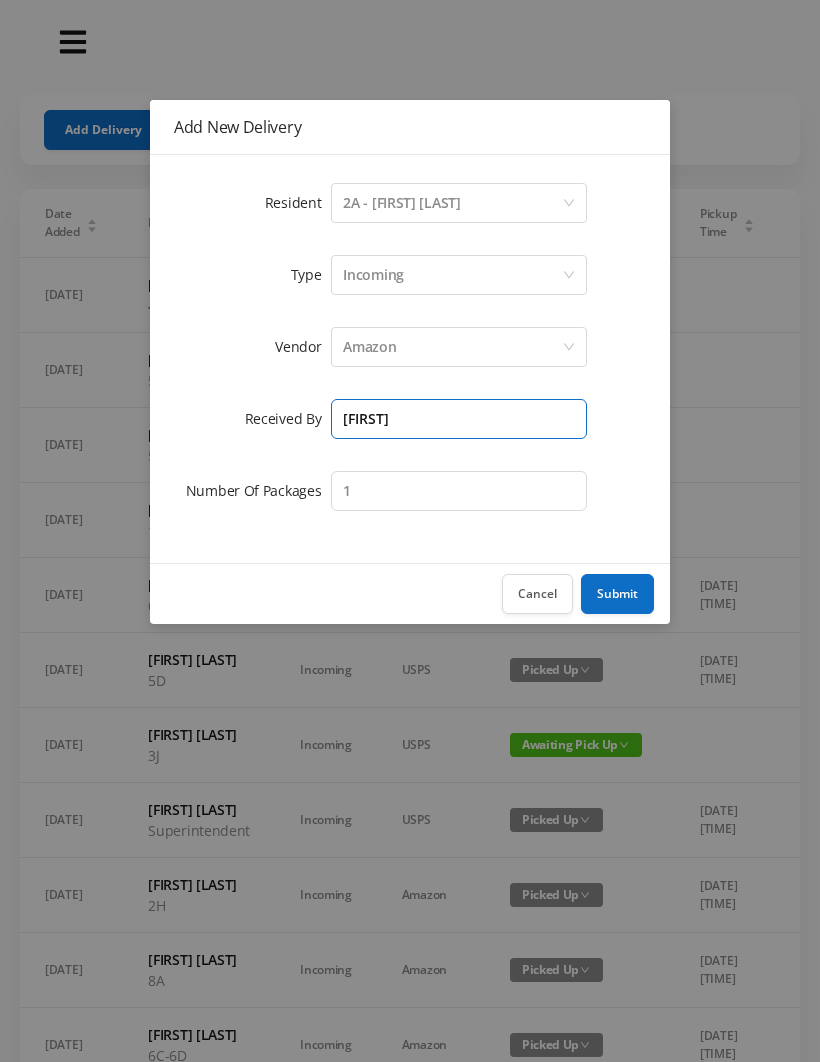 type on "[FIRST]" 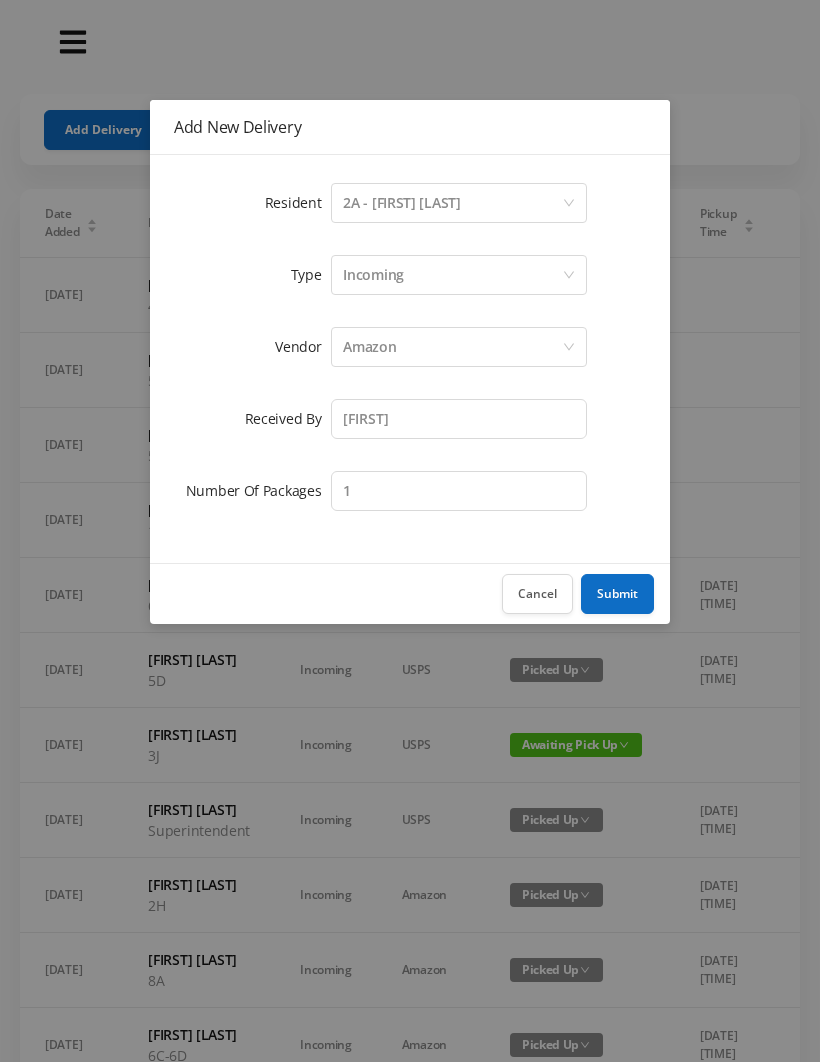 click on "Submit" at bounding box center (617, 594) 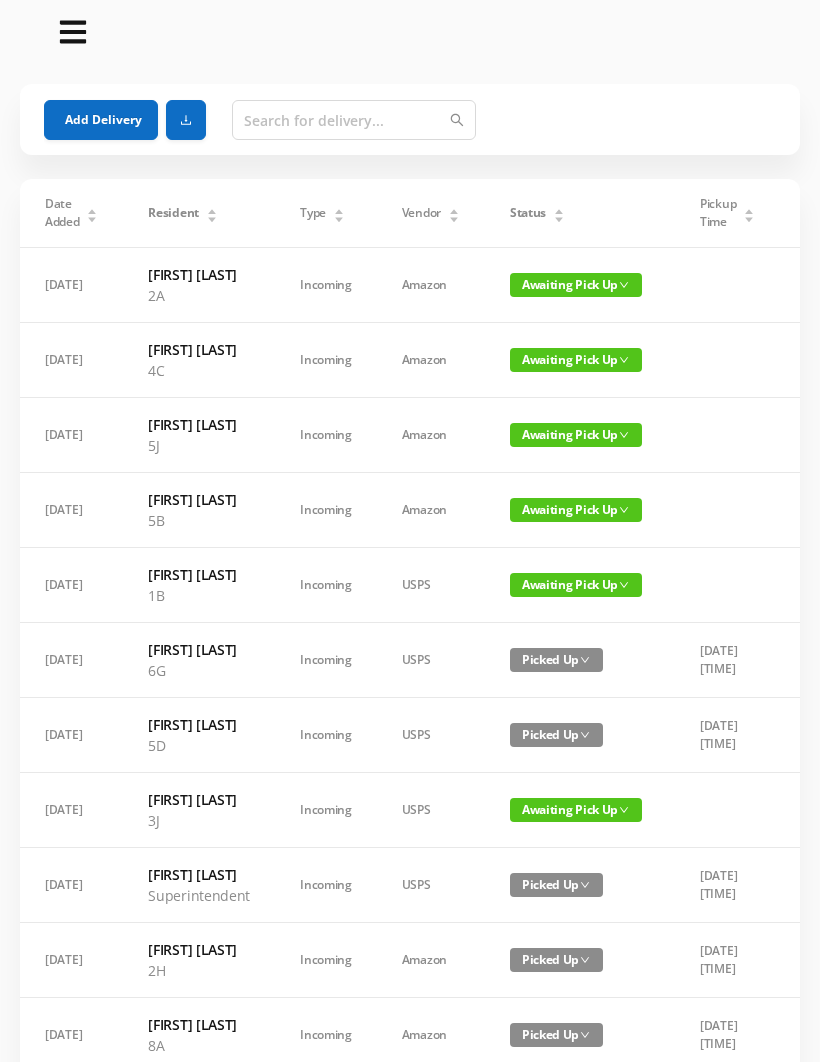 scroll, scrollTop: 0, scrollLeft: 0, axis: both 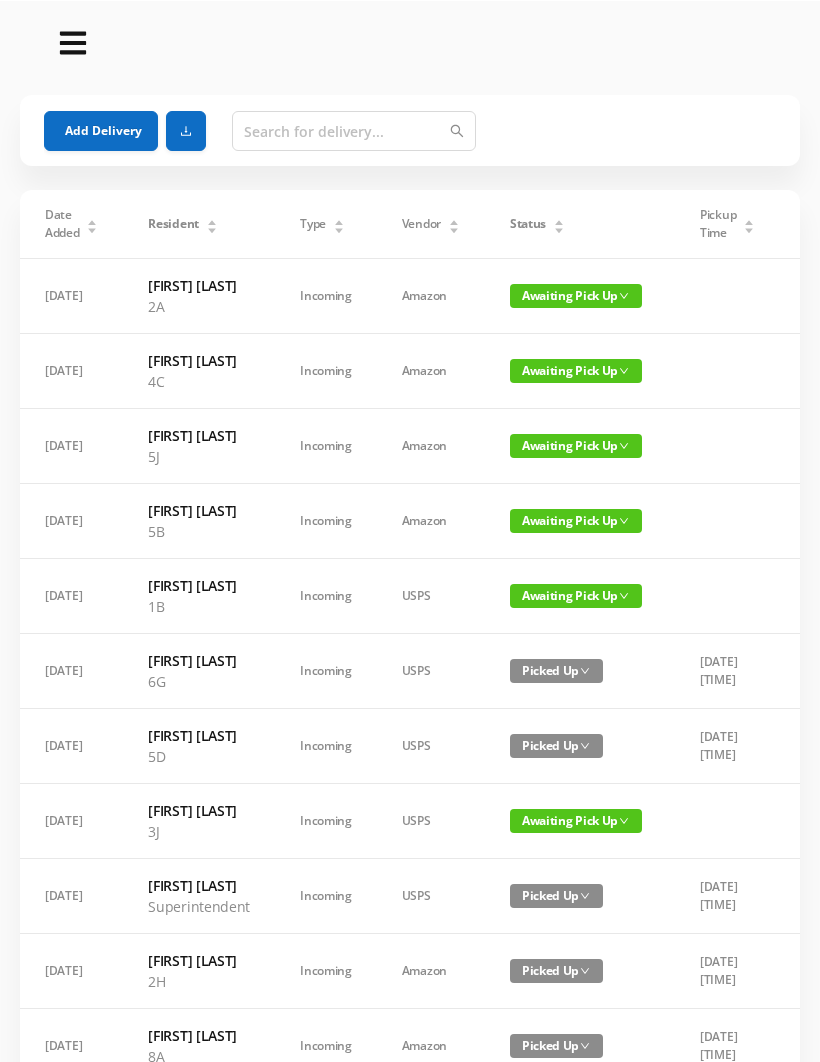 click on "Add Delivery" at bounding box center (101, 130) 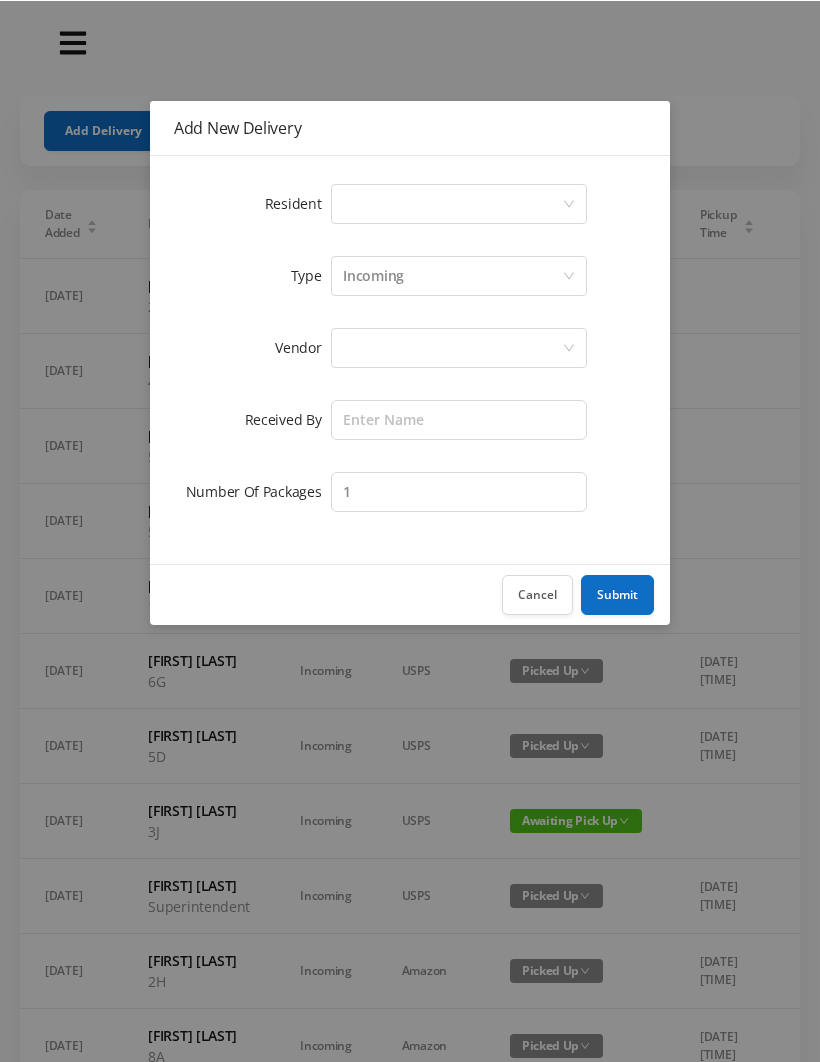 click on "Select a person" at bounding box center (452, 203) 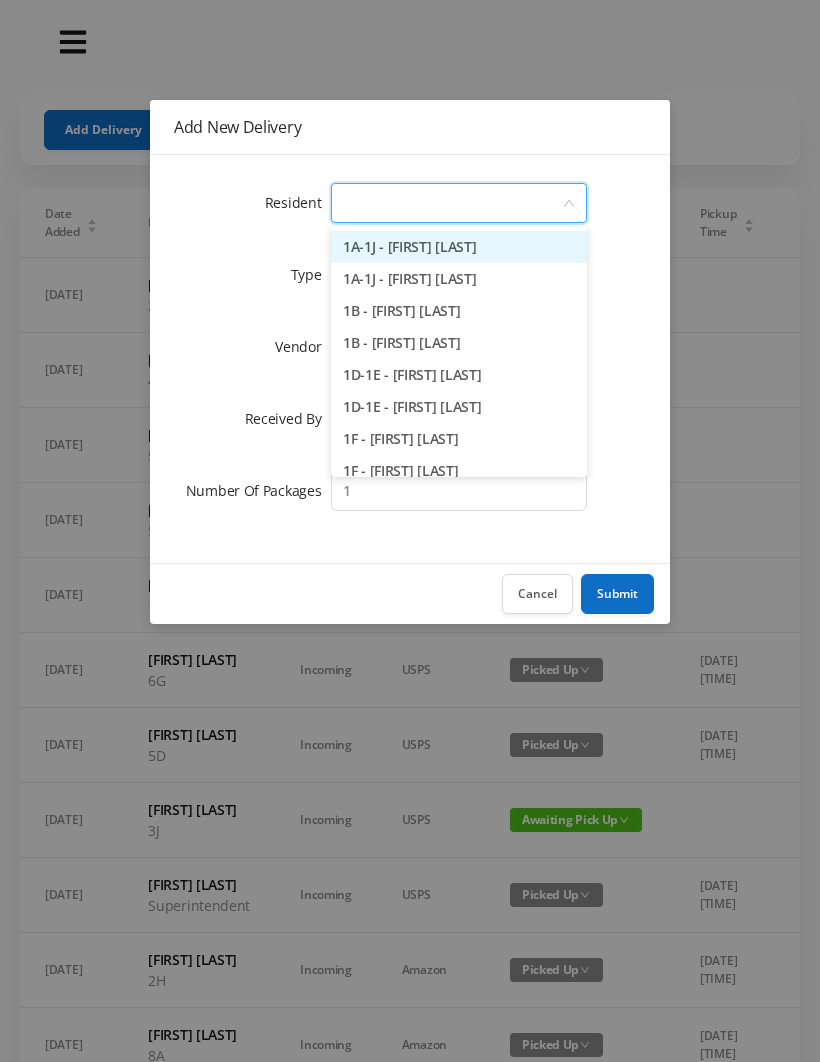 type on "6" 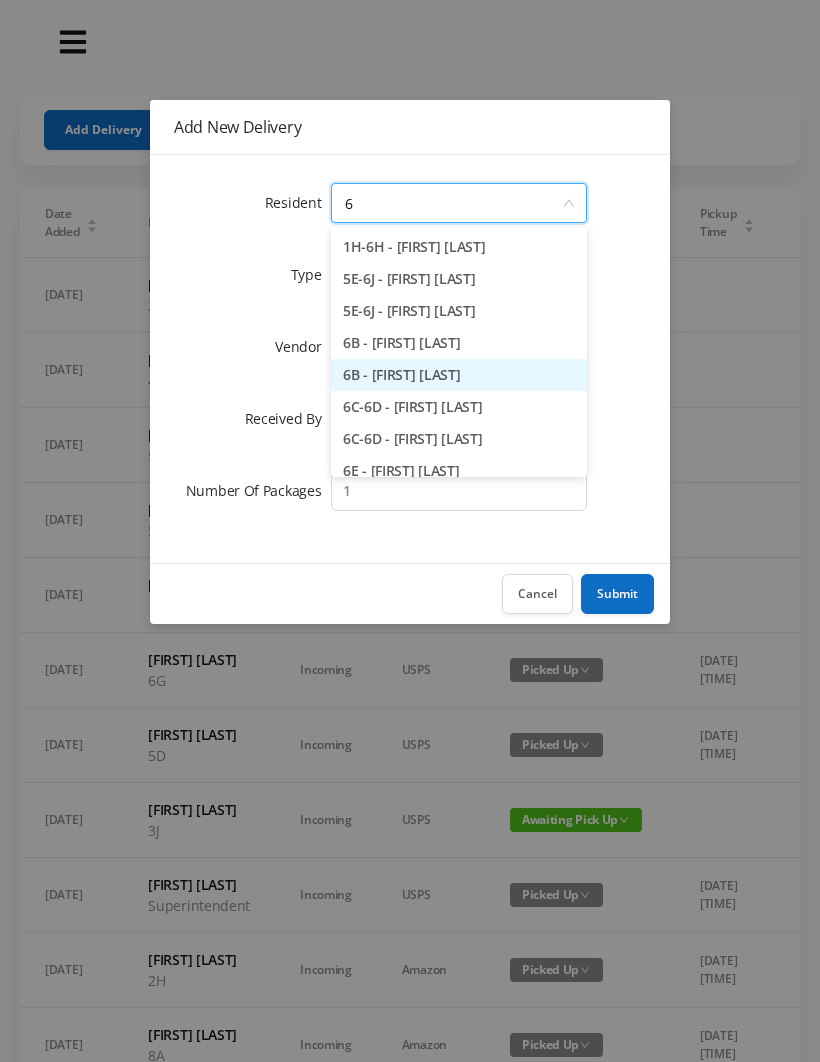 click on "6B - [FIRST] [LAST]" at bounding box center (459, 375) 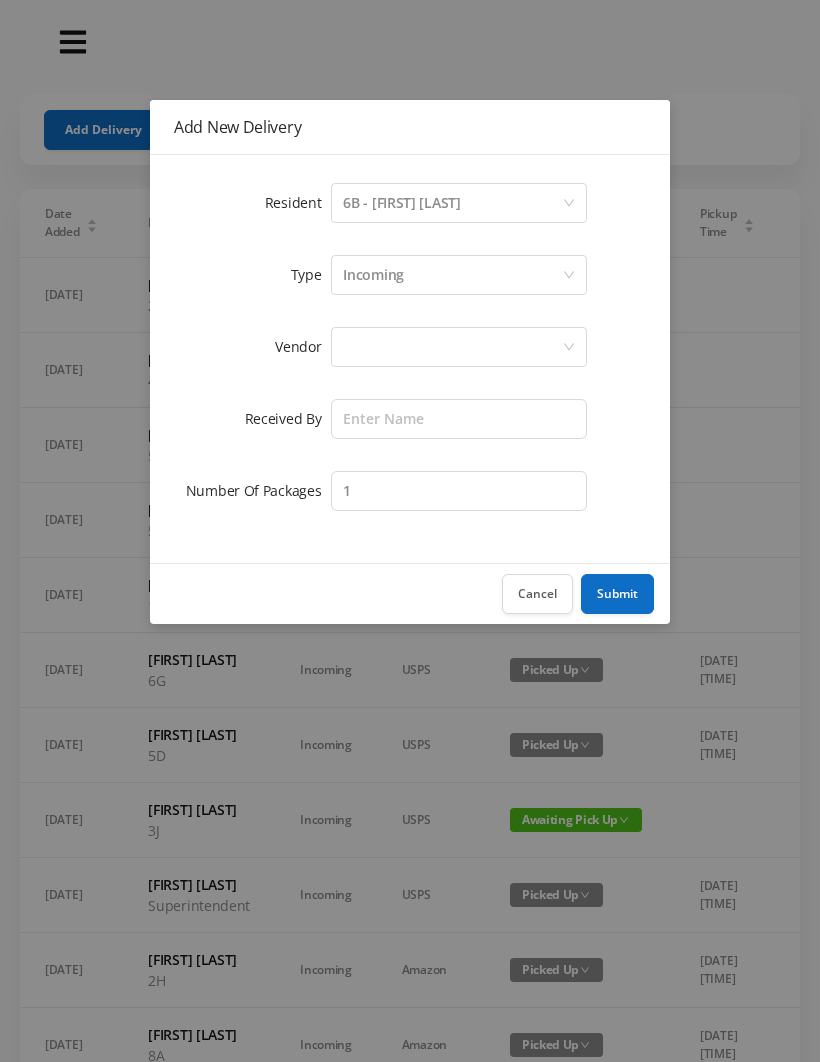 click at bounding box center [452, 347] 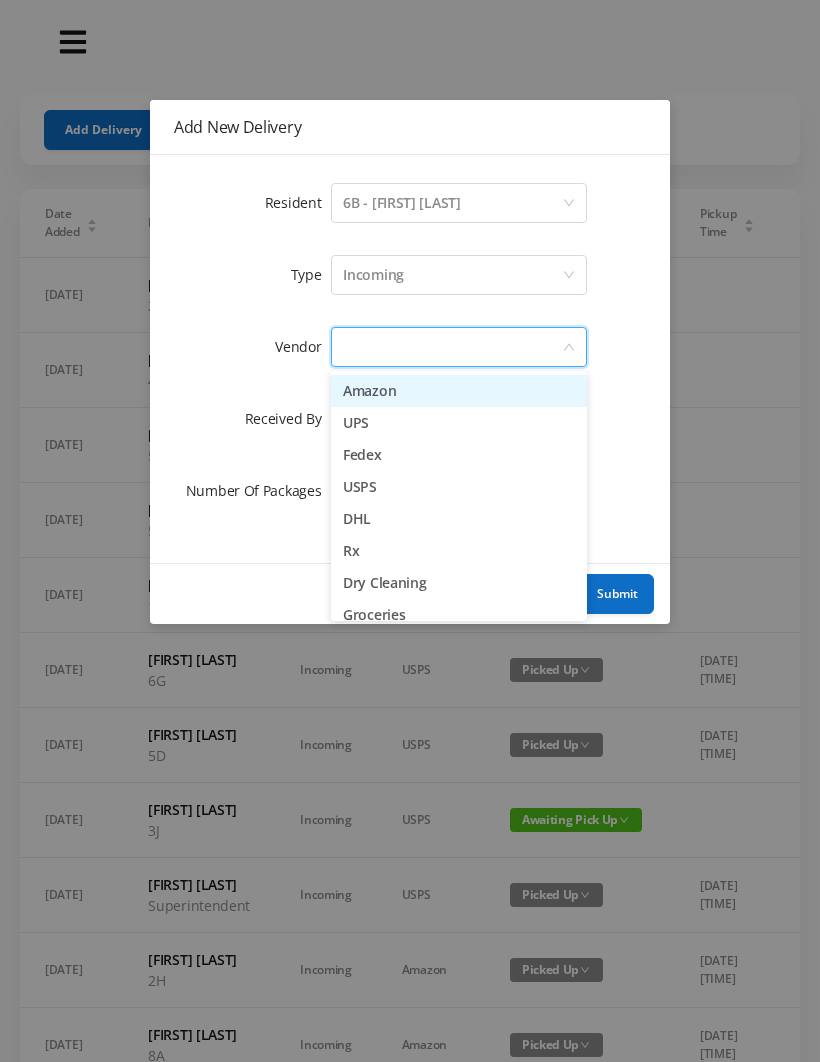 click on "Amazon" at bounding box center [459, 391] 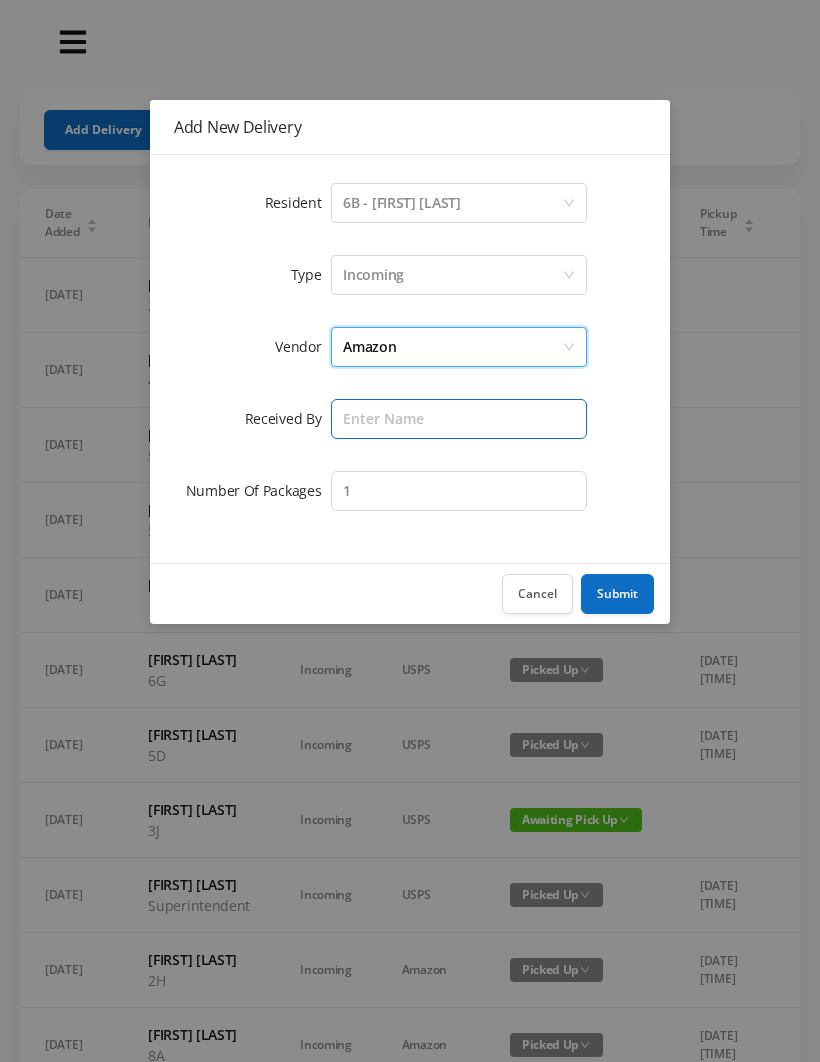 click at bounding box center [459, 419] 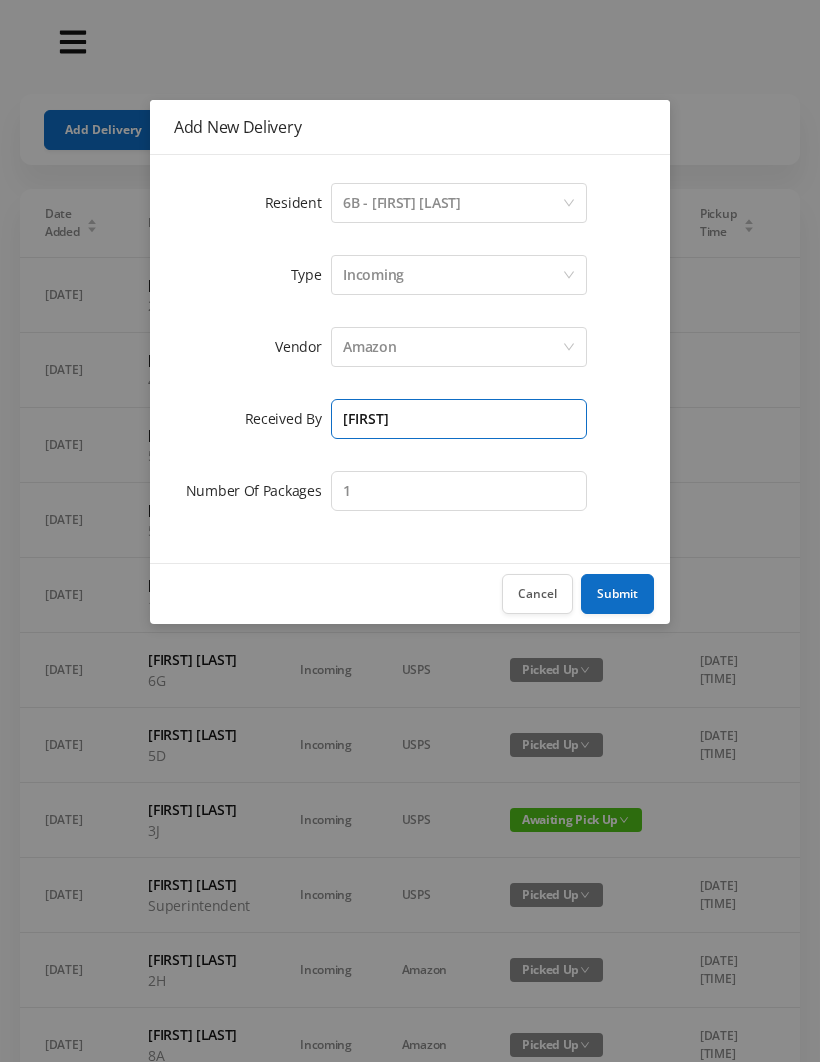 type on "[FIRST]" 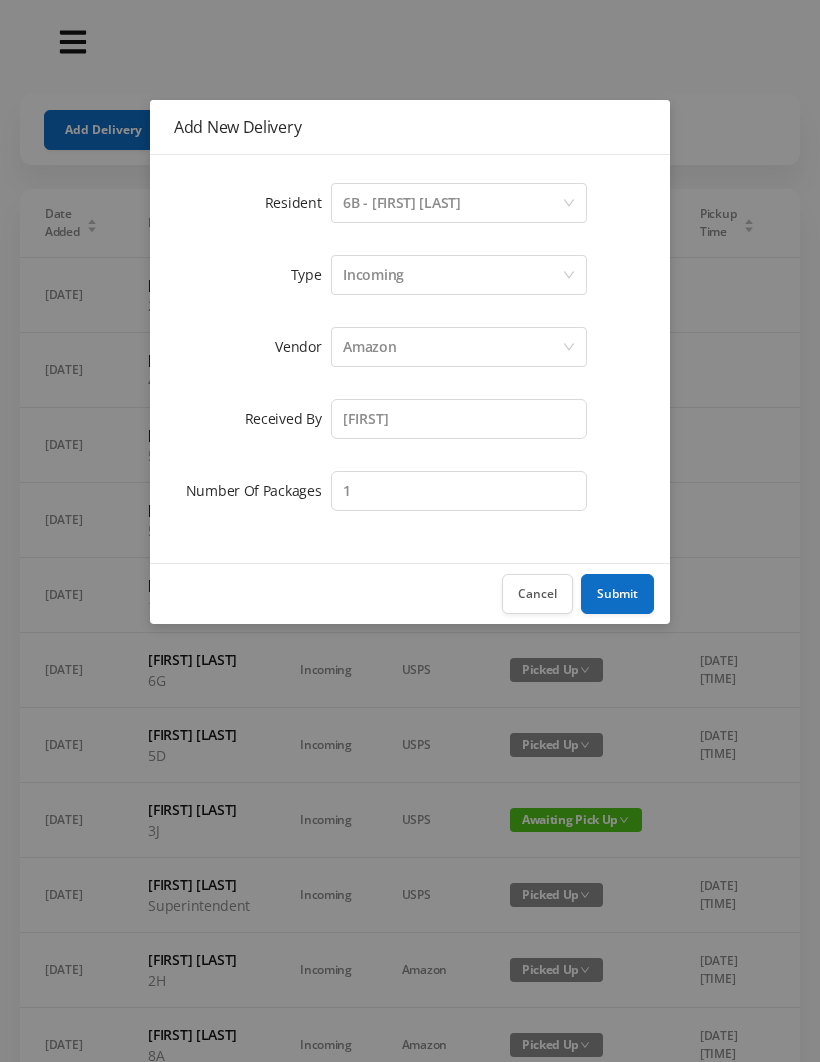 click on "Submit" at bounding box center [617, 594] 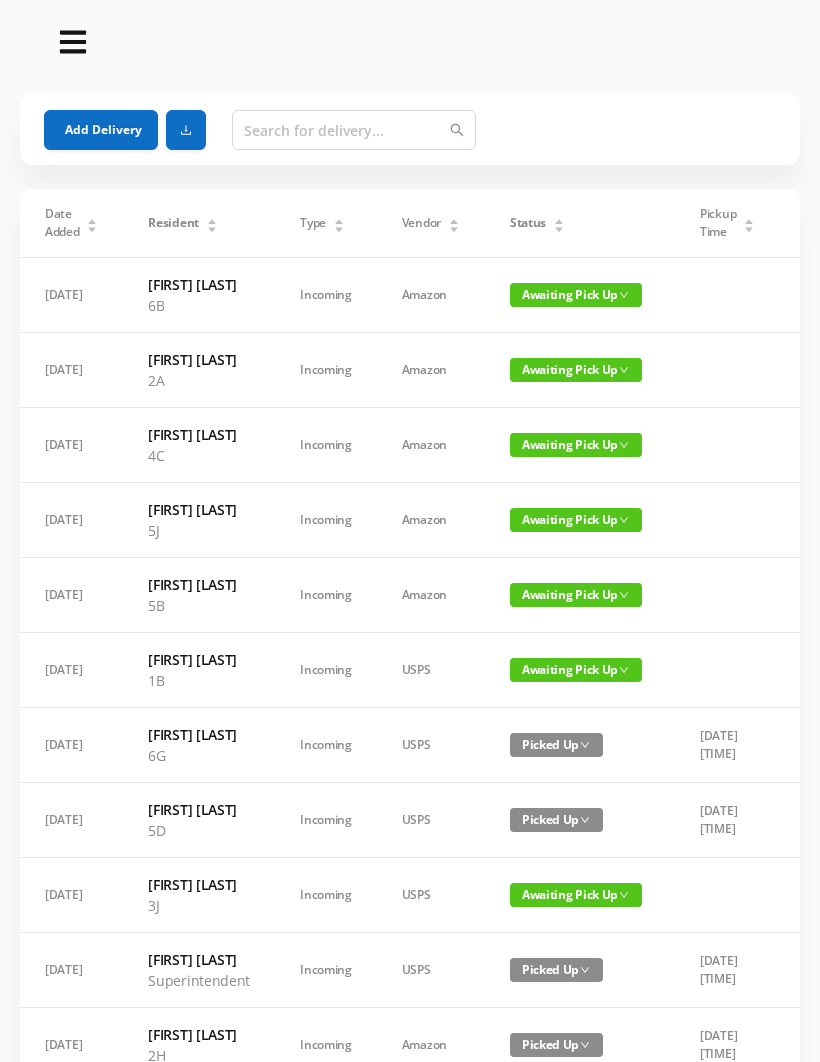 click on "Add Delivery" at bounding box center [101, 130] 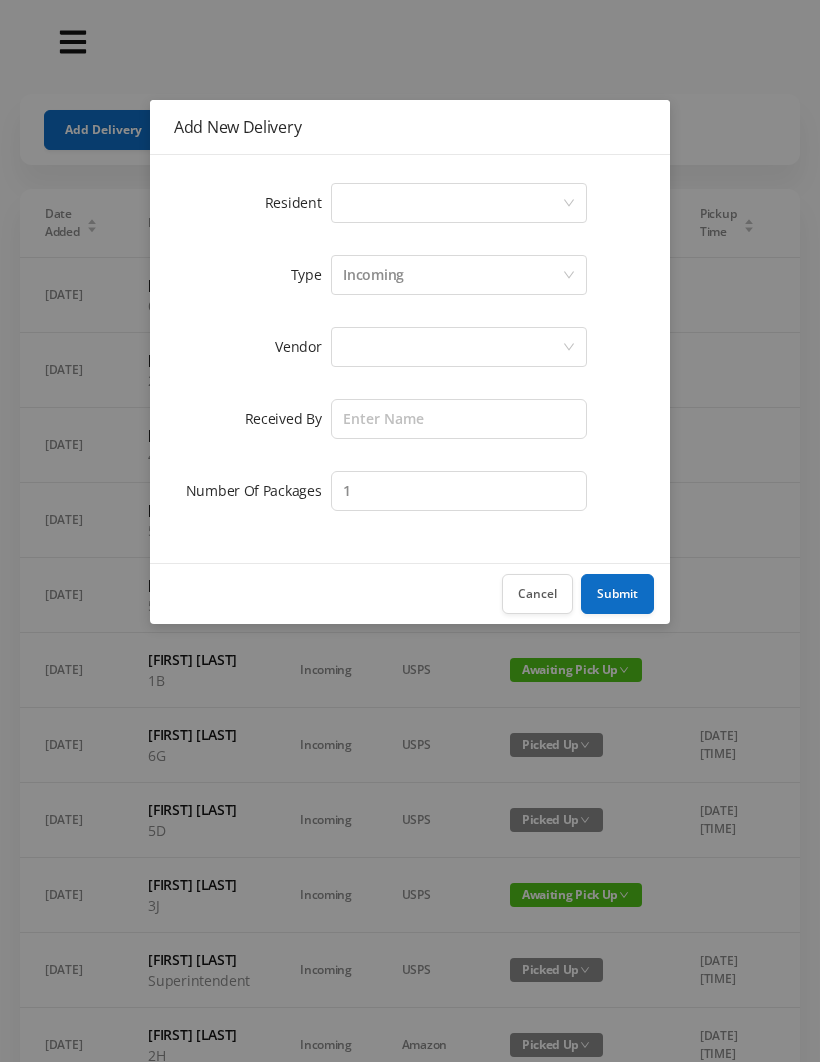 click on "Select a person" at bounding box center (452, 203) 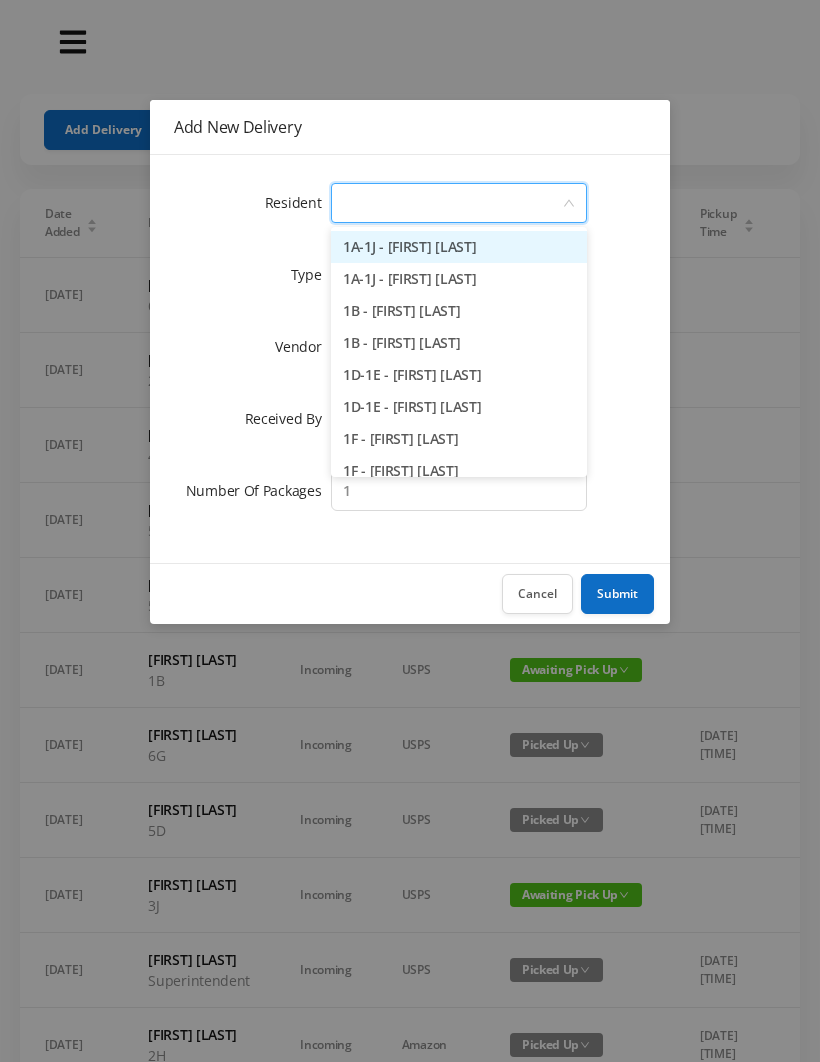 type on "7" 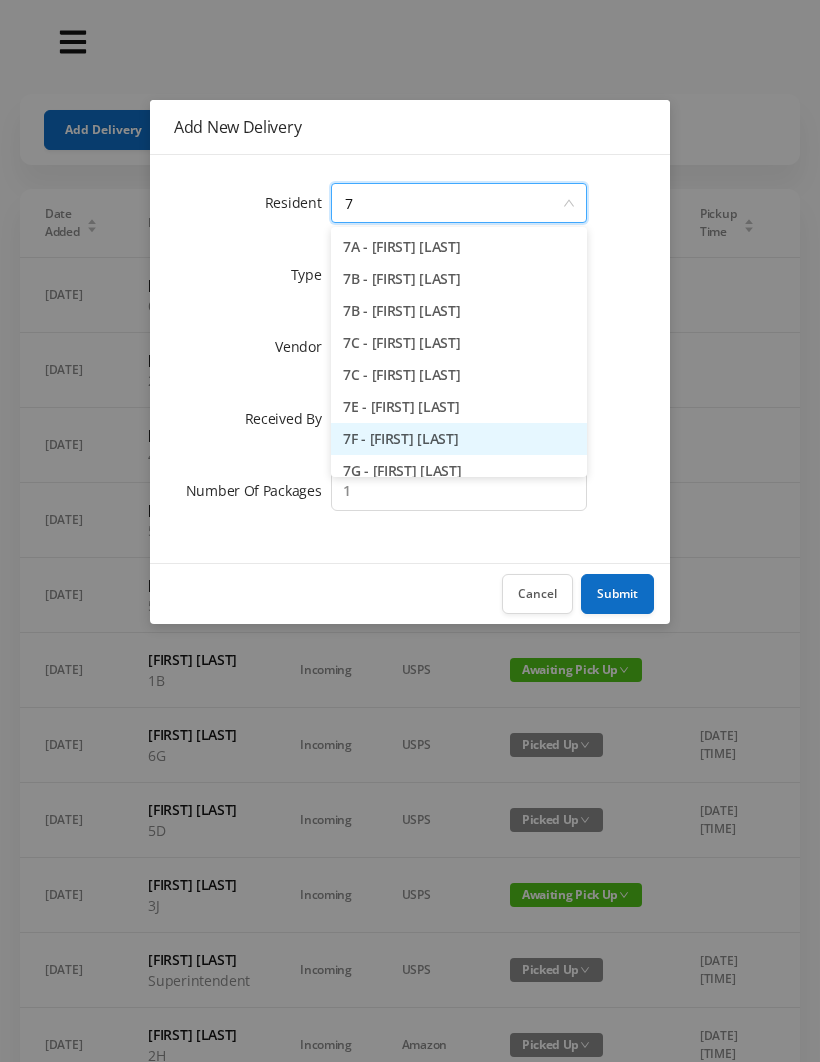 click on "7F - [FIRST] [LAST]" at bounding box center [459, 439] 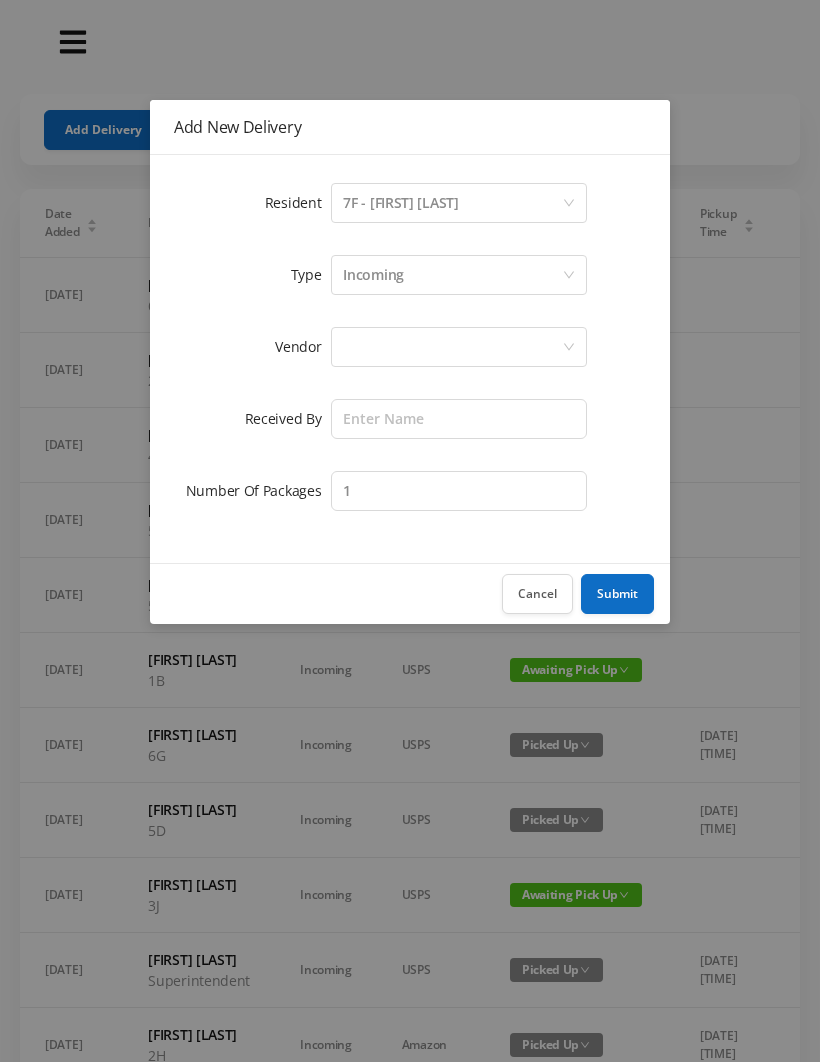 click at bounding box center (452, 347) 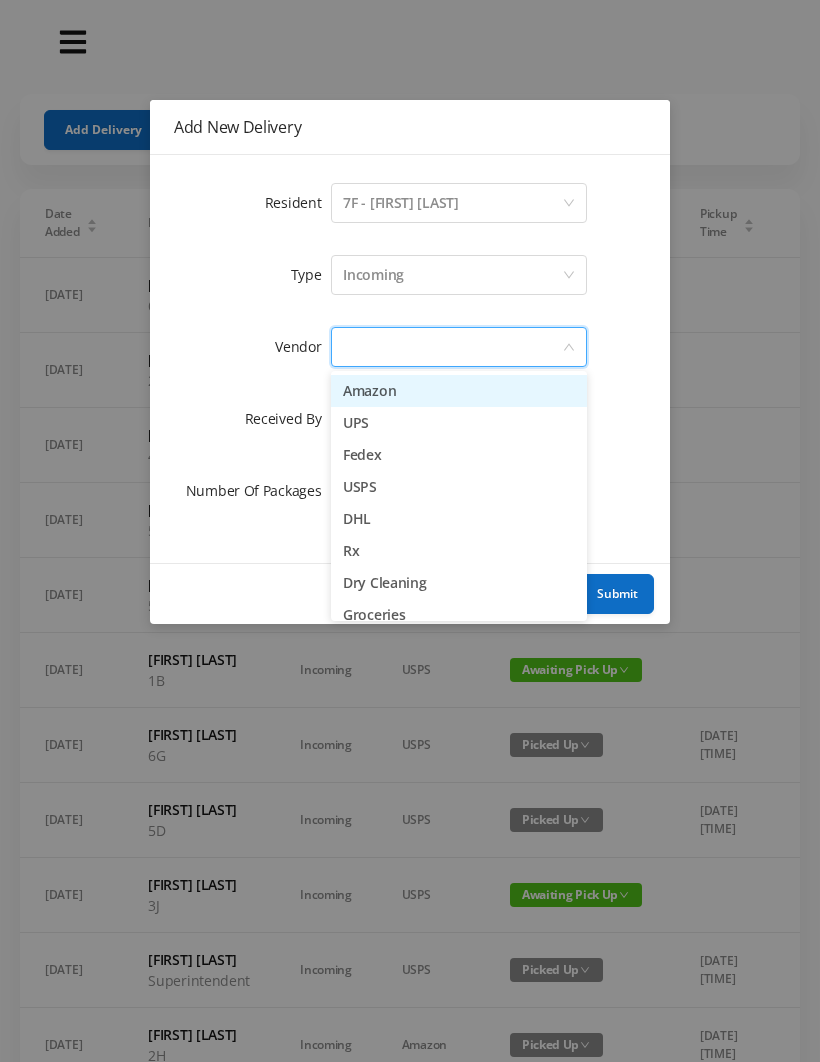 click on "Amazon" at bounding box center [459, 391] 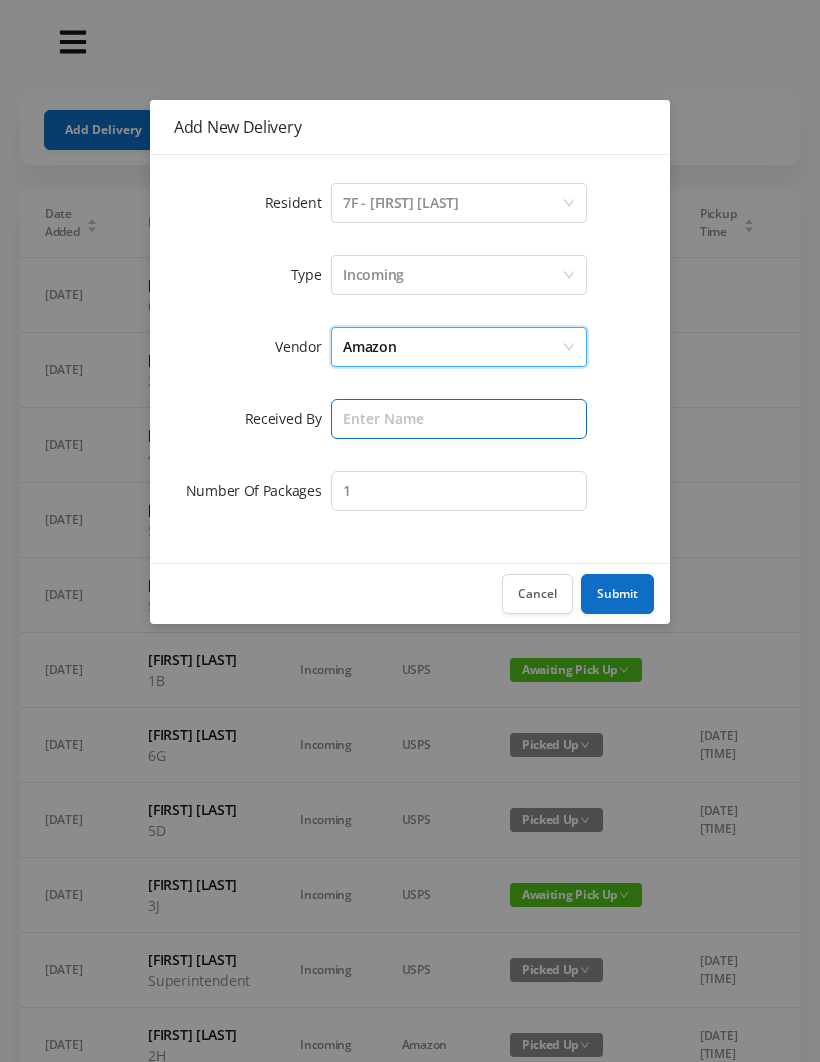 click at bounding box center (459, 419) 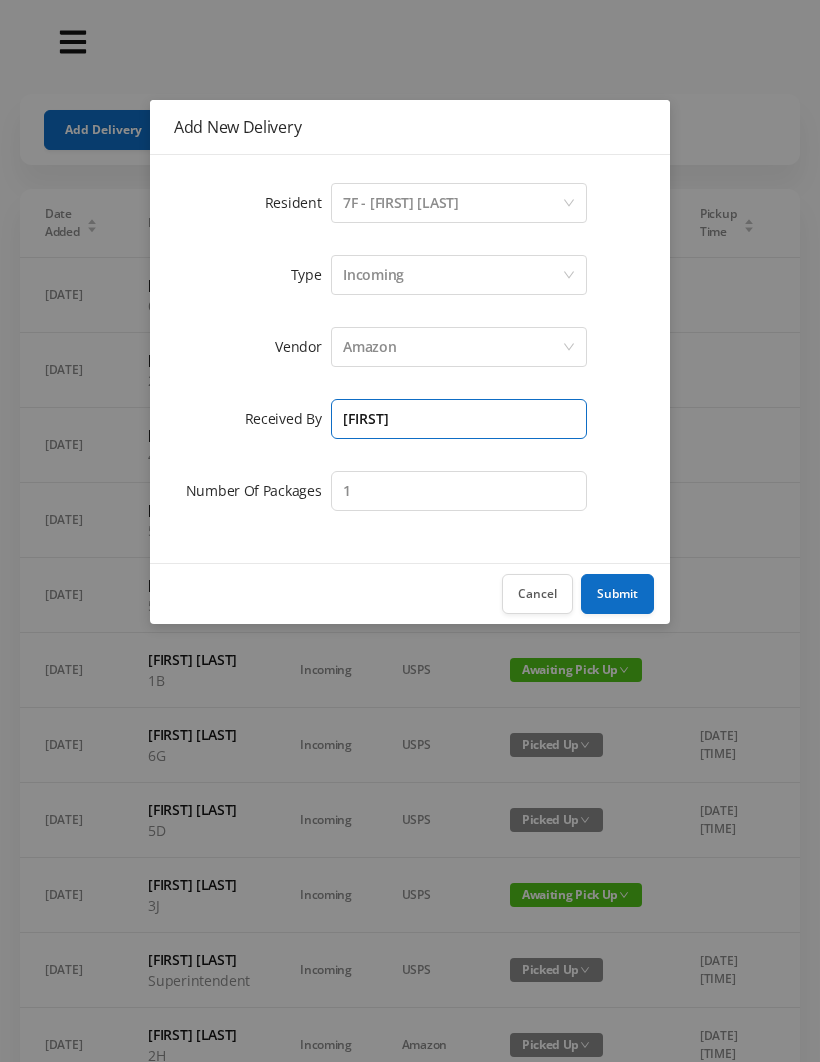 type on "[FIRST]" 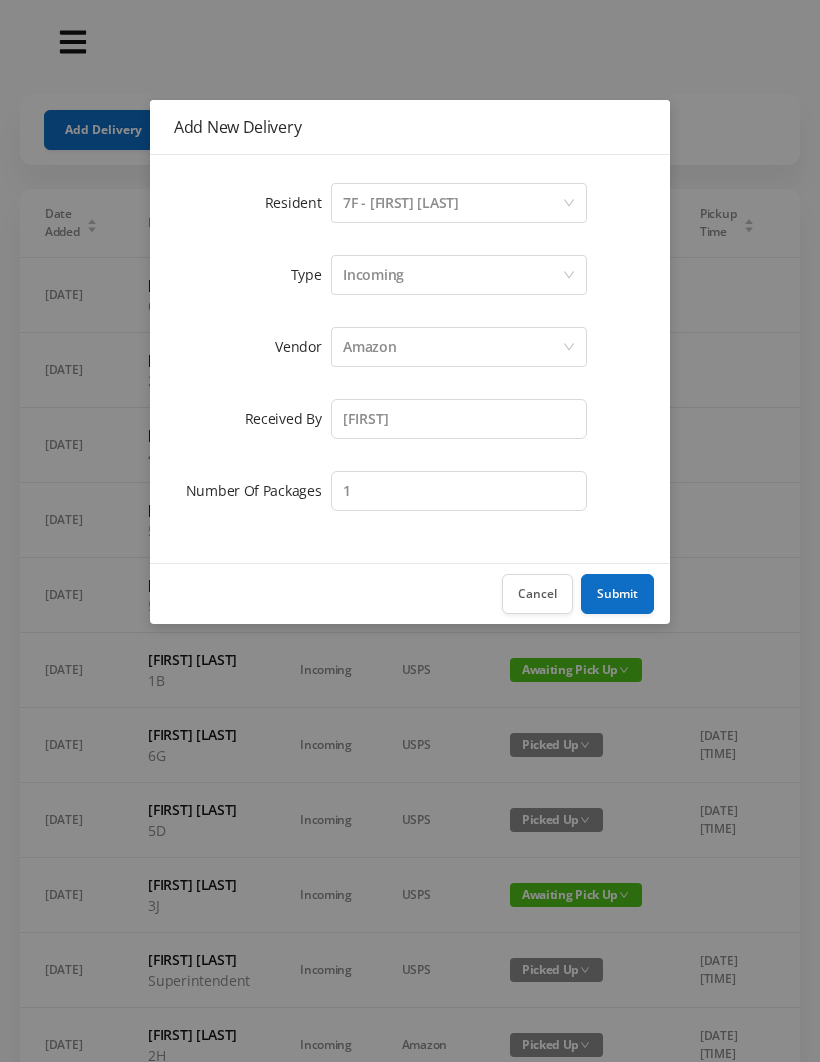 click on "Submit" at bounding box center (617, 594) 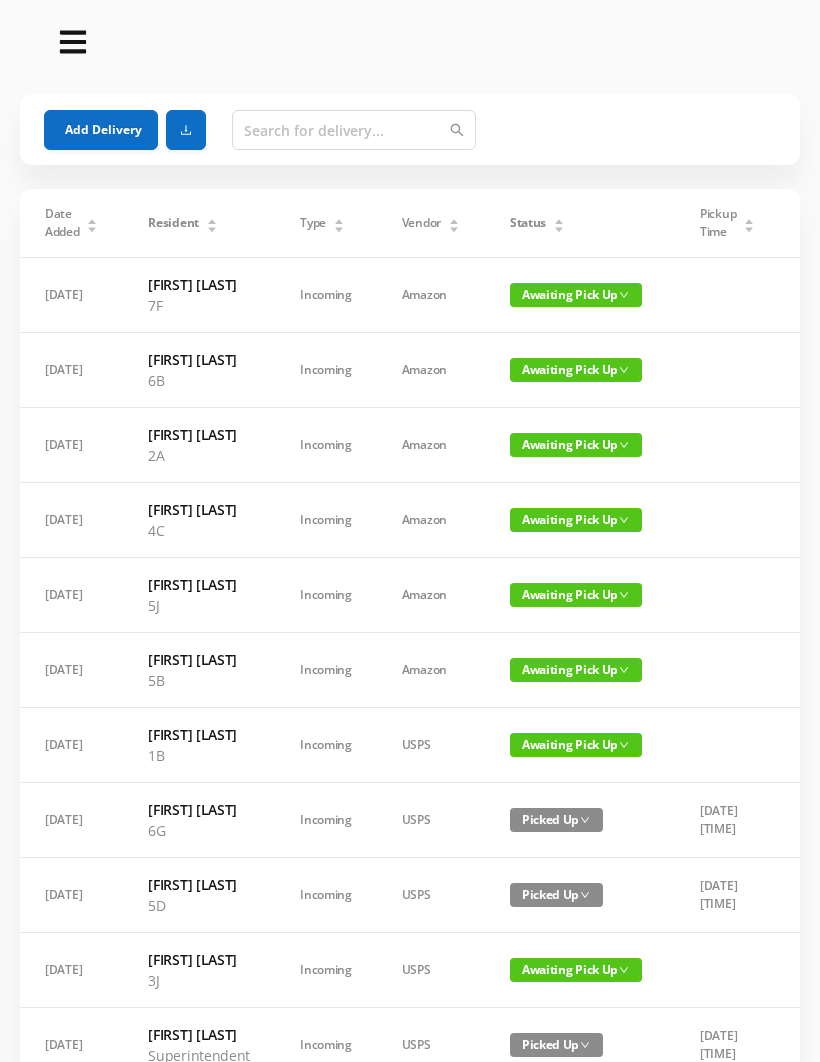 click on "Add Delivery" at bounding box center (101, 130) 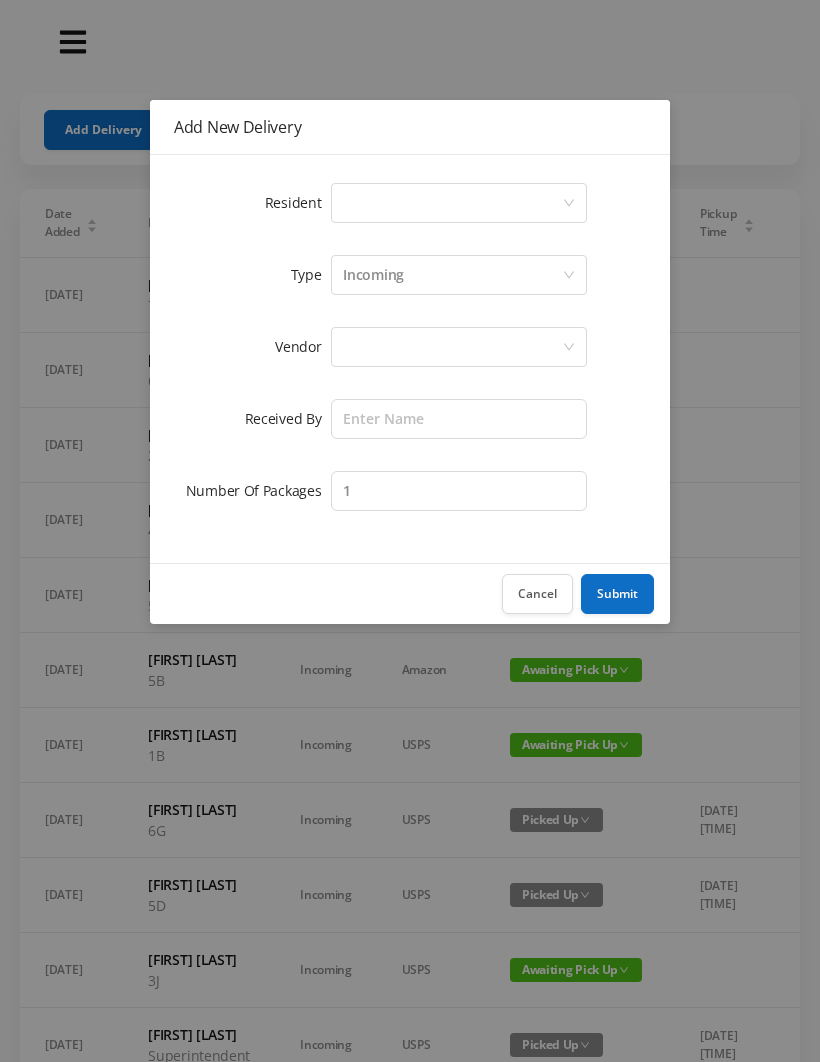 click on "Select a person" at bounding box center [452, 203] 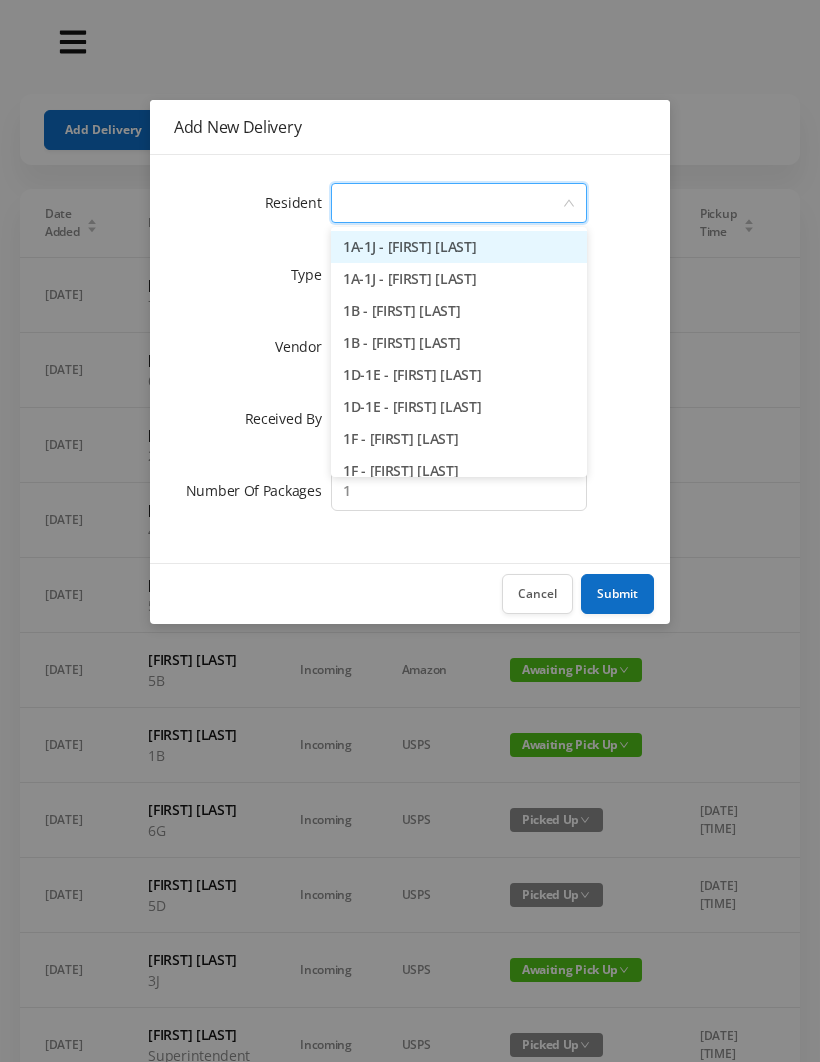 type on "4" 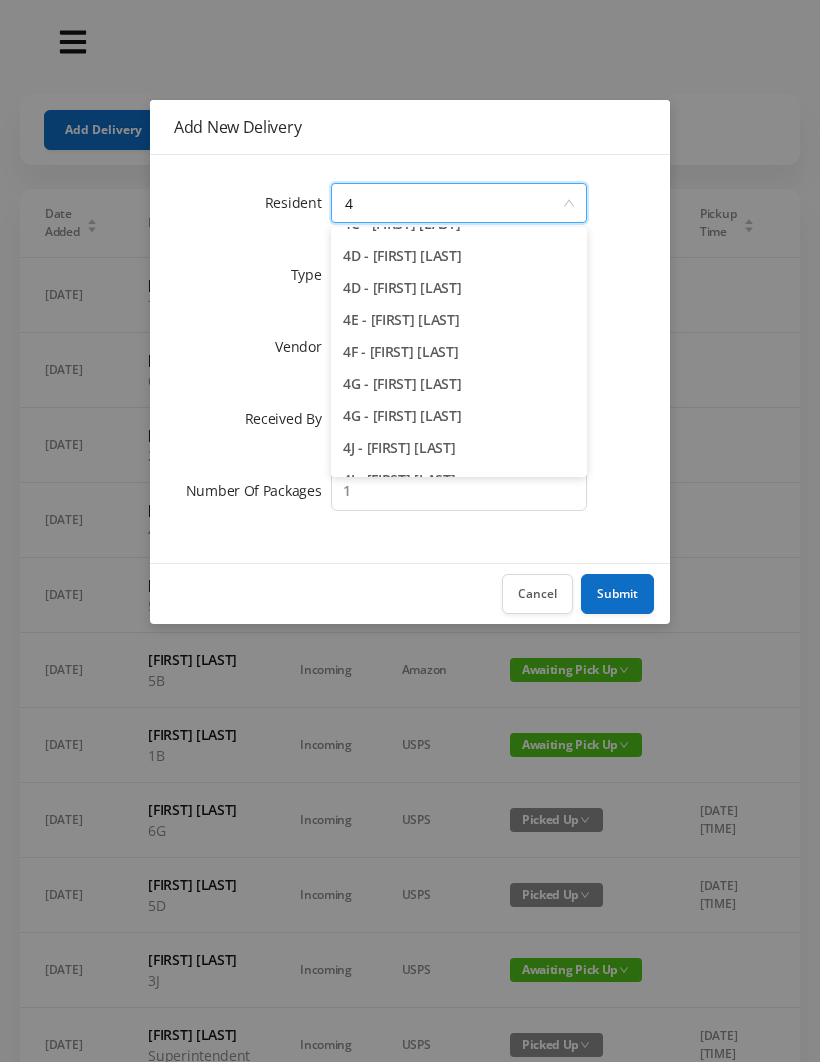 scroll, scrollTop: 202, scrollLeft: 0, axis: vertical 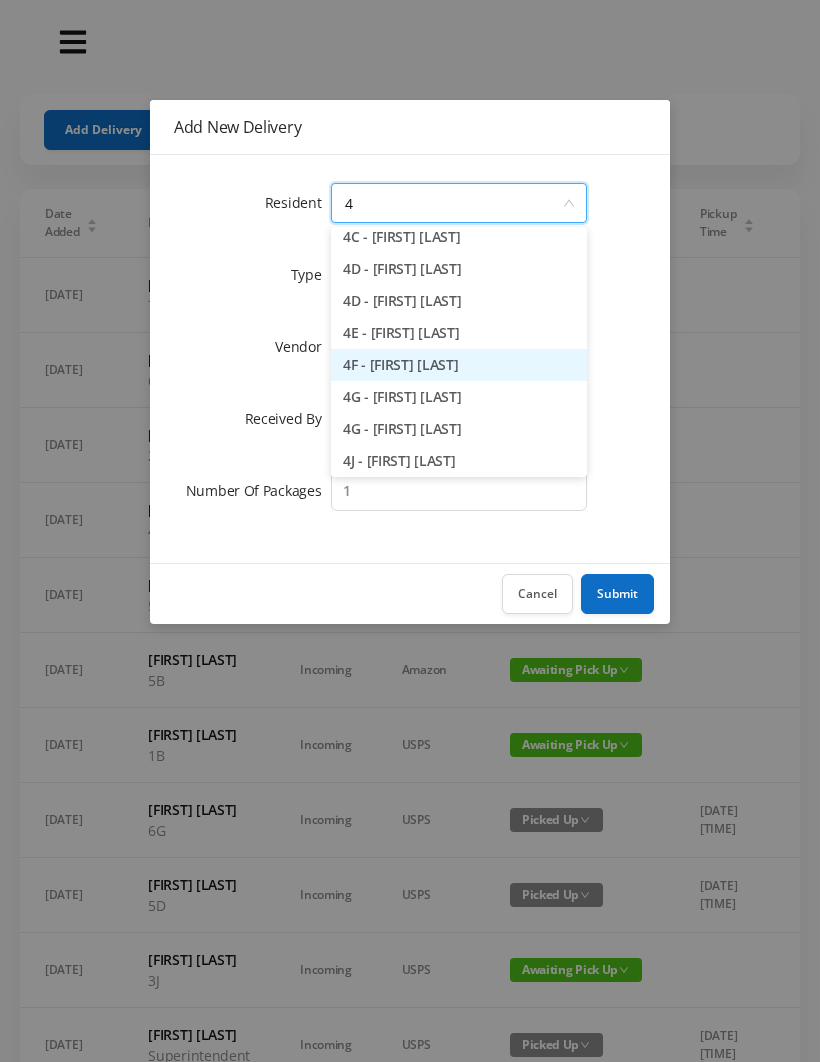 click on "4F - [FIRST] [LAST]" at bounding box center (459, 365) 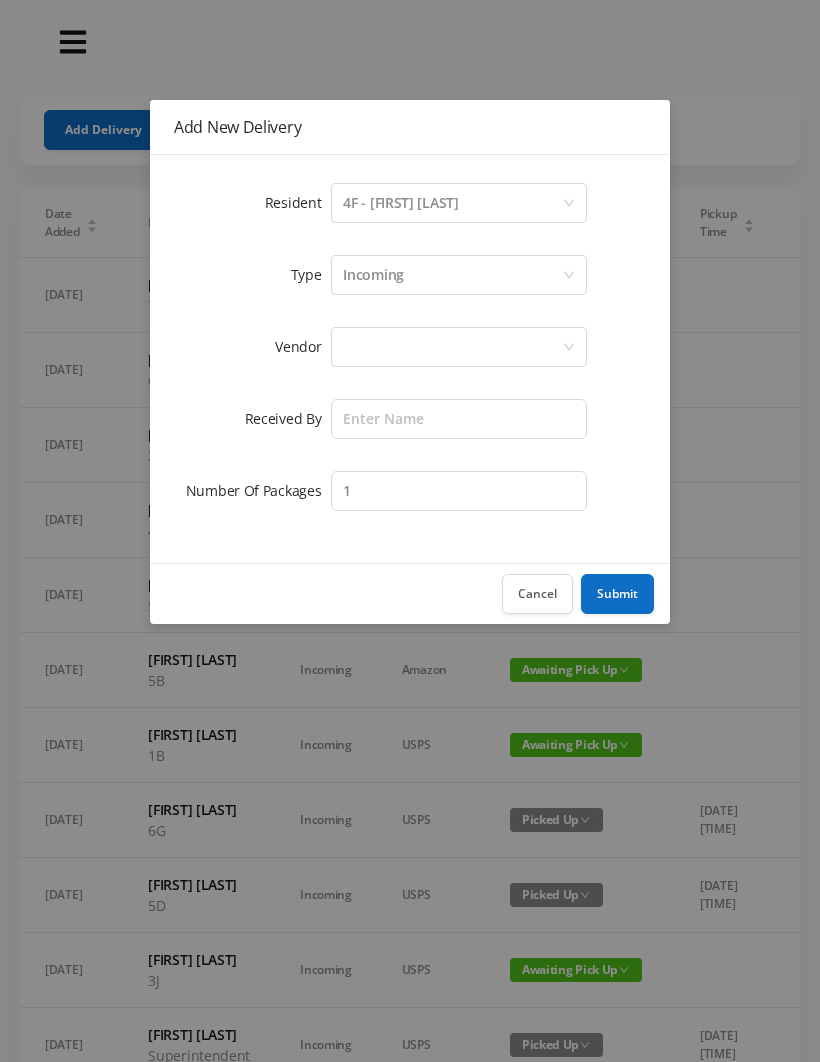 click at bounding box center (452, 347) 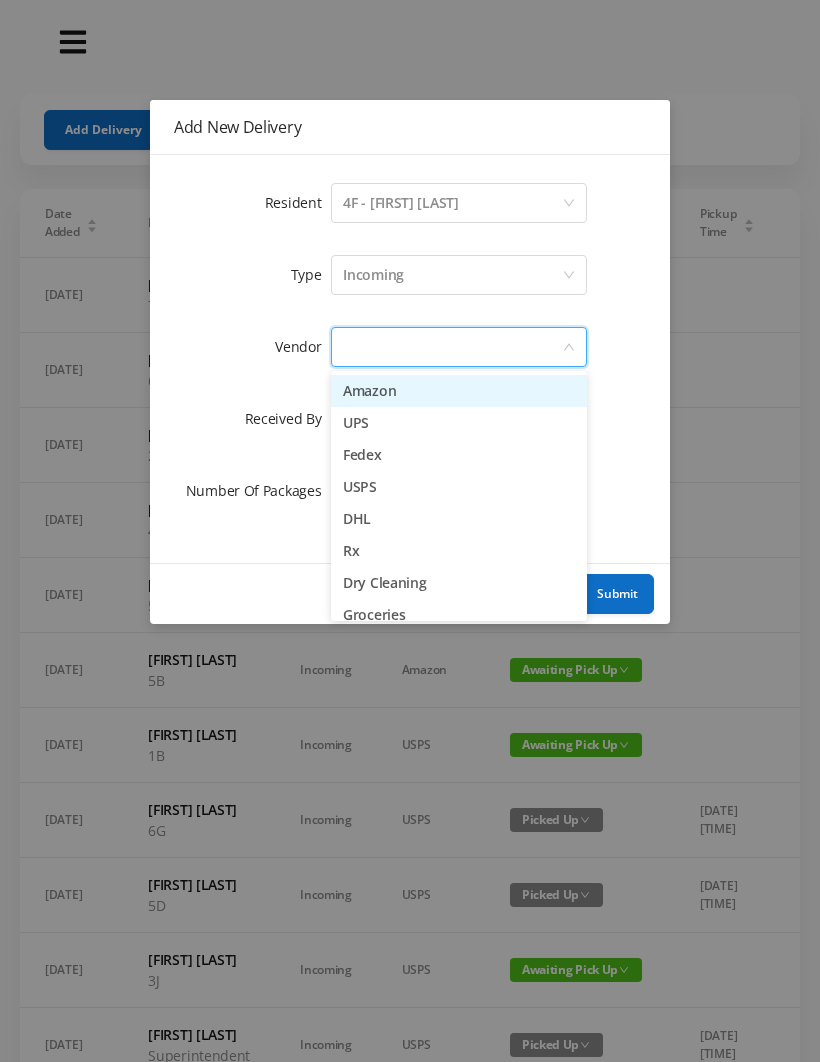 click on "Amazon" at bounding box center (459, 391) 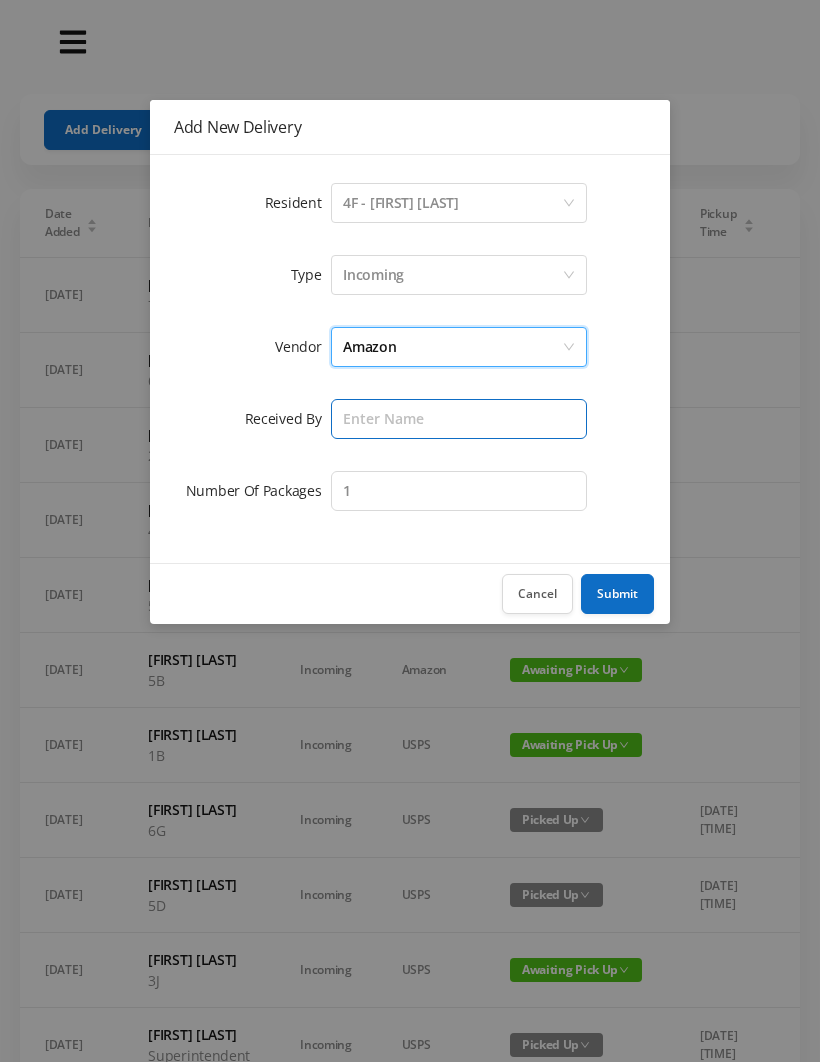 click at bounding box center [459, 419] 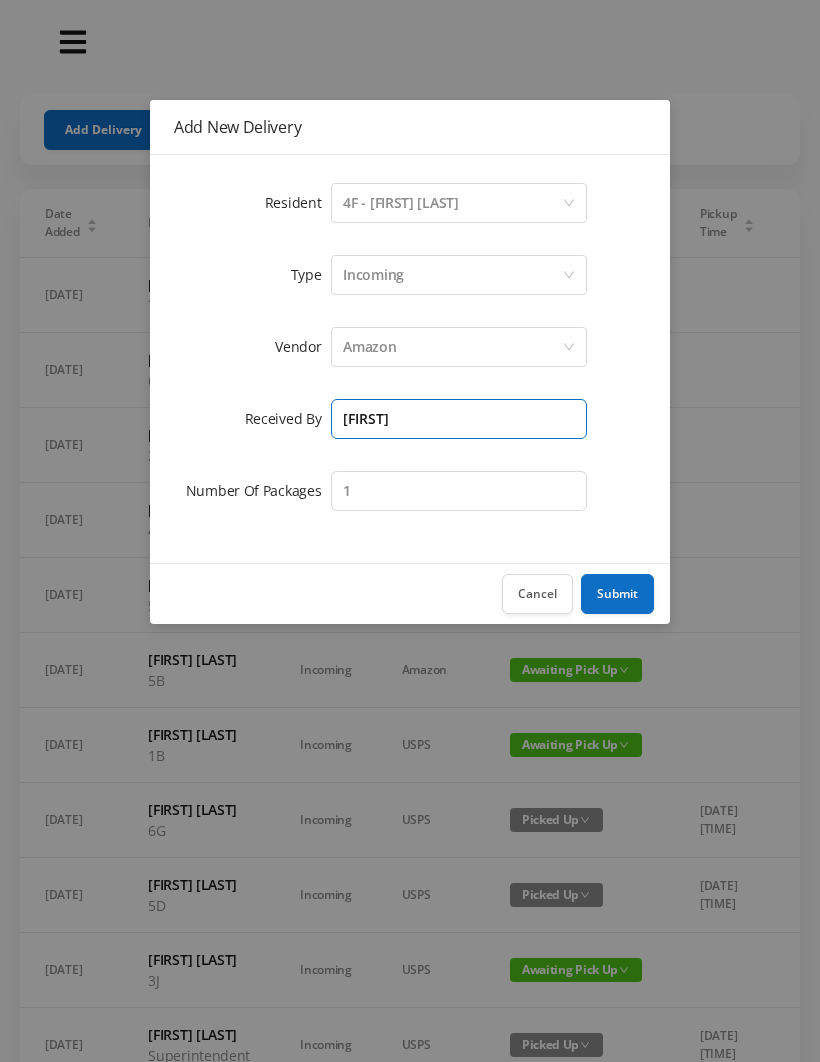 type on "[FIRST]" 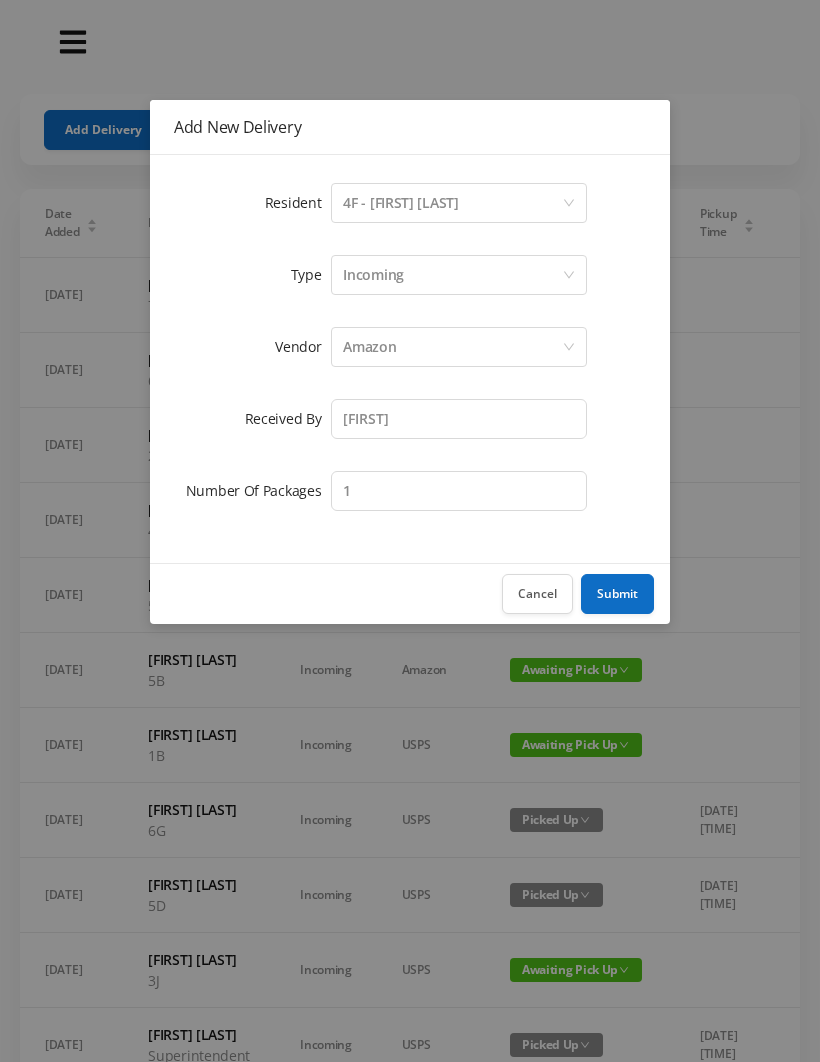 click on "Submit" at bounding box center (617, 594) 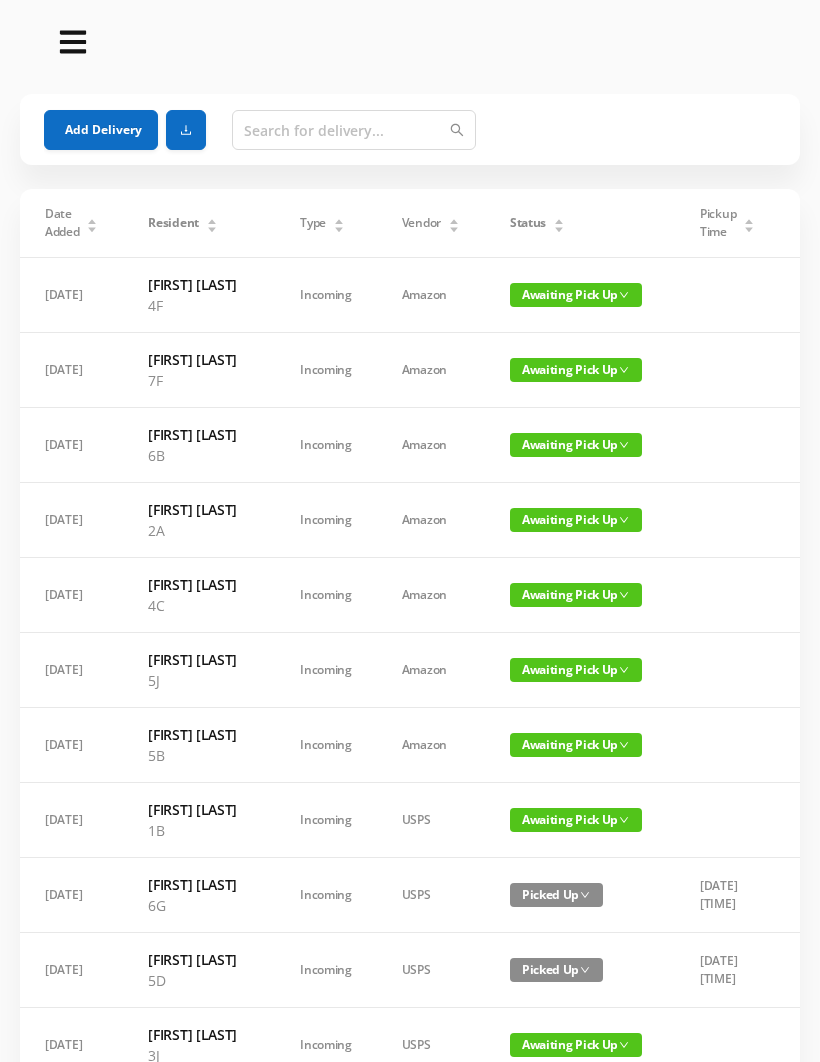 click on "Add Delivery" at bounding box center [101, 130] 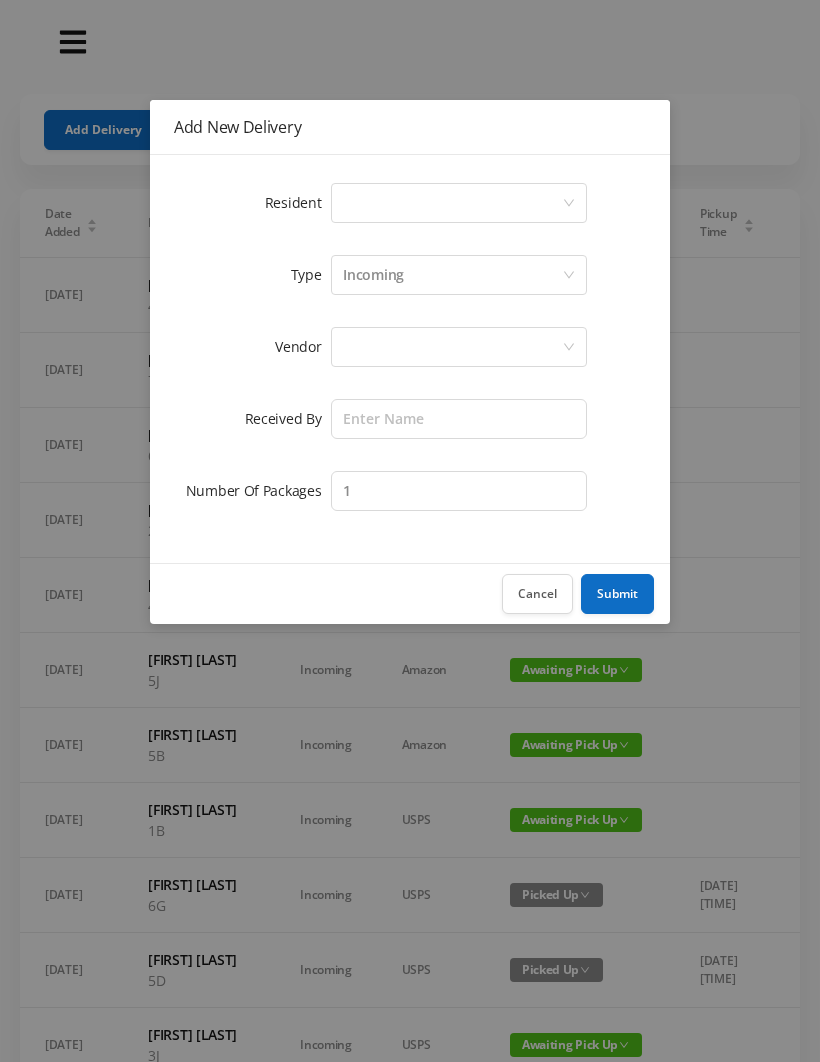 click on "Select a person" at bounding box center [452, 203] 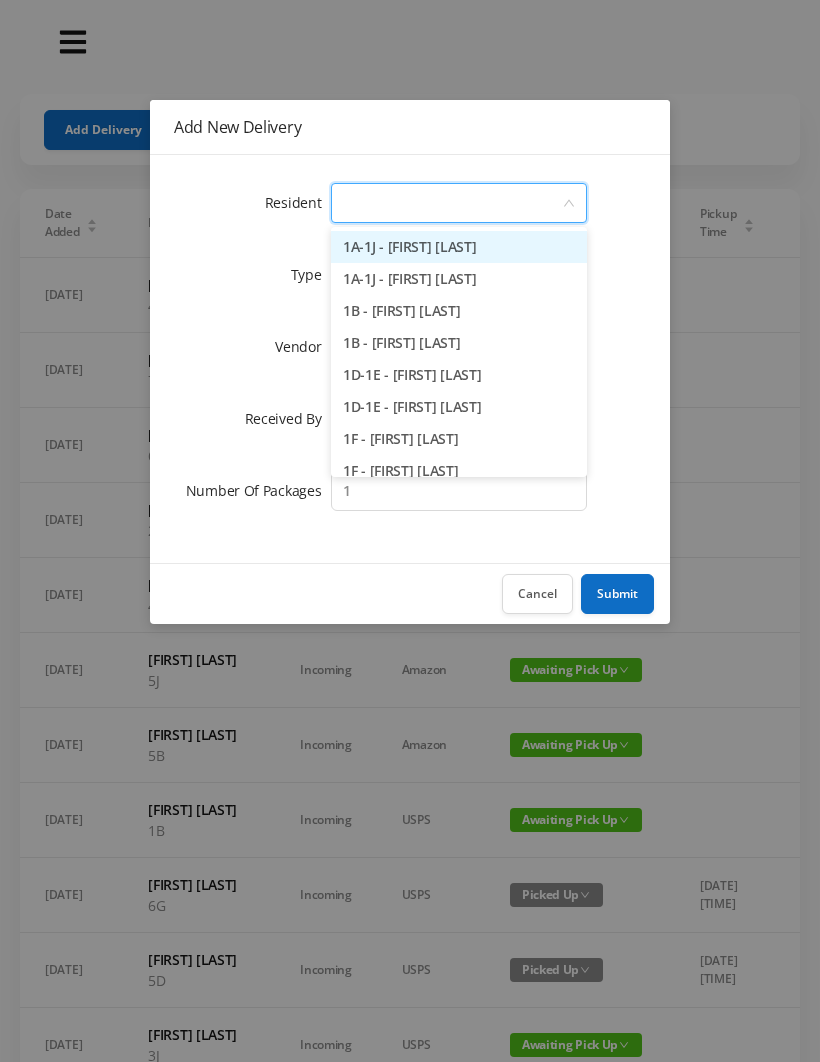 type on "4" 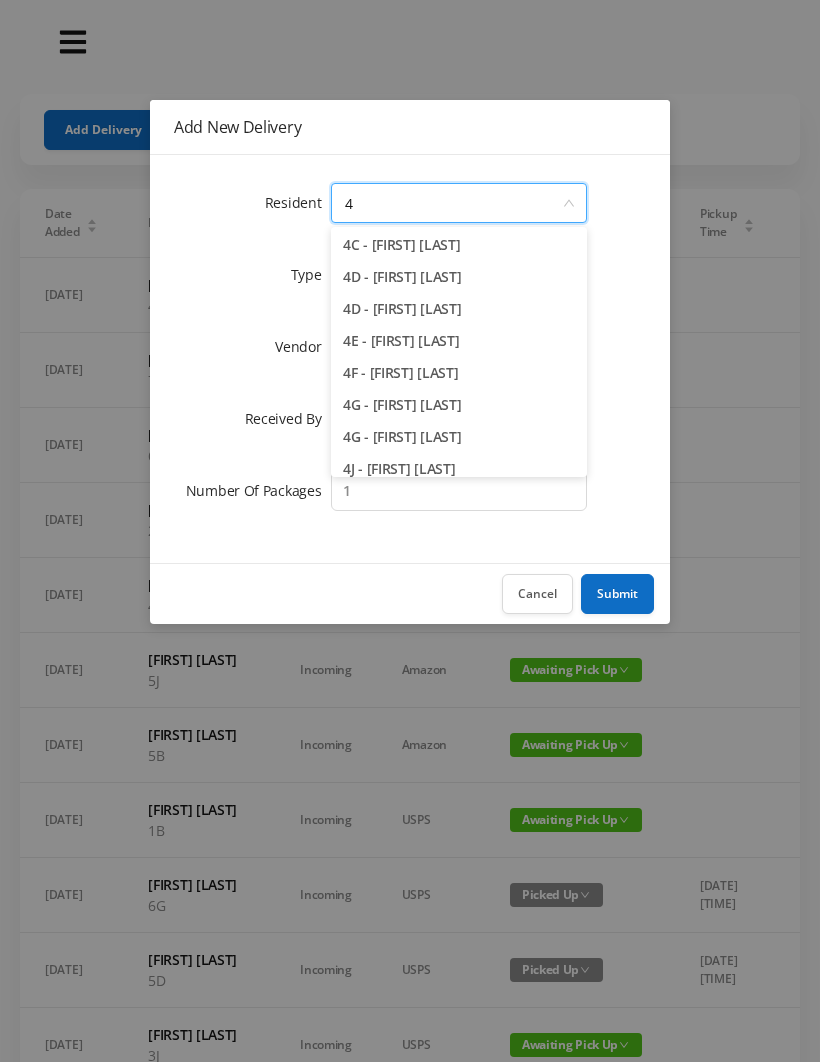 scroll, scrollTop: 183, scrollLeft: 0, axis: vertical 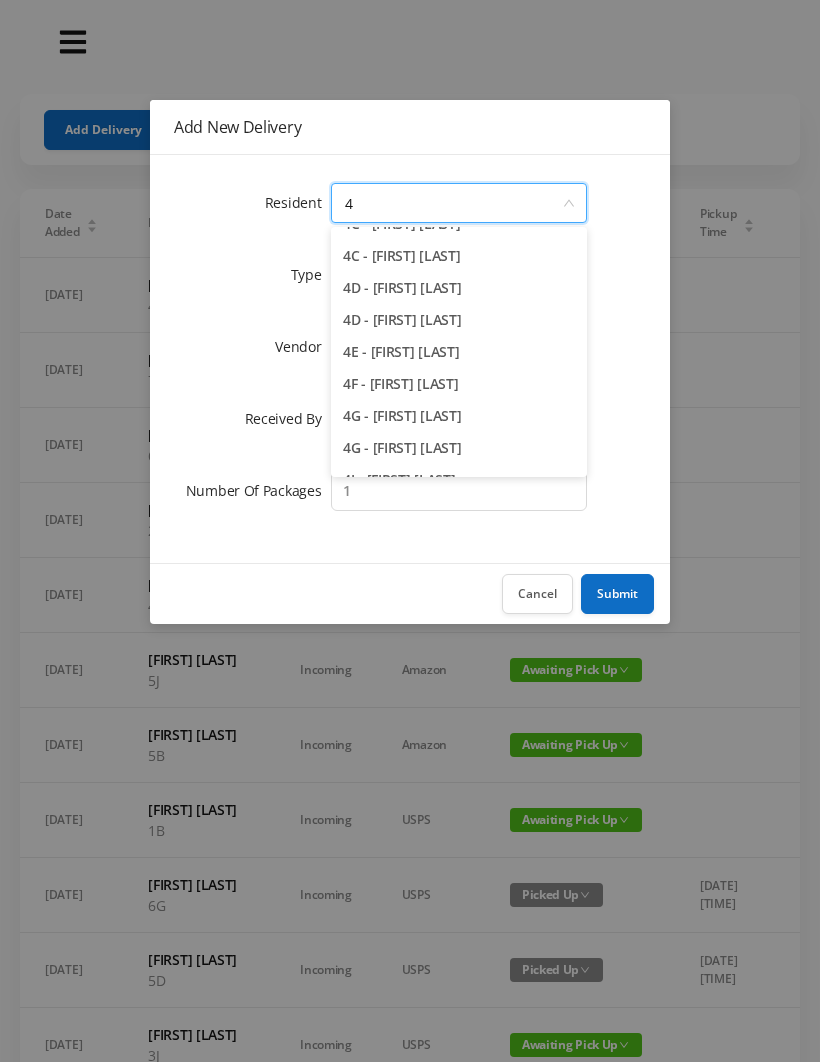 click on "4E - [FIRST] [LAST]" at bounding box center (459, 352) 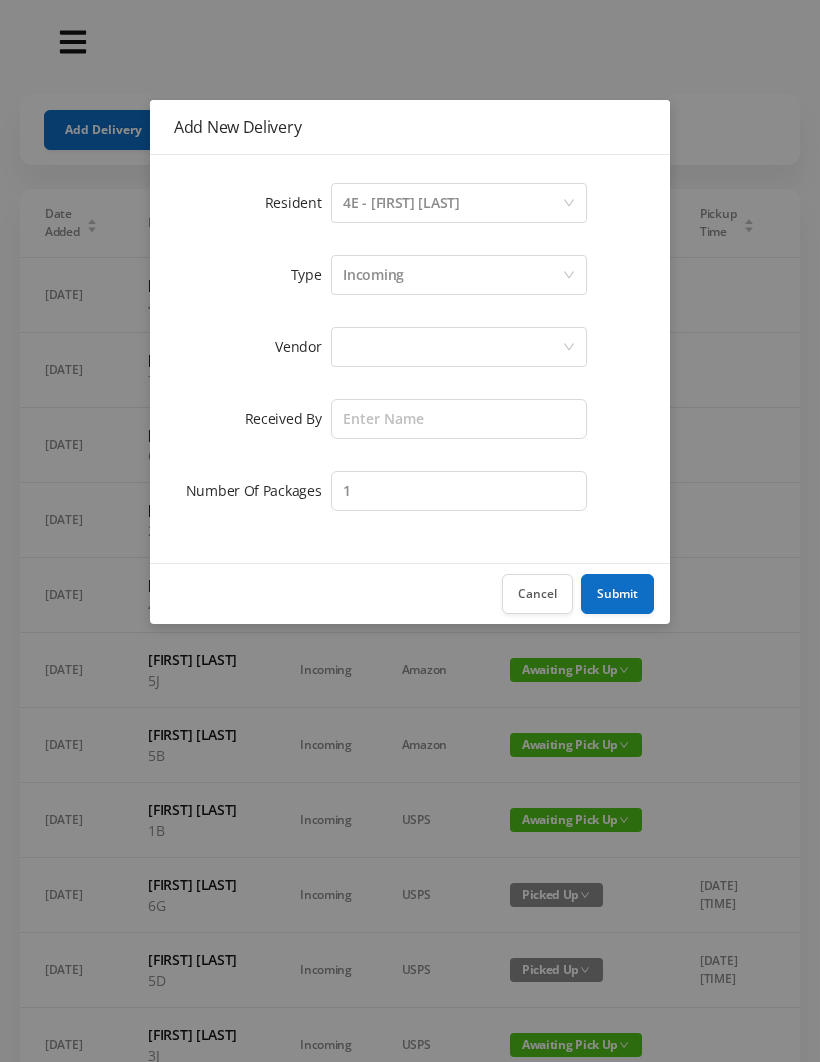 click at bounding box center (452, 347) 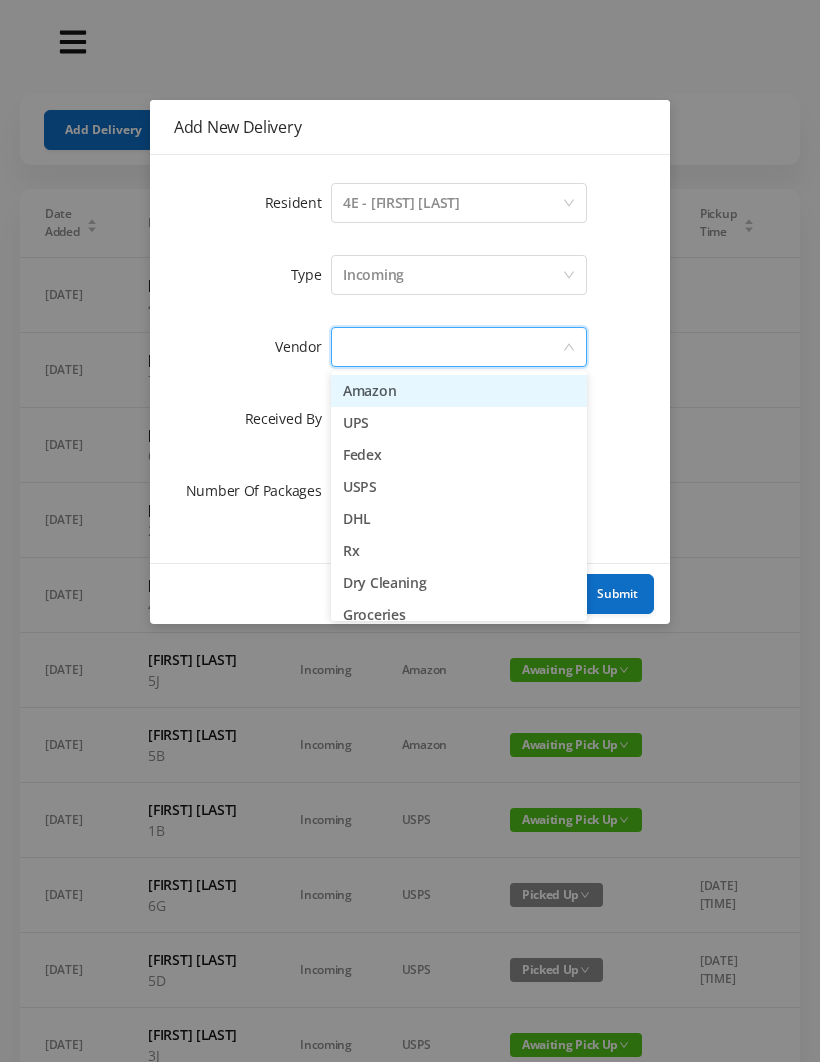 click on "Amazon" at bounding box center (459, 391) 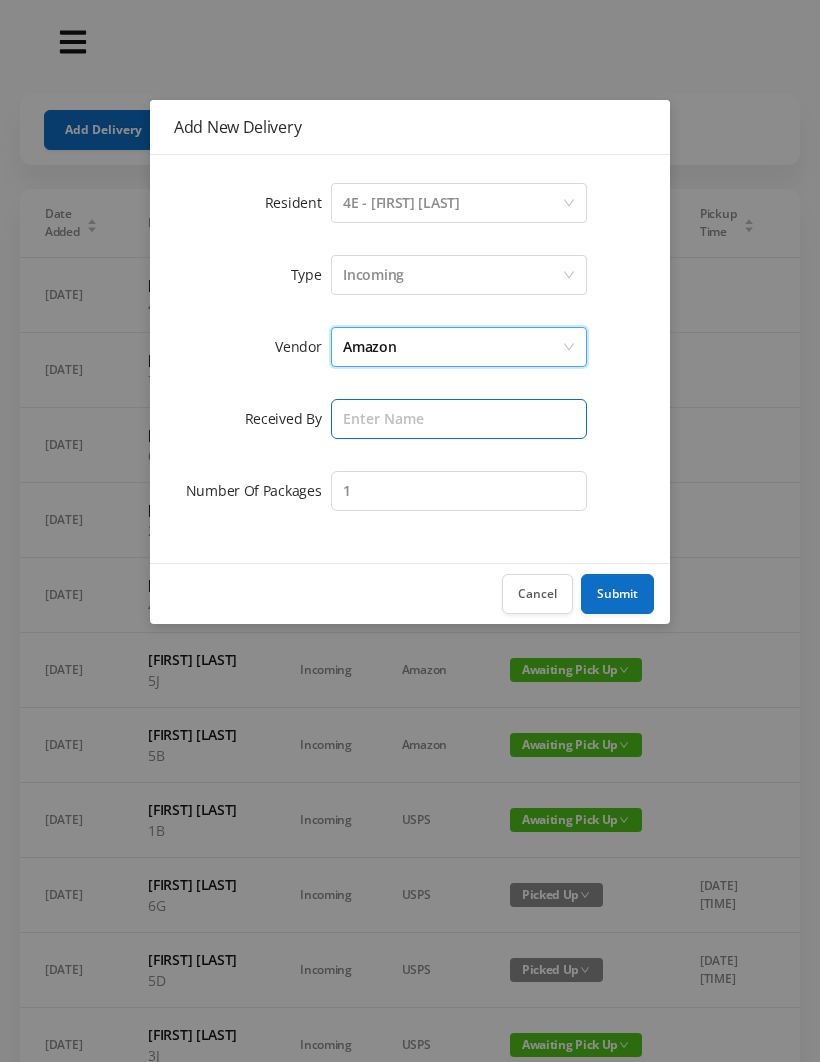 click at bounding box center [459, 419] 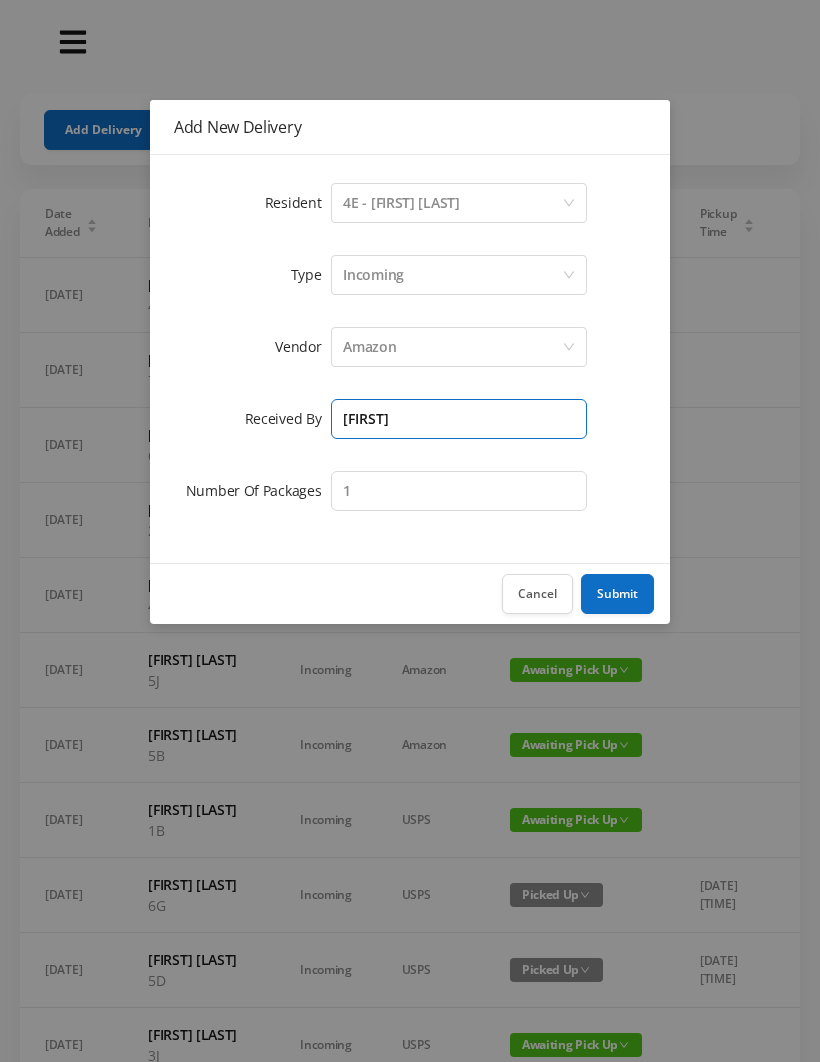 type on "[FIRST]" 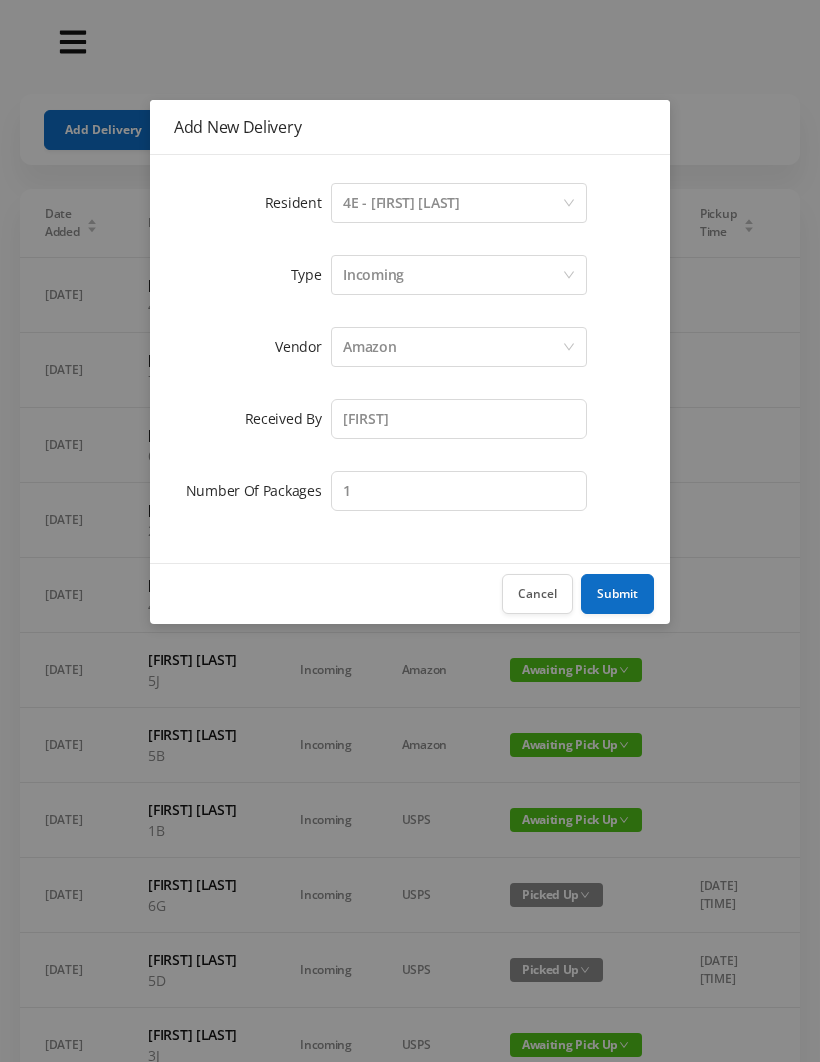 click on "Submit" at bounding box center (617, 594) 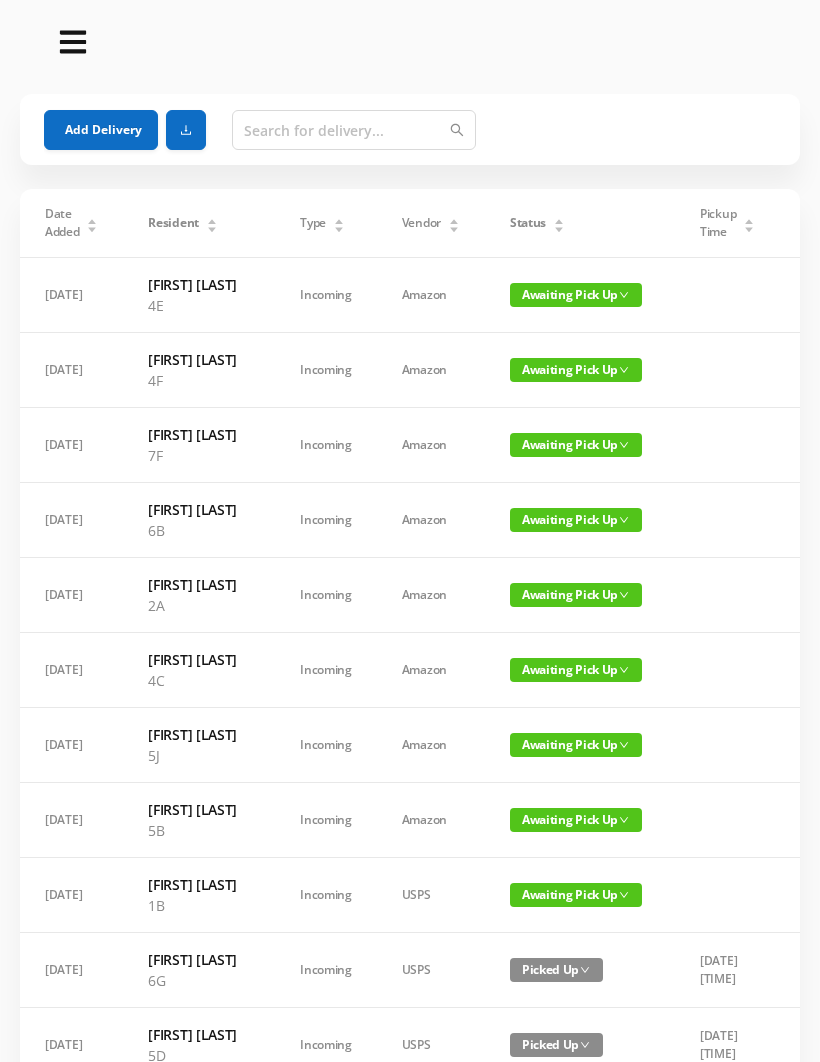 click on "Add Delivery" at bounding box center [101, 130] 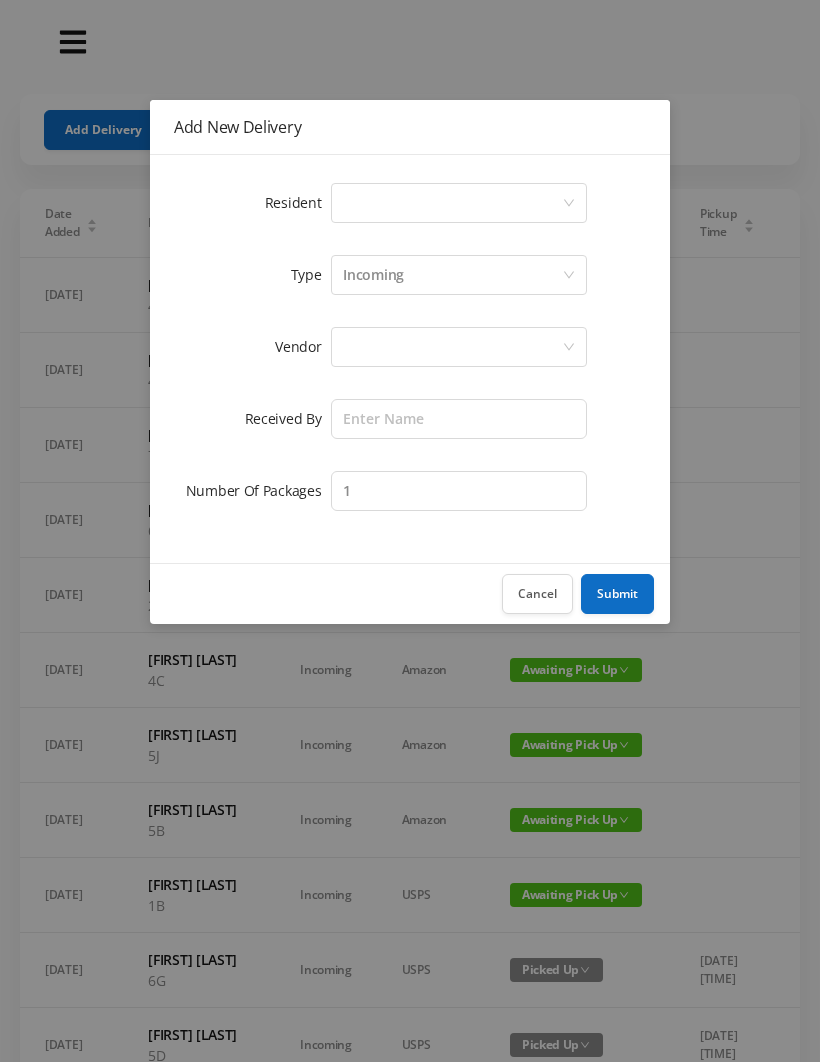click on "Select a person" at bounding box center [452, 203] 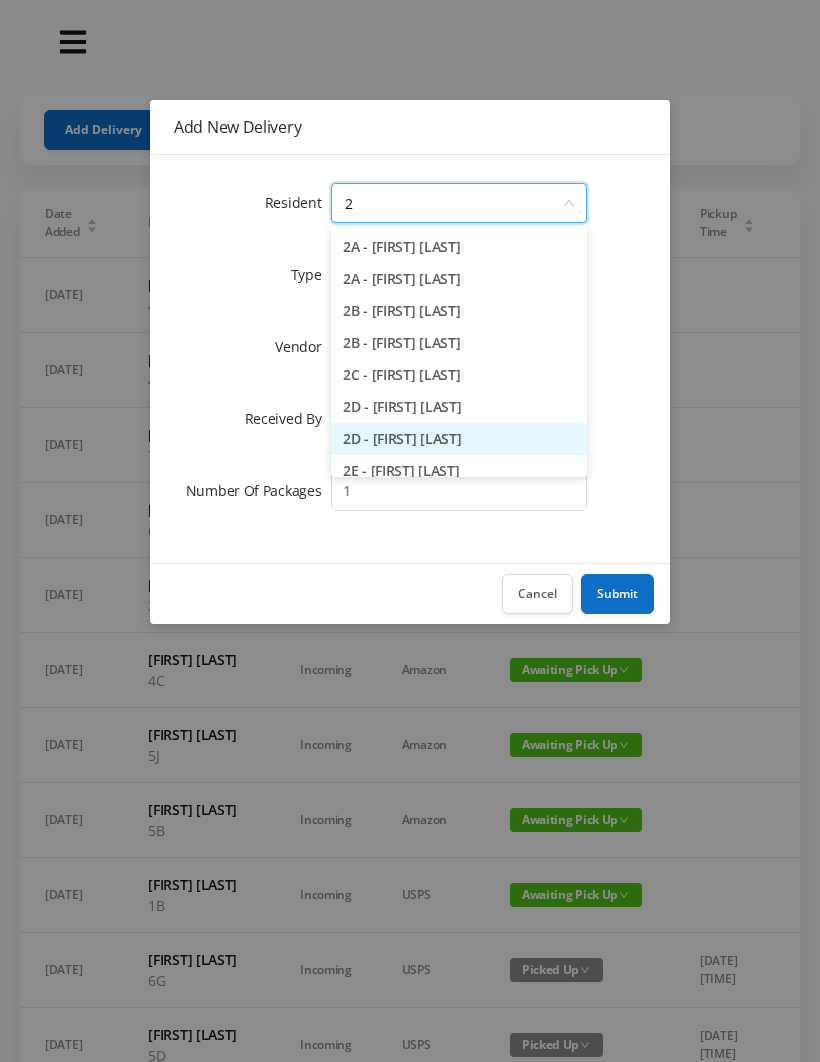 click on "2D - [FIRST] [LAST]" at bounding box center [459, 439] 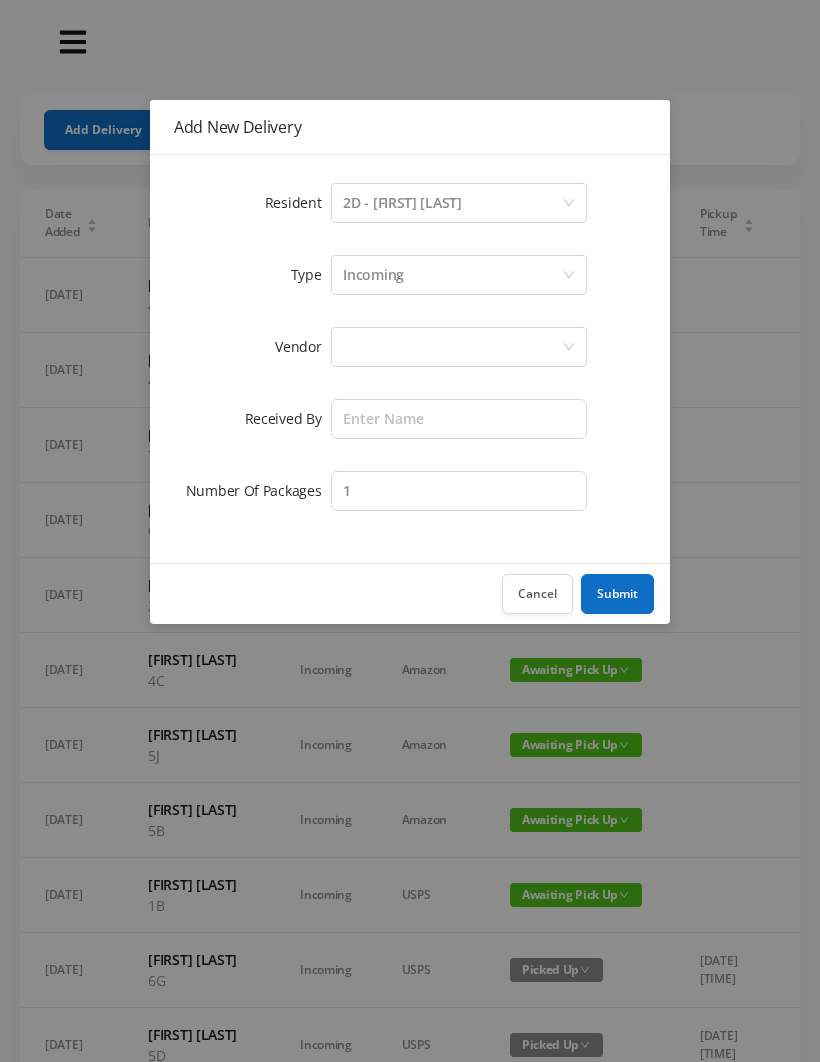 click on "2D - [FIRST] [LAST]" at bounding box center (402, 203) 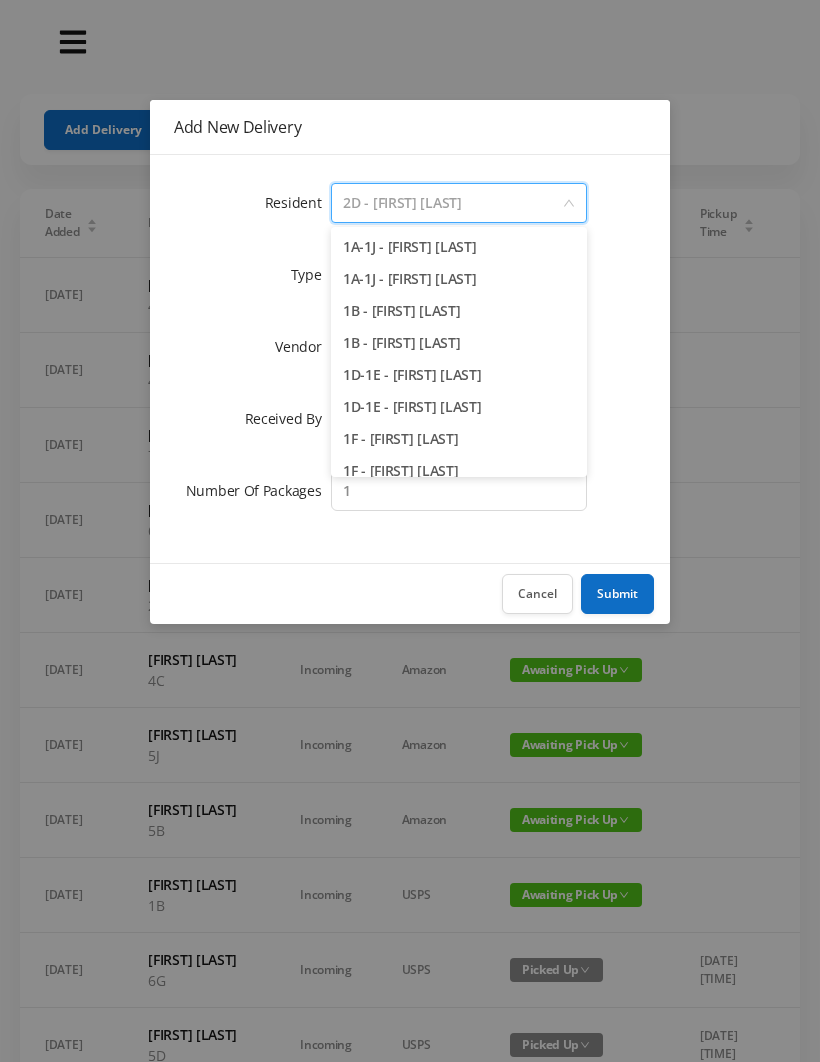 scroll, scrollTop: 330, scrollLeft: 0, axis: vertical 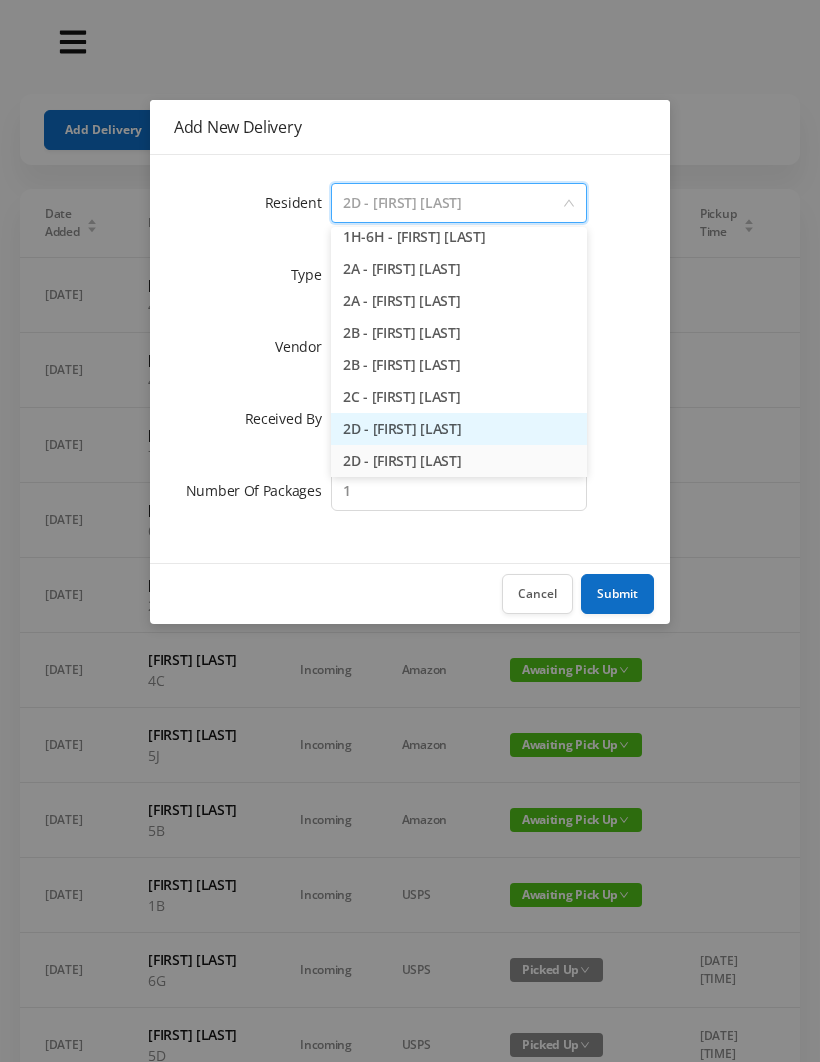click on "2D - [FIRST] [LAST]" at bounding box center [459, 429] 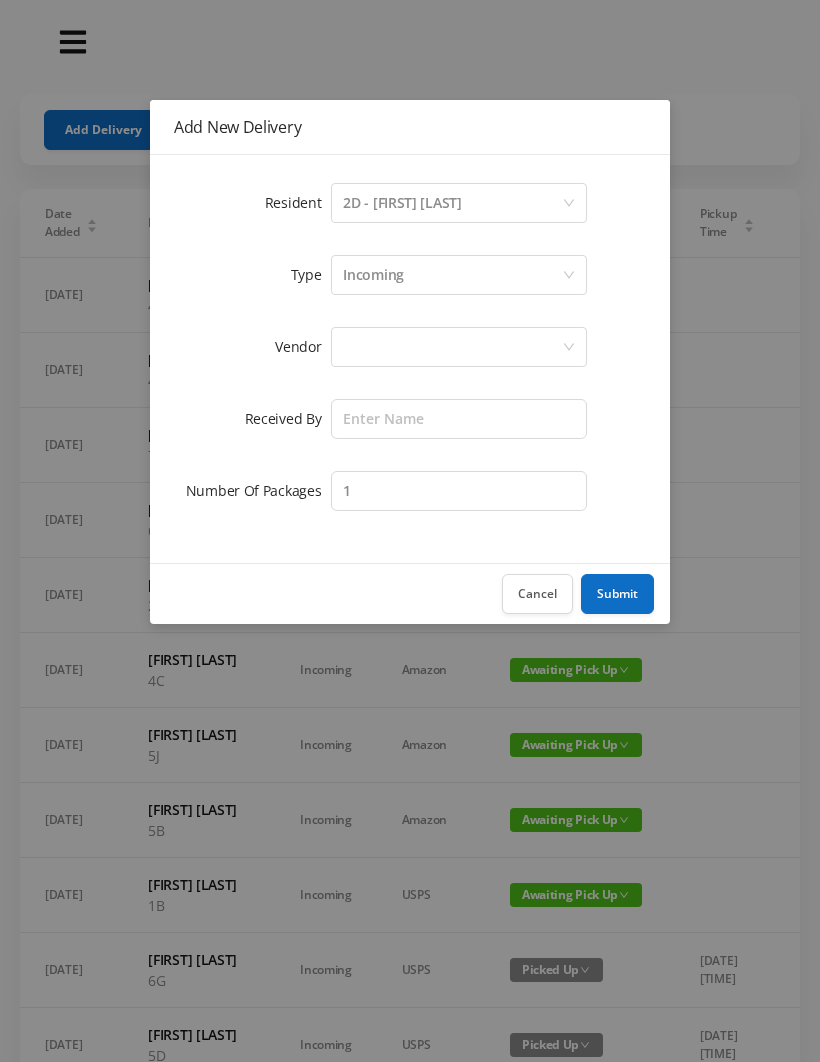 click at bounding box center [452, 347] 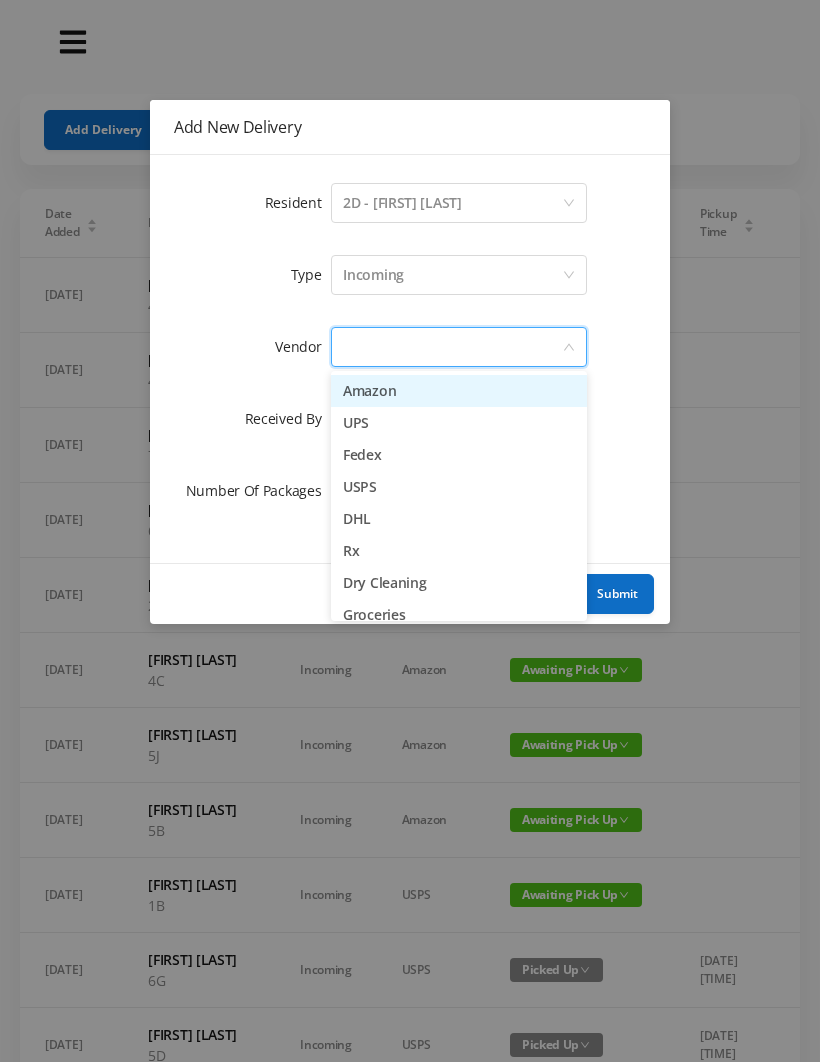 click on "Amazon" at bounding box center (459, 391) 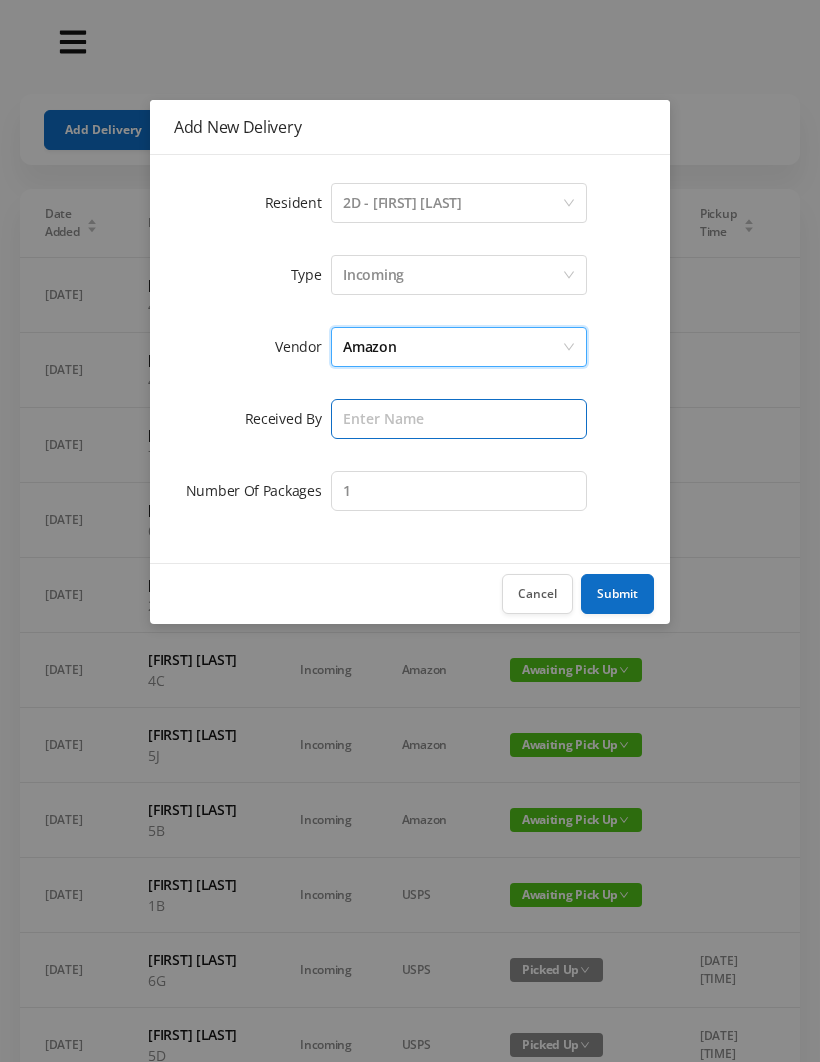 click at bounding box center [459, 419] 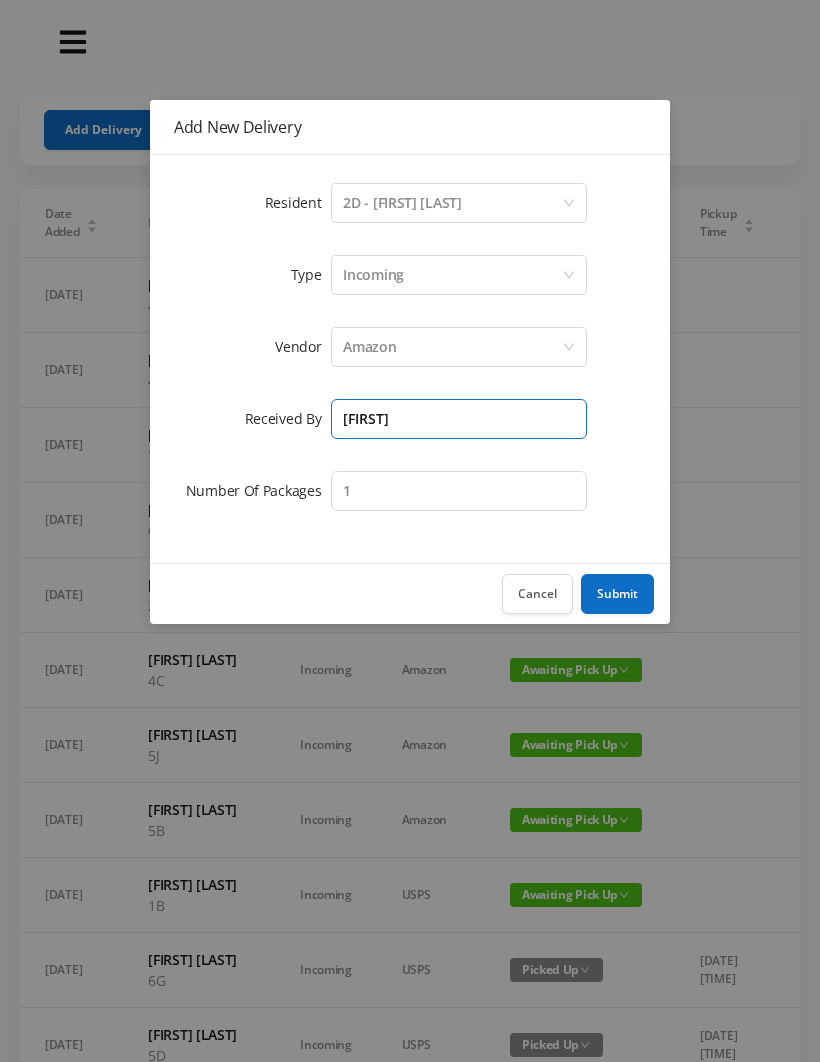 type on "[FIRST]" 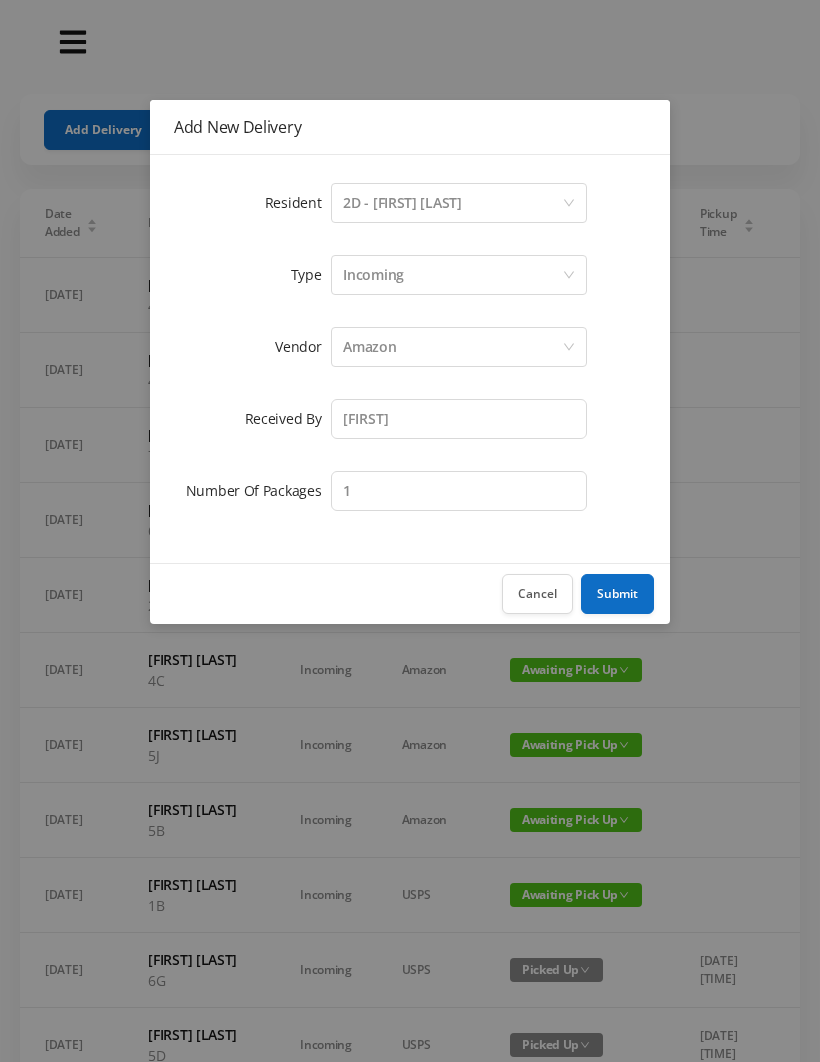 click on "Submit" at bounding box center [617, 594] 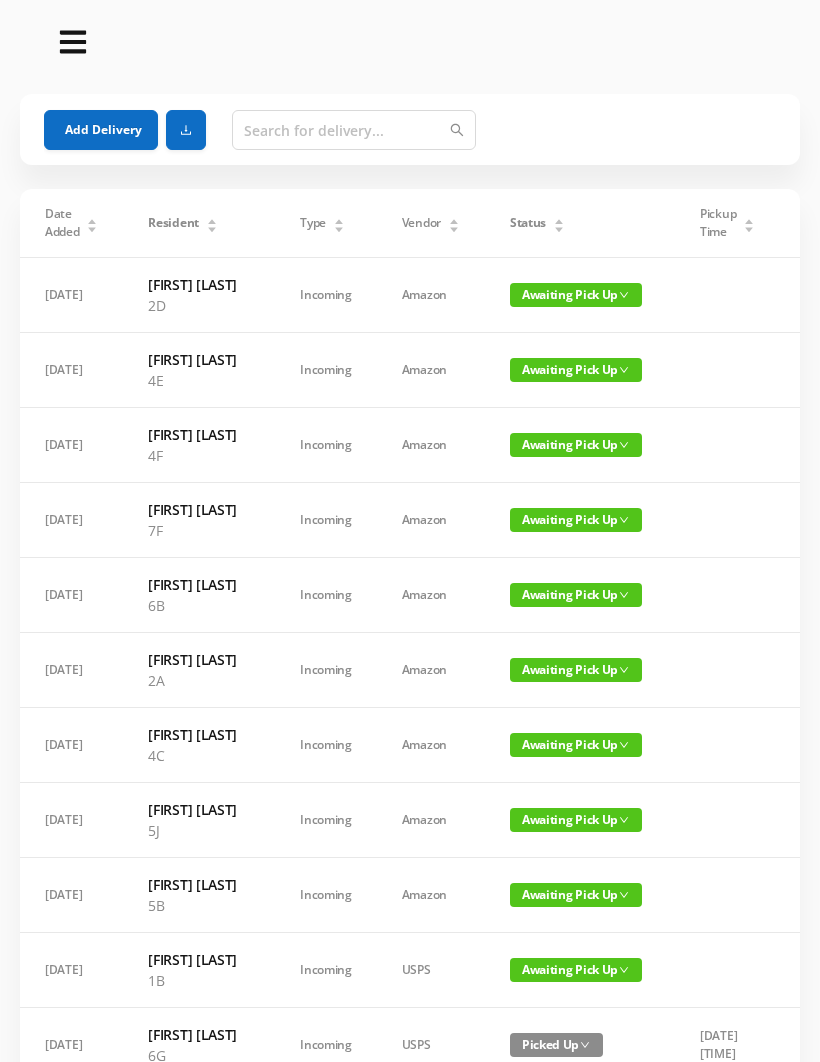 click on "Add Delivery" at bounding box center [101, 130] 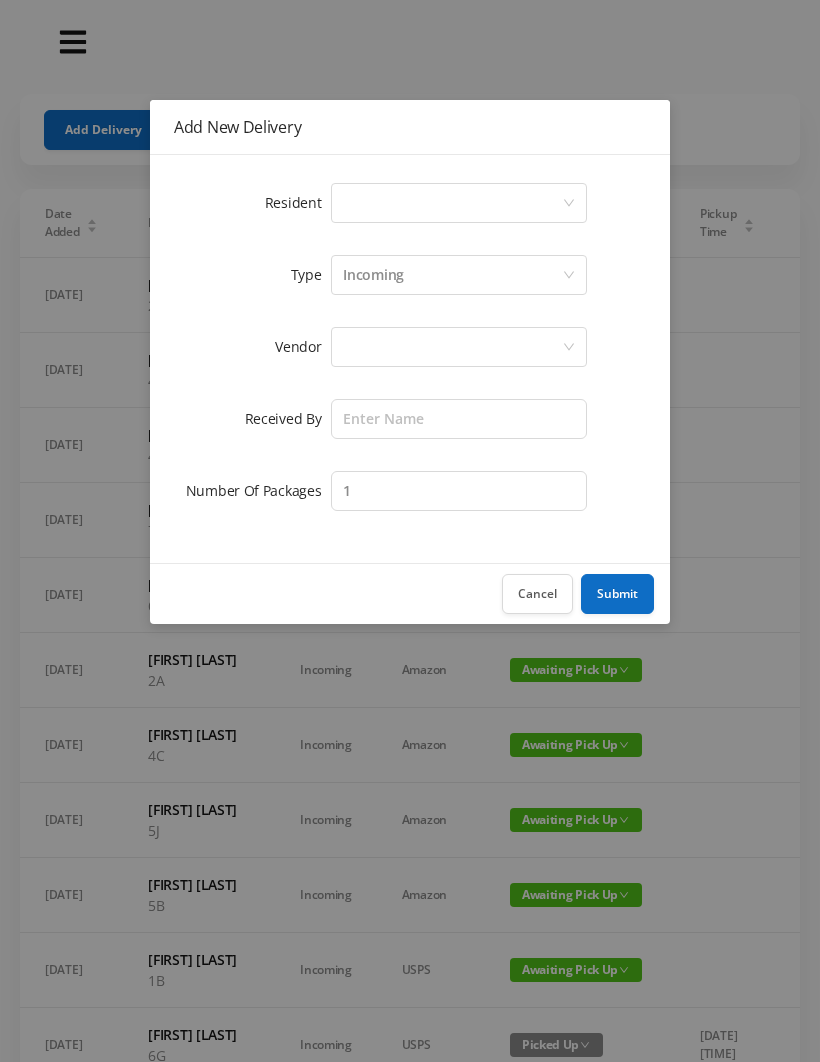 click on "Select a person" at bounding box center (452, 203) 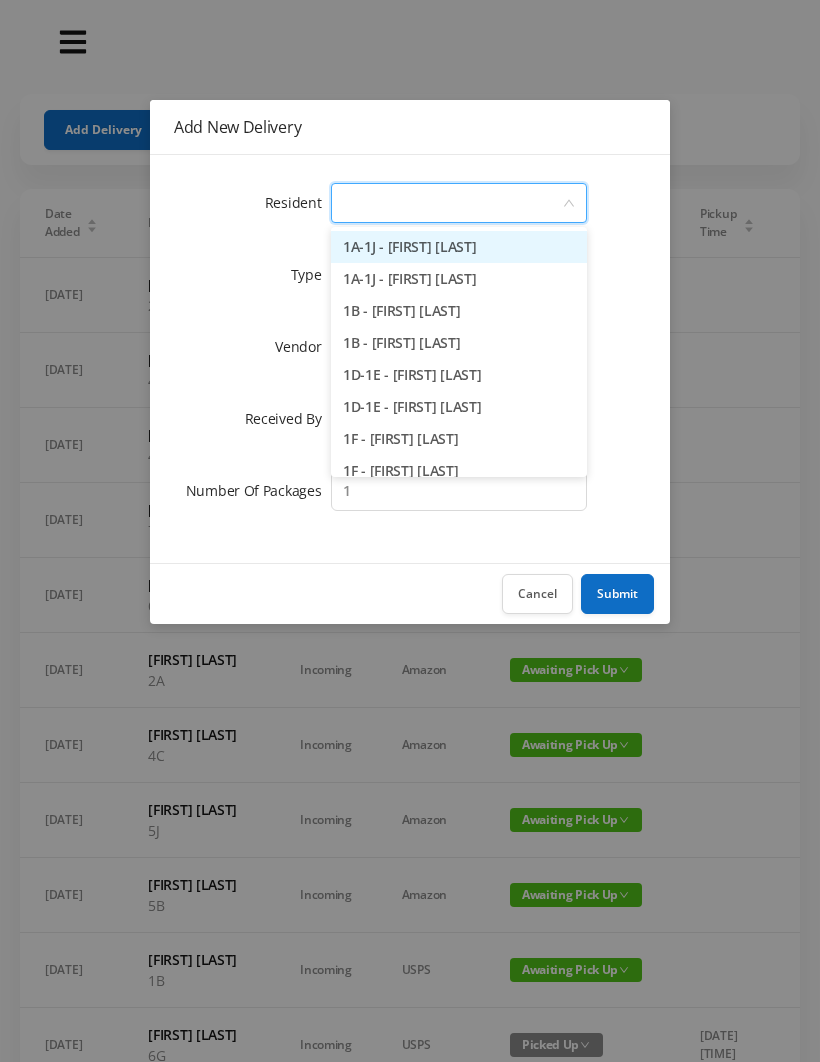 type on "7" 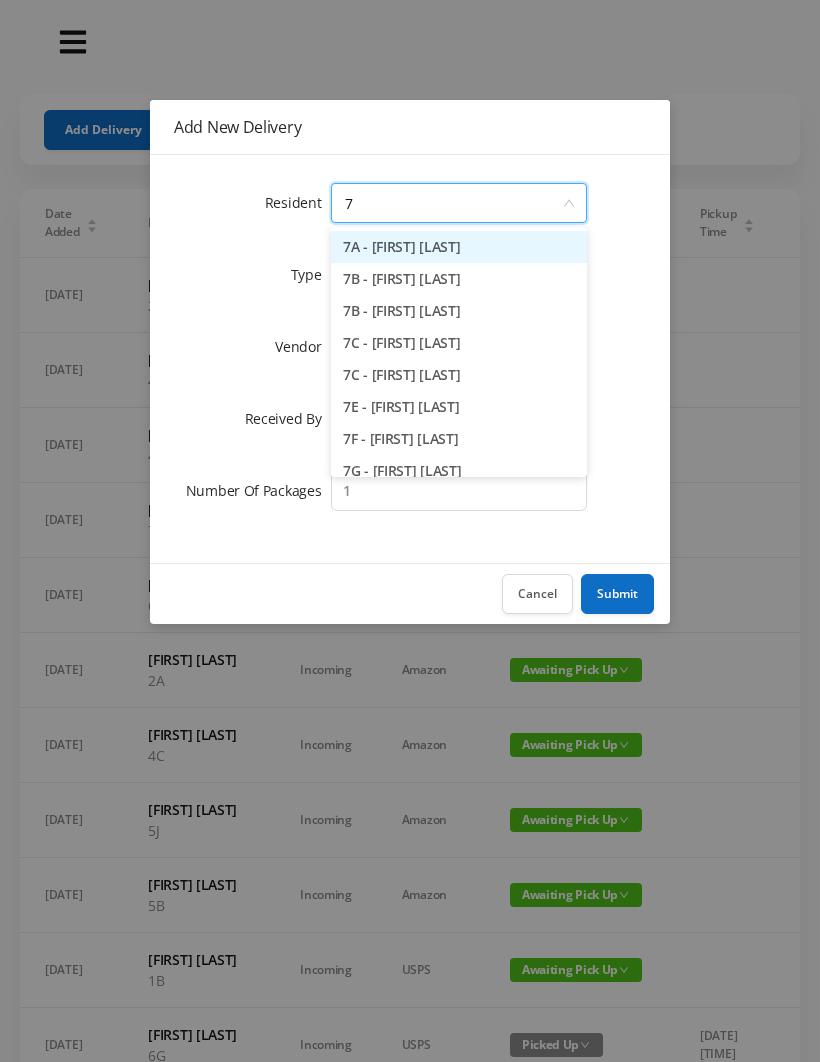 click on "7E - [FIRST] [LAST]" at bounding box center (459, 407) 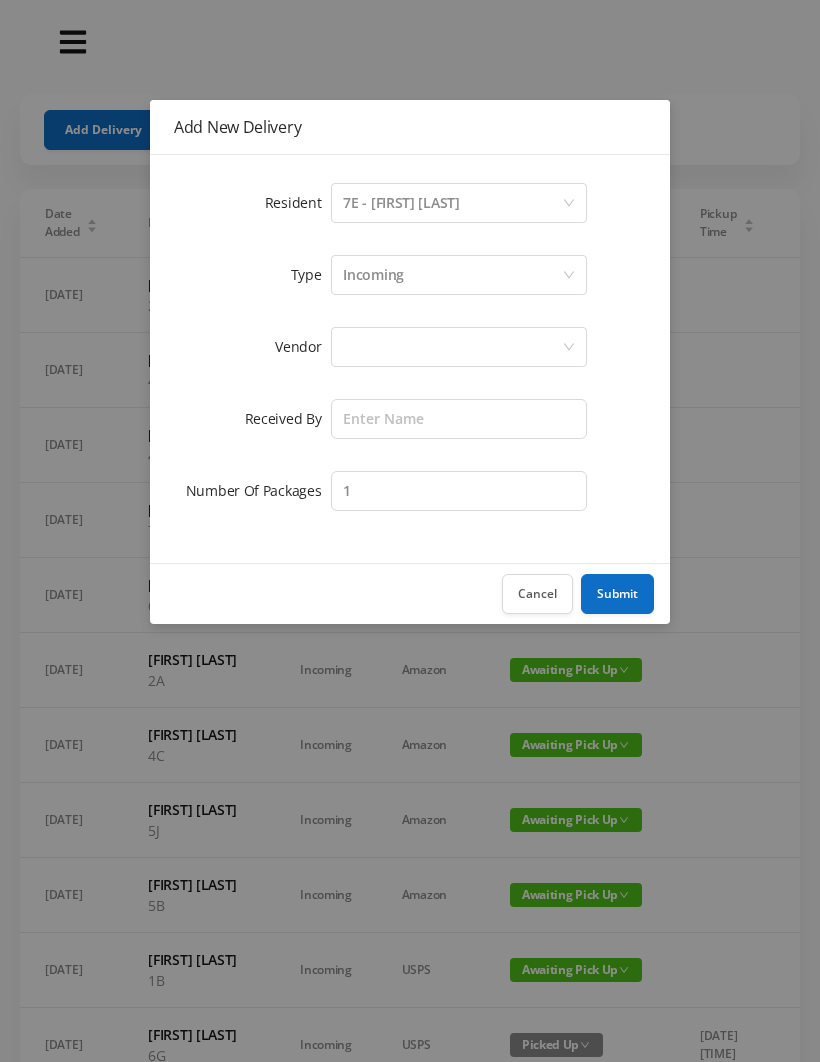 click at bounding box center (452, 347) 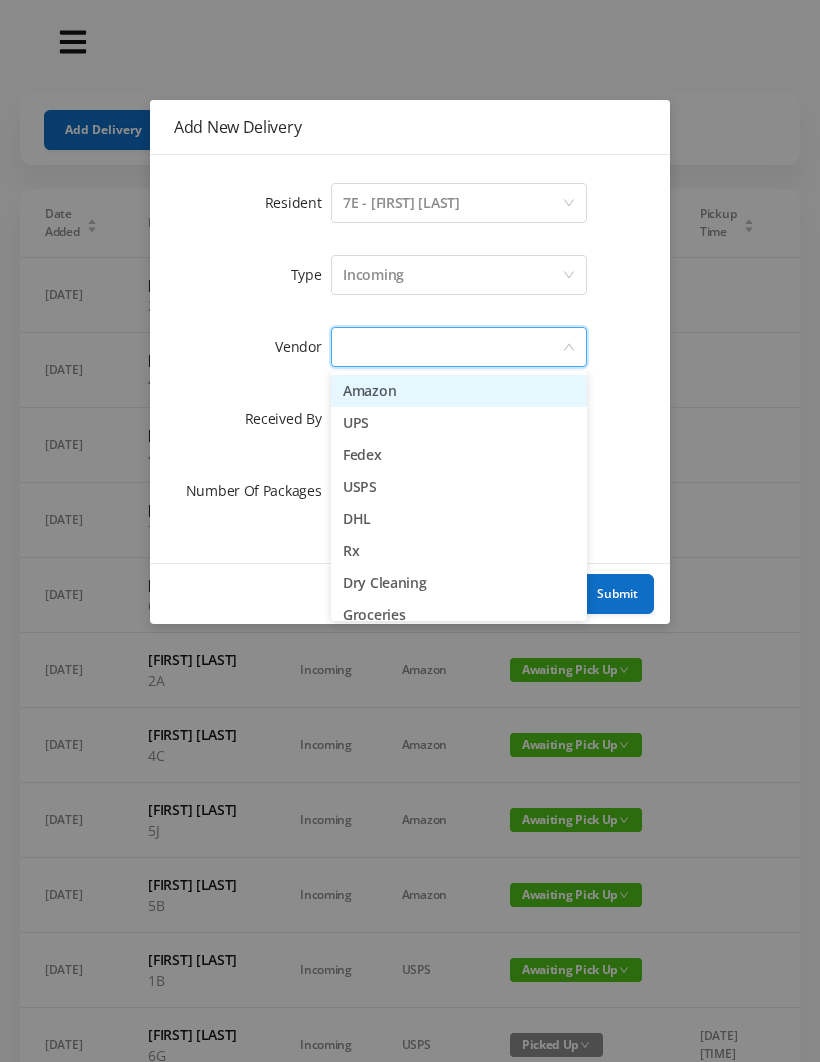 click on "Amazon" at bounding box center (459, 391) 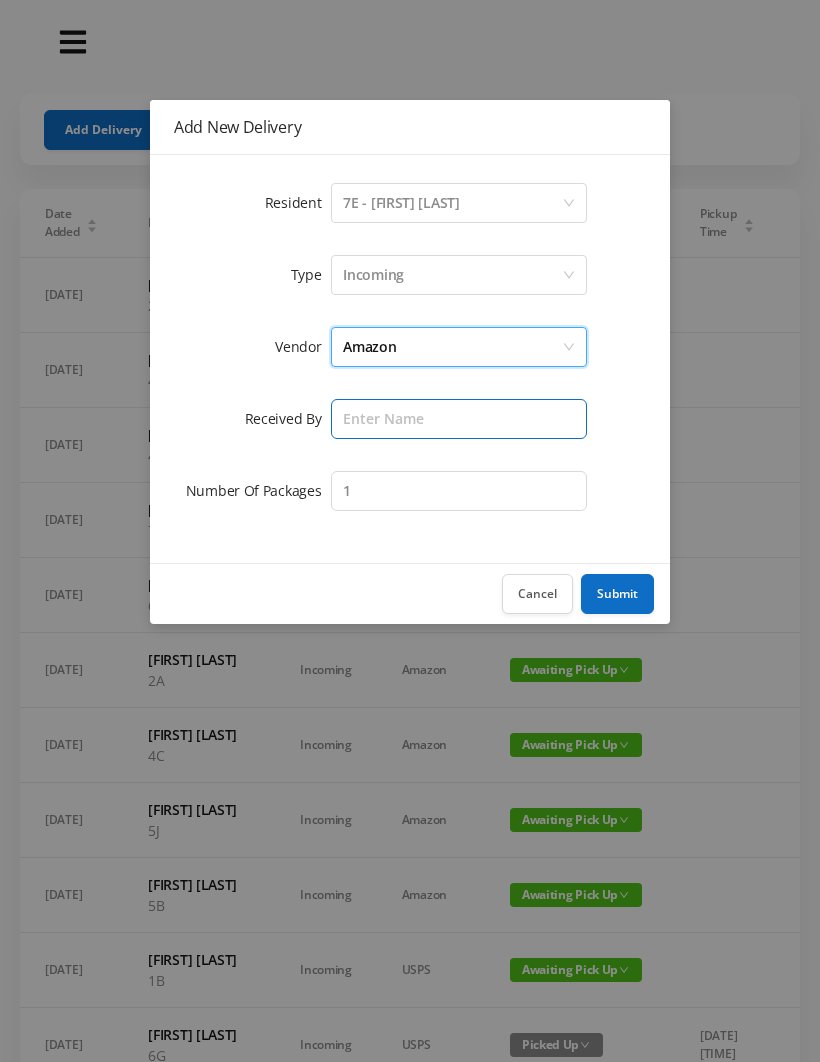 click at bounding box center (459, 419) 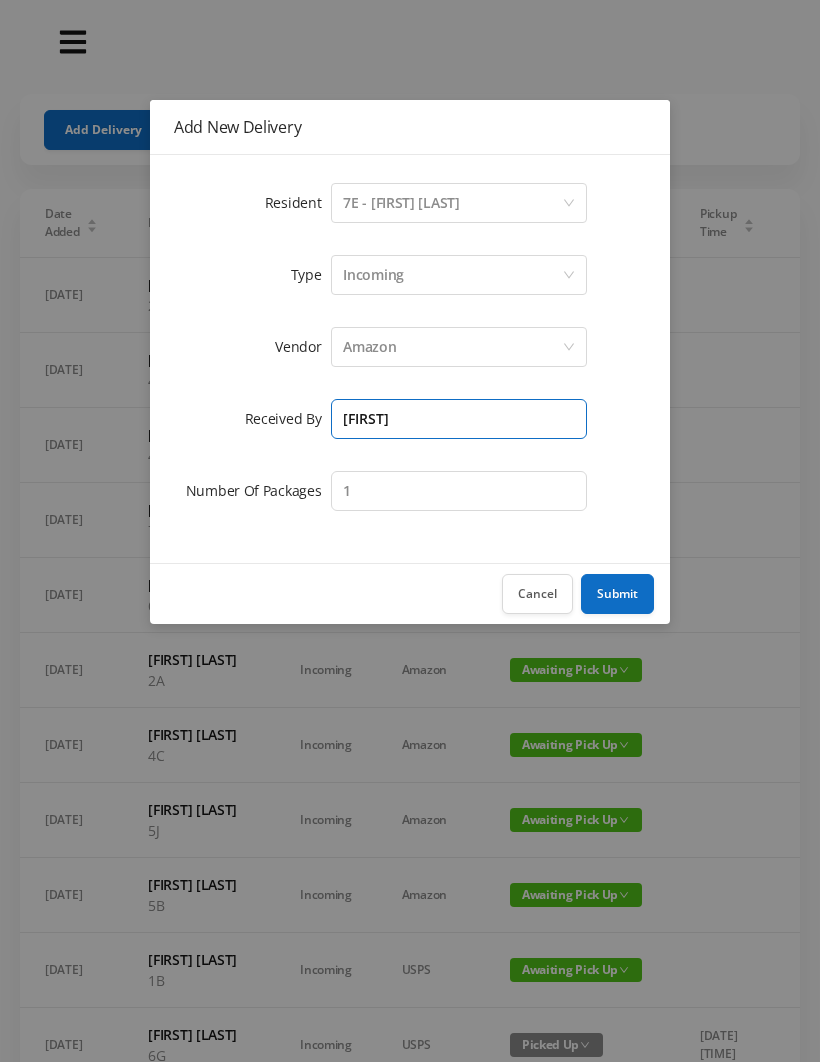 type on "[FIRST]" 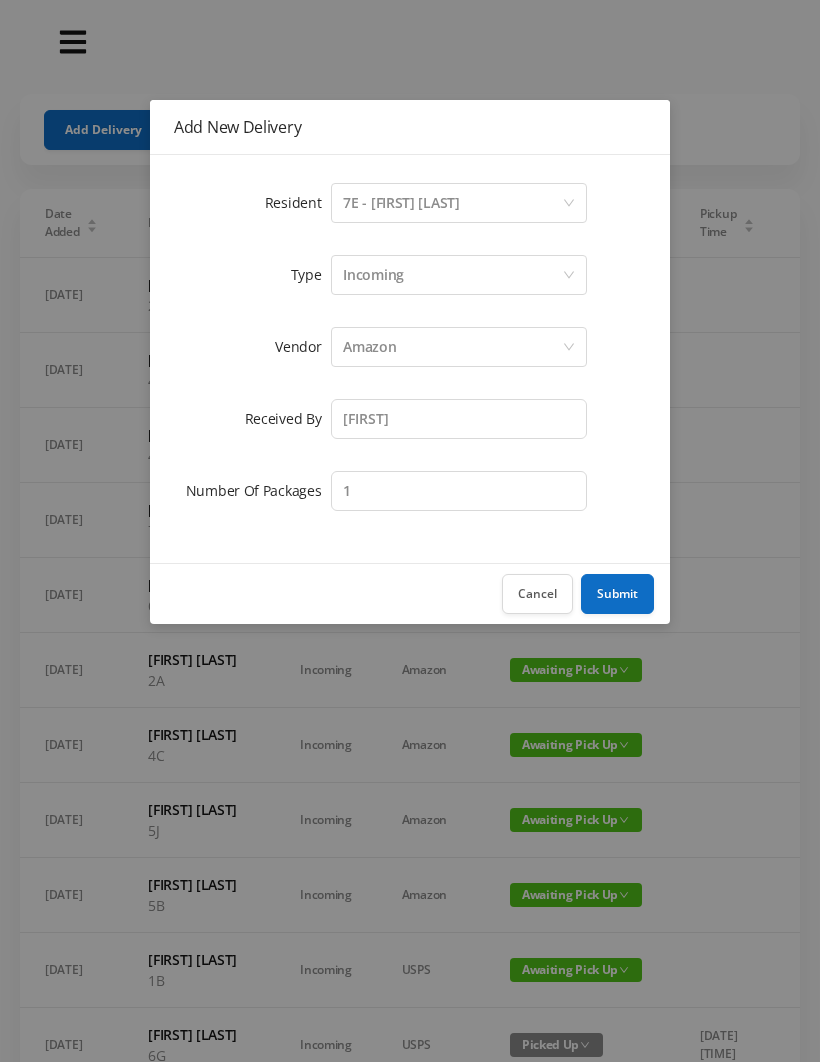 click on "Submit" at bounding box center (617, 594) 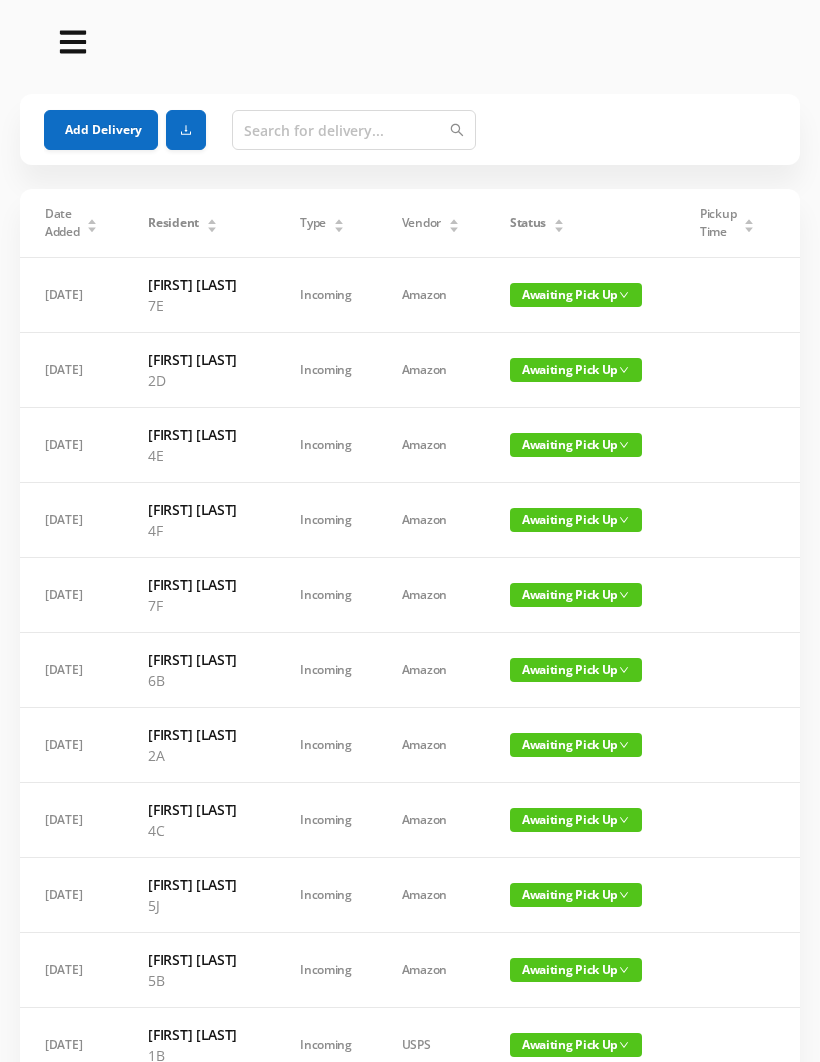 click on "Add Delivery" at bounding box center [101, 130] 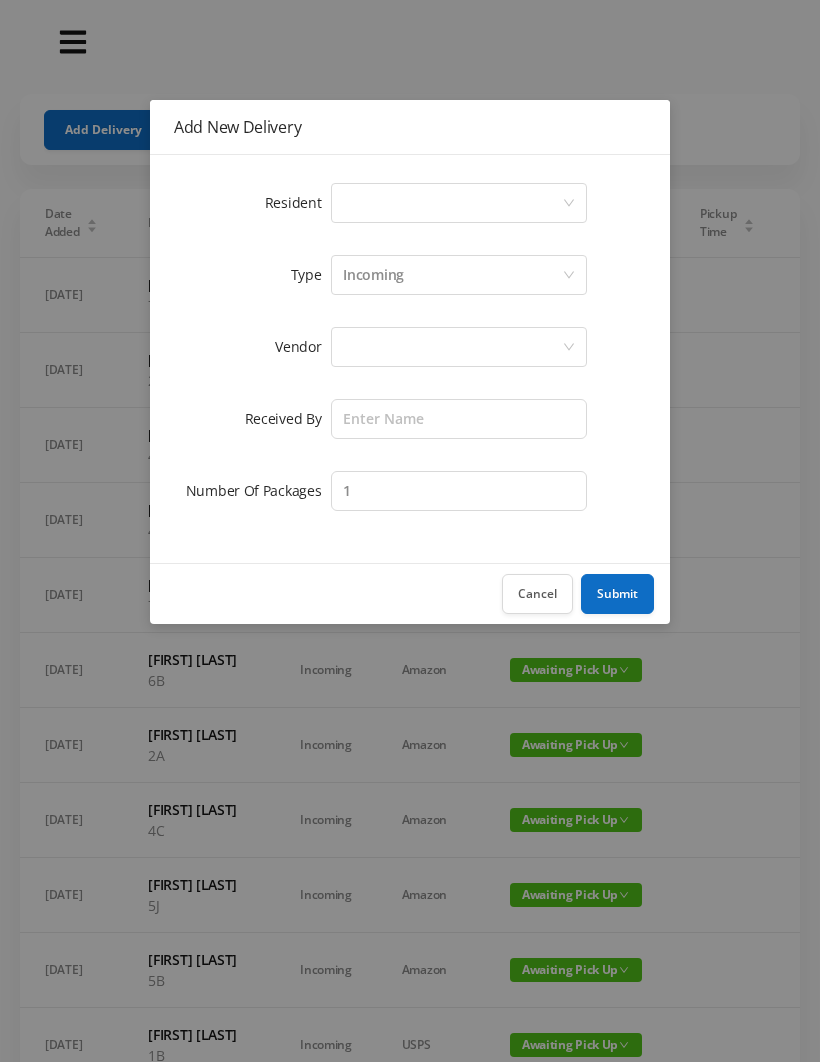 click on "Select a person" at bounding box center [452, 203] 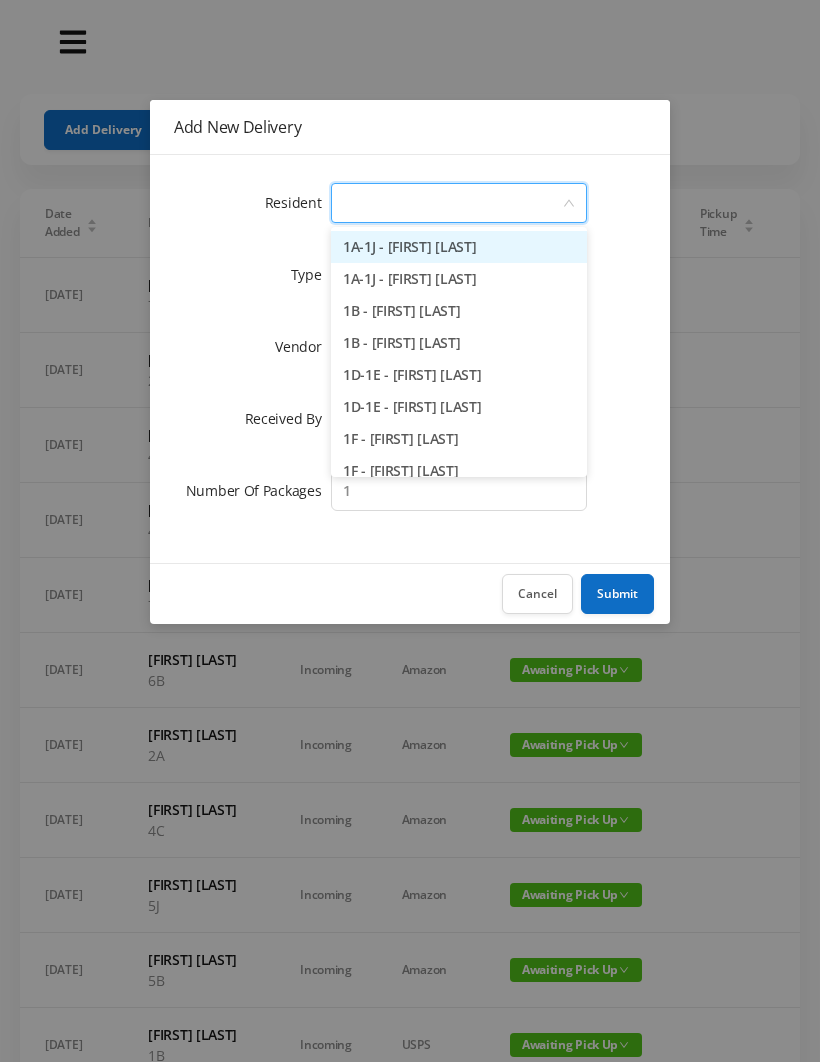 type on "2" 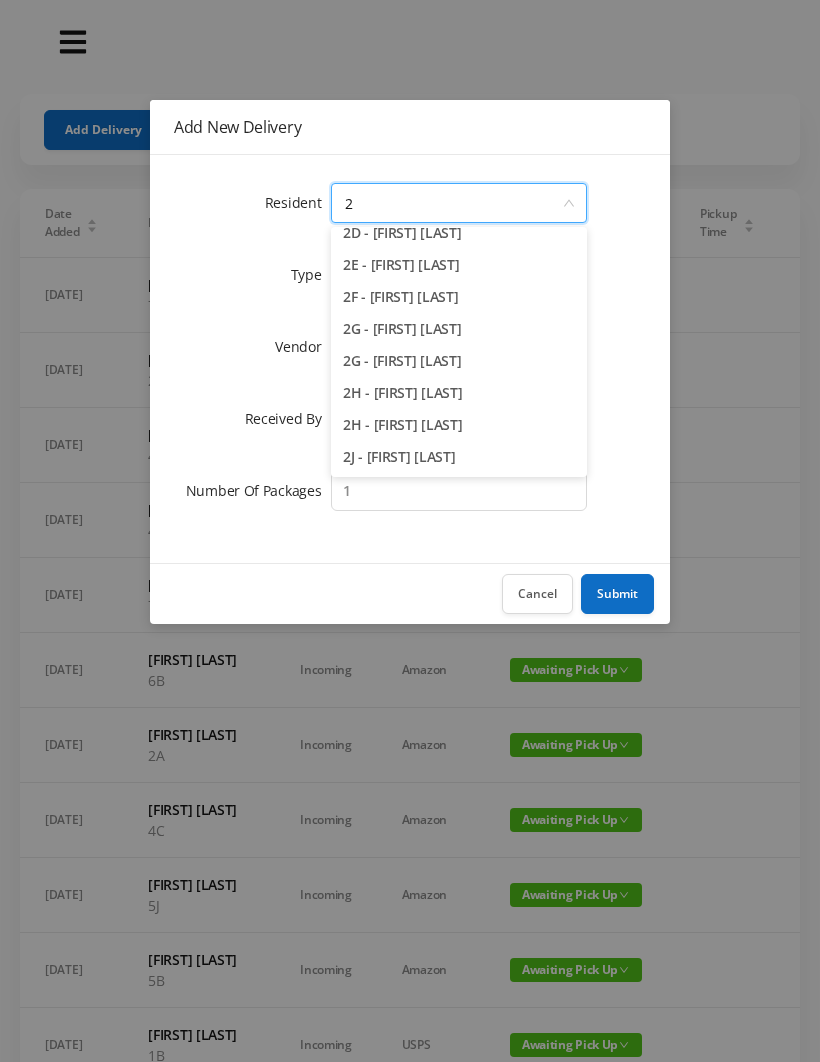 scroll, scrollTop: 206, scrollLeft: 0, axis: vertical 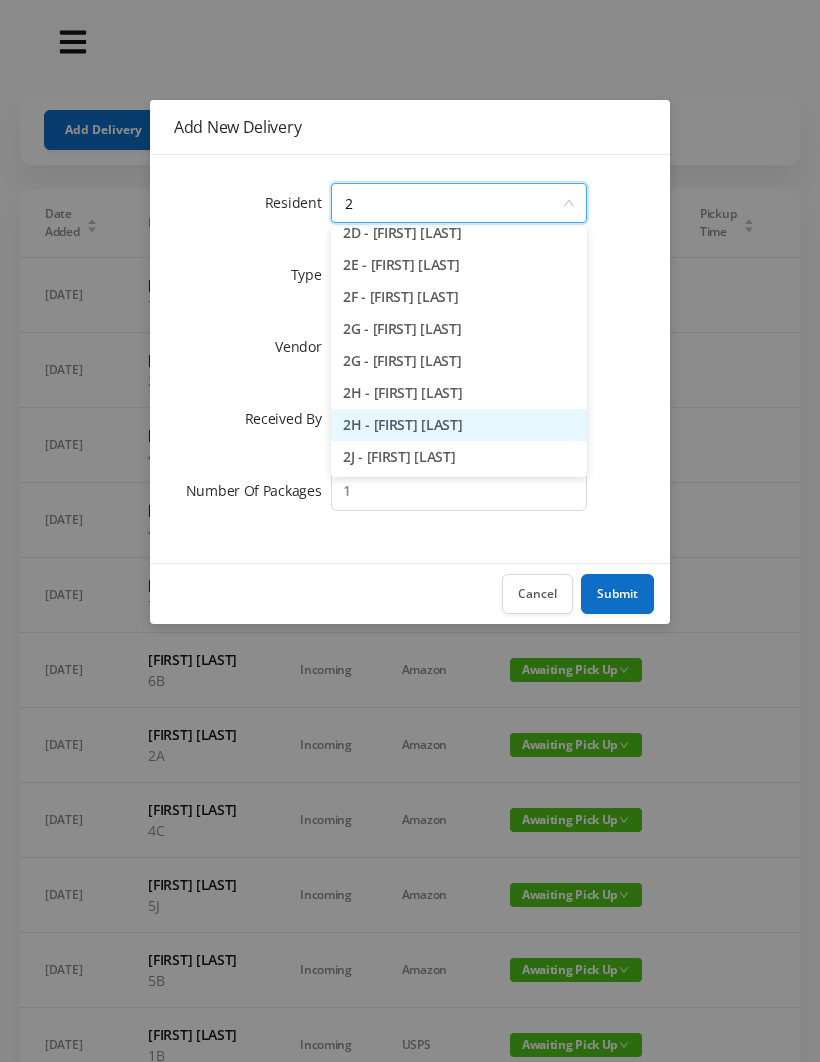 click on "2H - [FIRST] [LAST]" at bounding box center [459, 425] 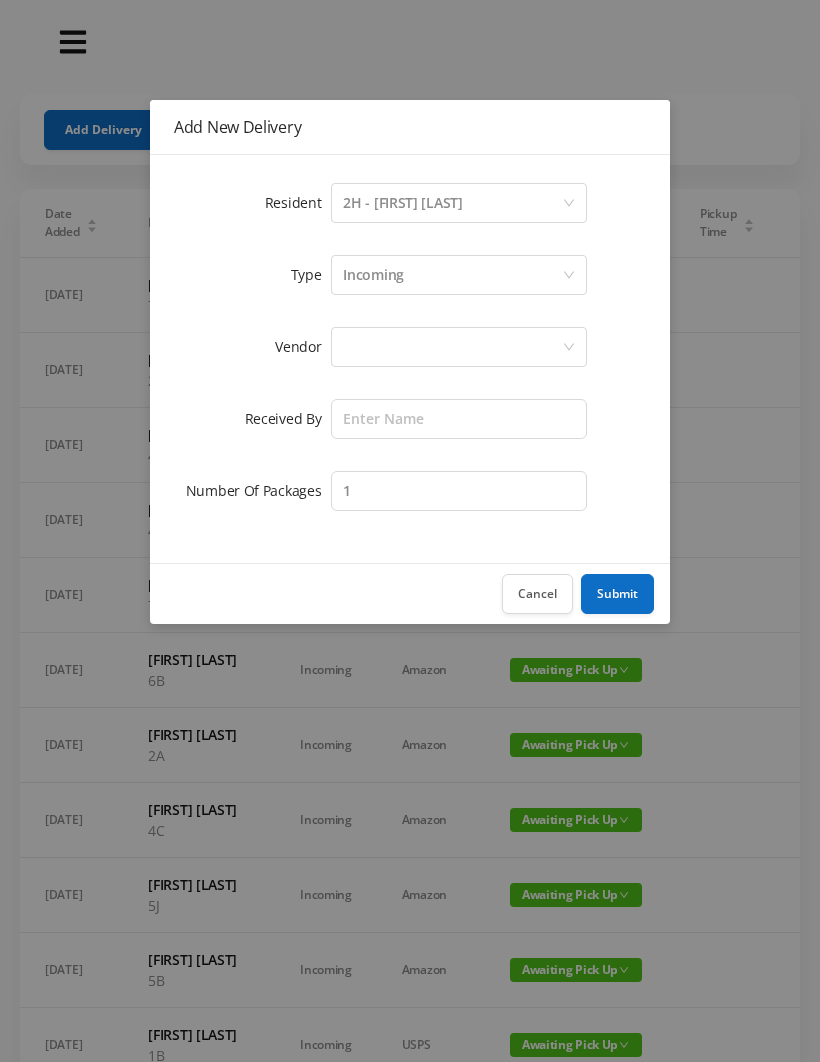 click at bounding box center (452, 347) 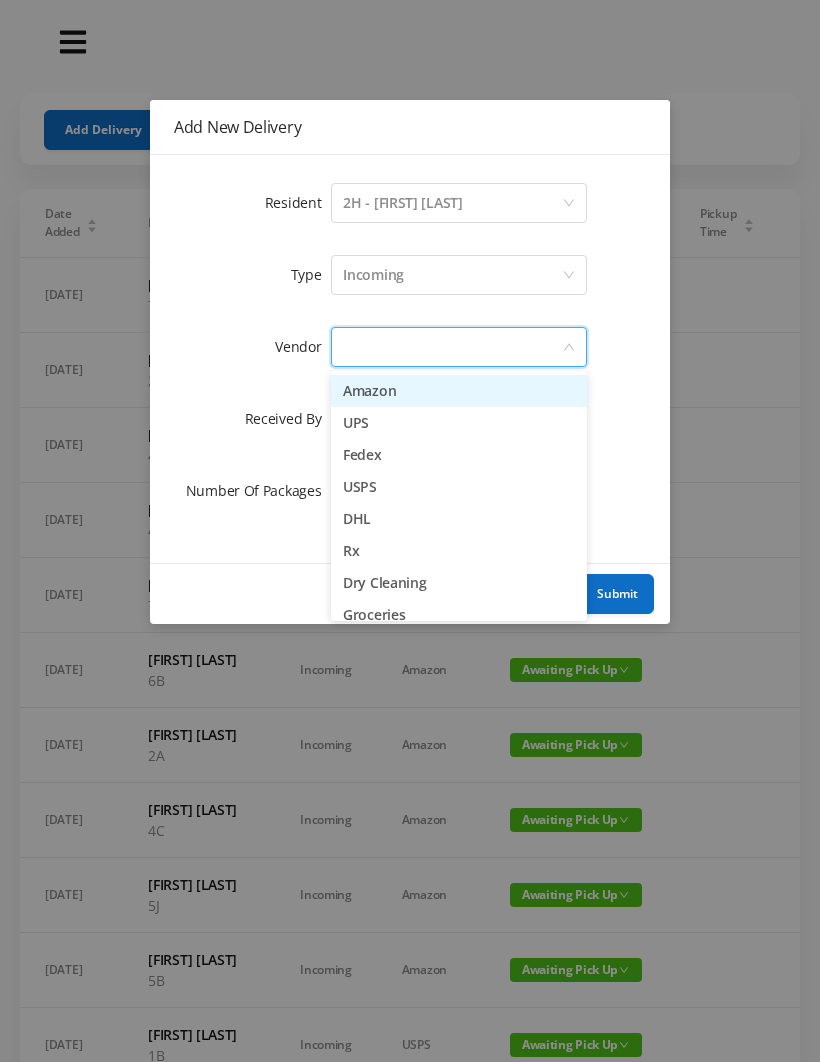 click on "Amazon" at bounding box center (459, 391) 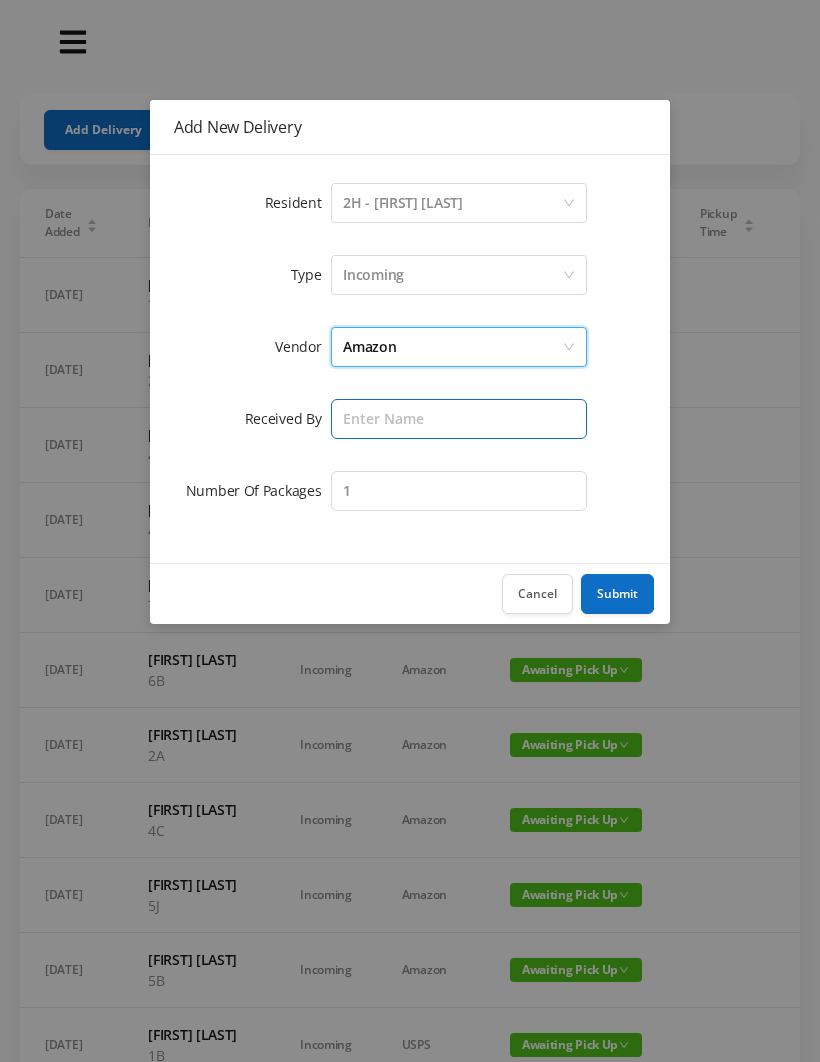 click at bounding box center (459, 419) 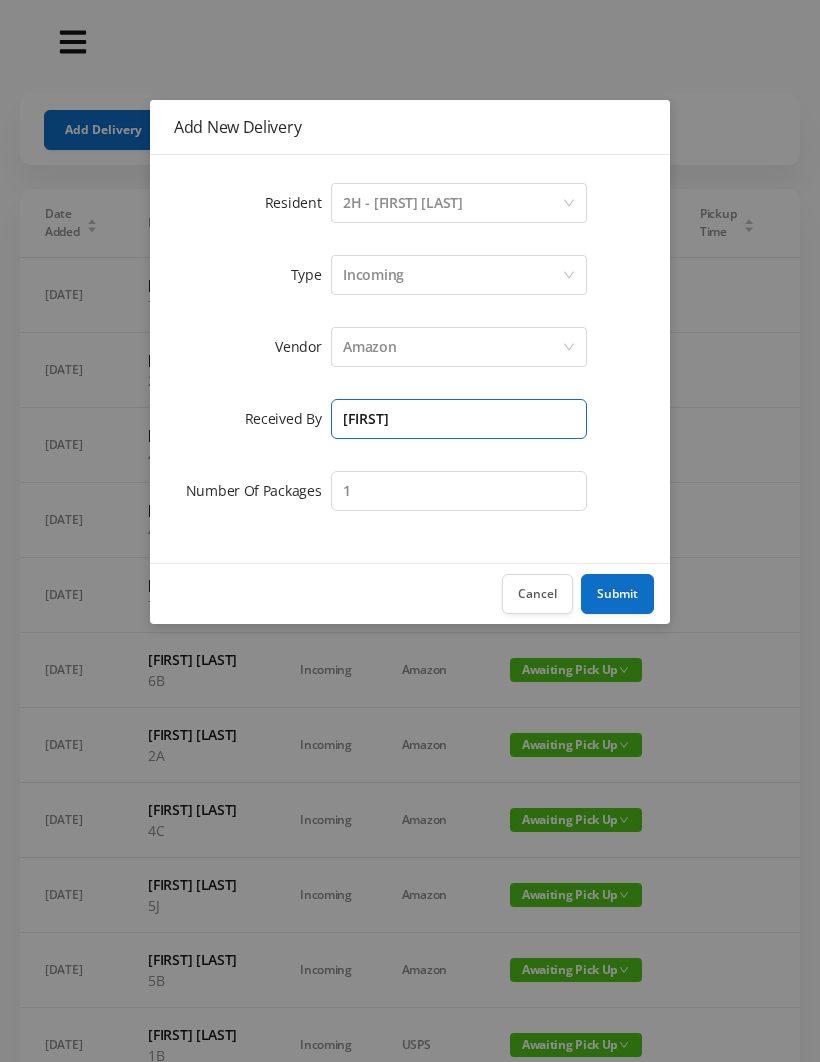 type on "[FIRST]" 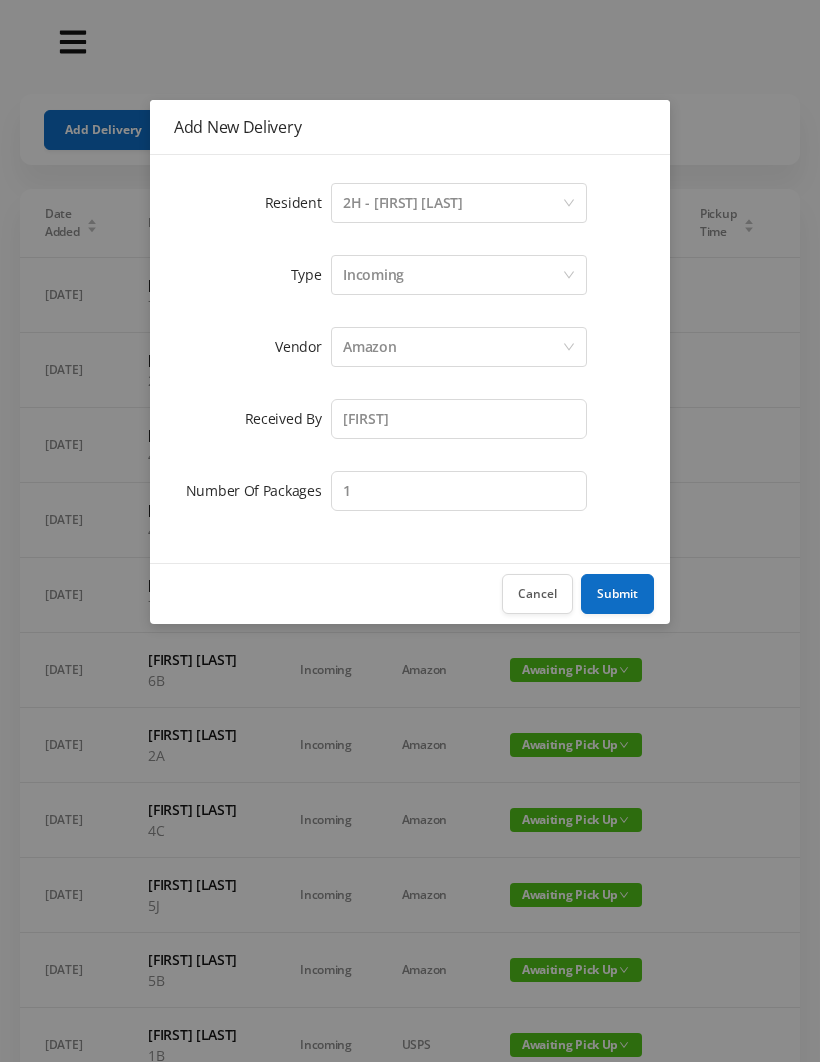 click on "Submit" at bounding box center [617, 594] 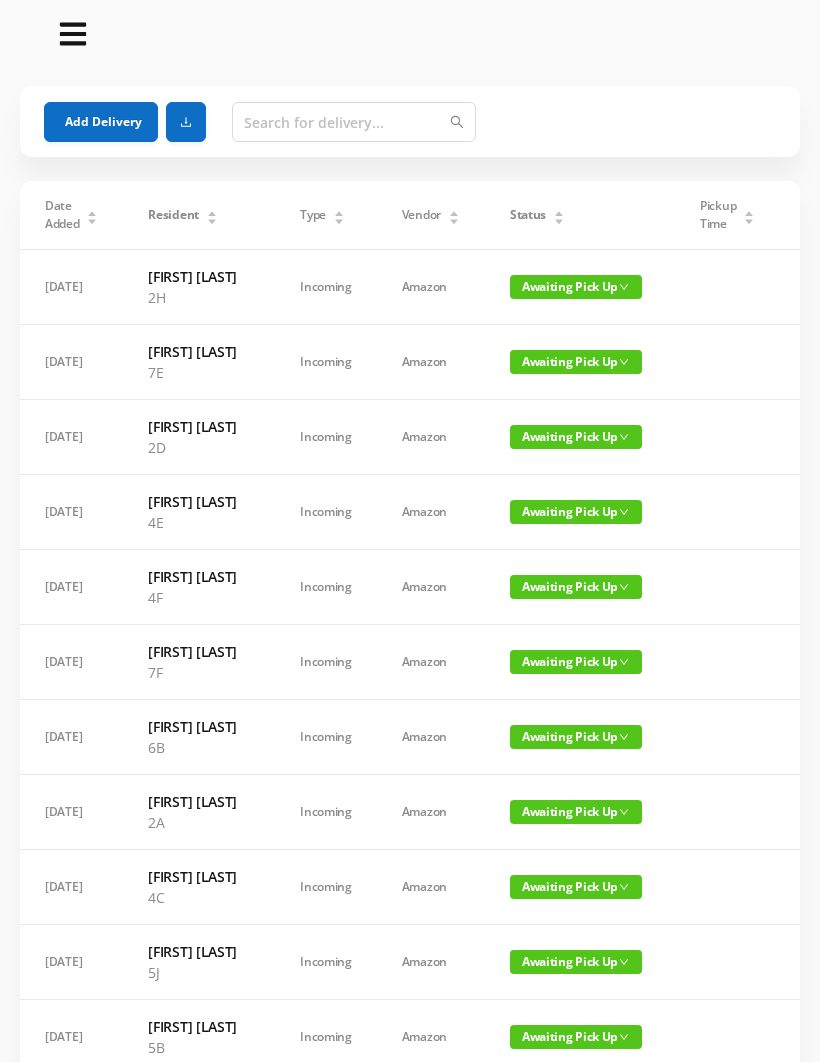 scroll, scrollTop: 0, scrollLeft: 0, axis: both 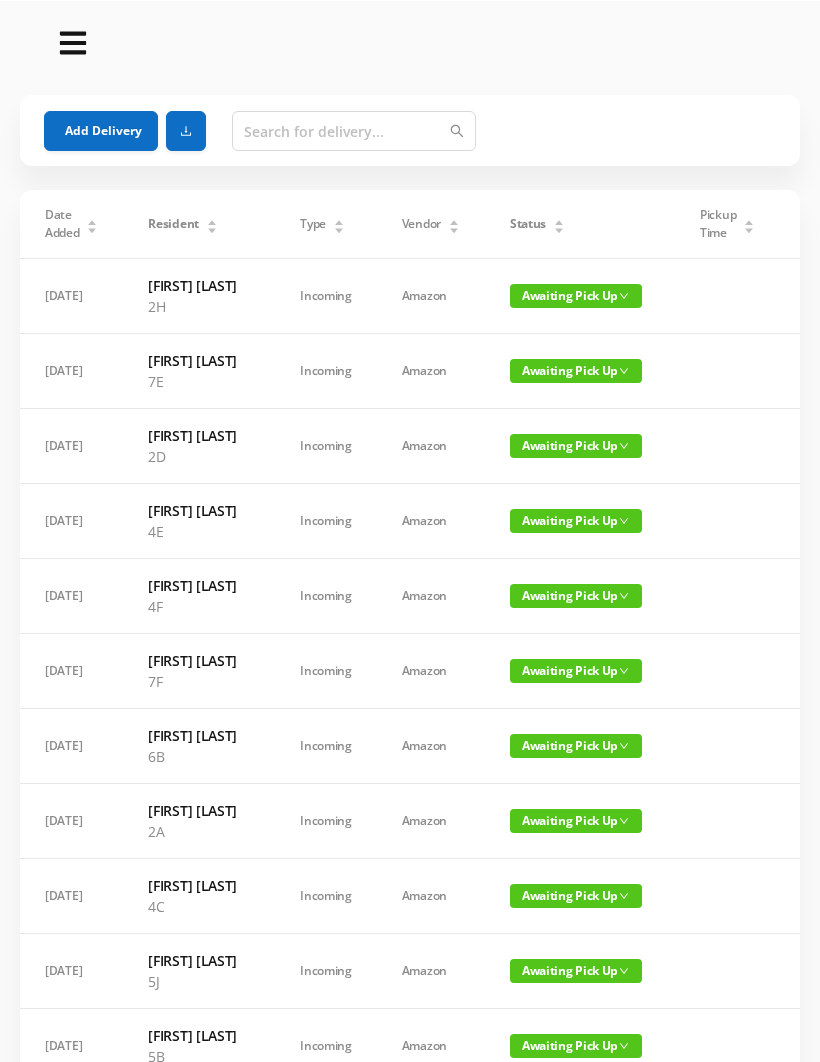 click on "Status" at bounding box center (537, 223) 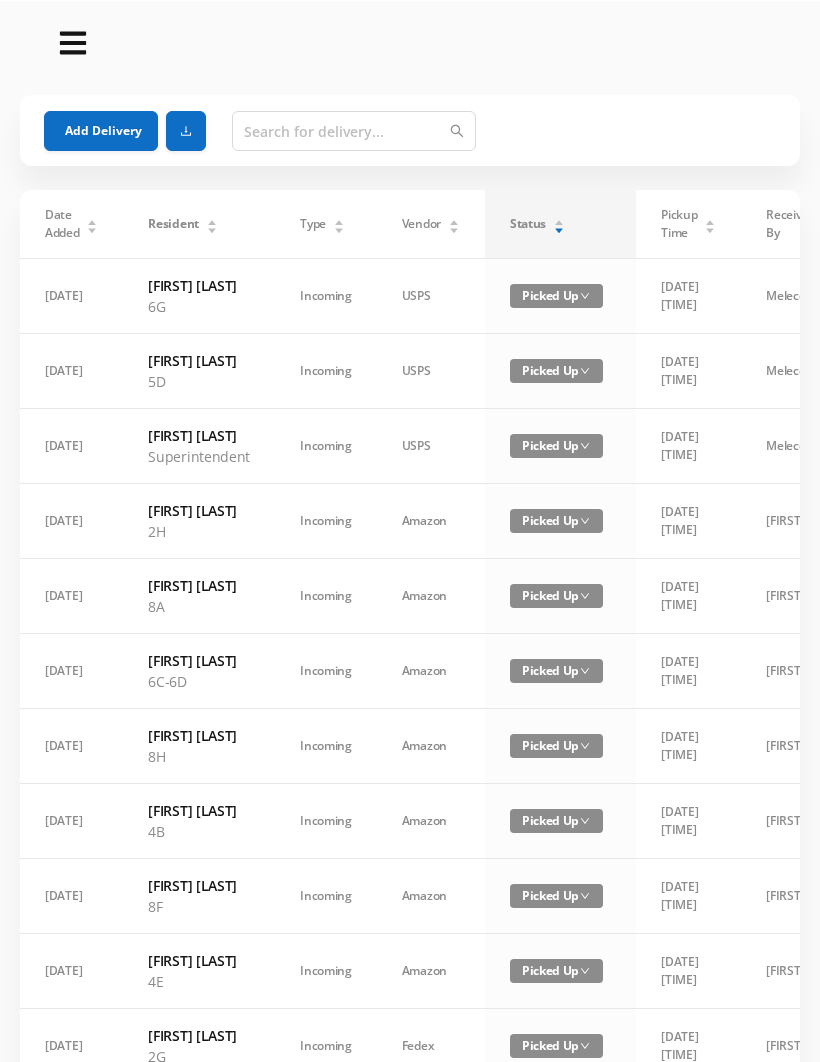 click on "Status" at bounding box center [537, 223] 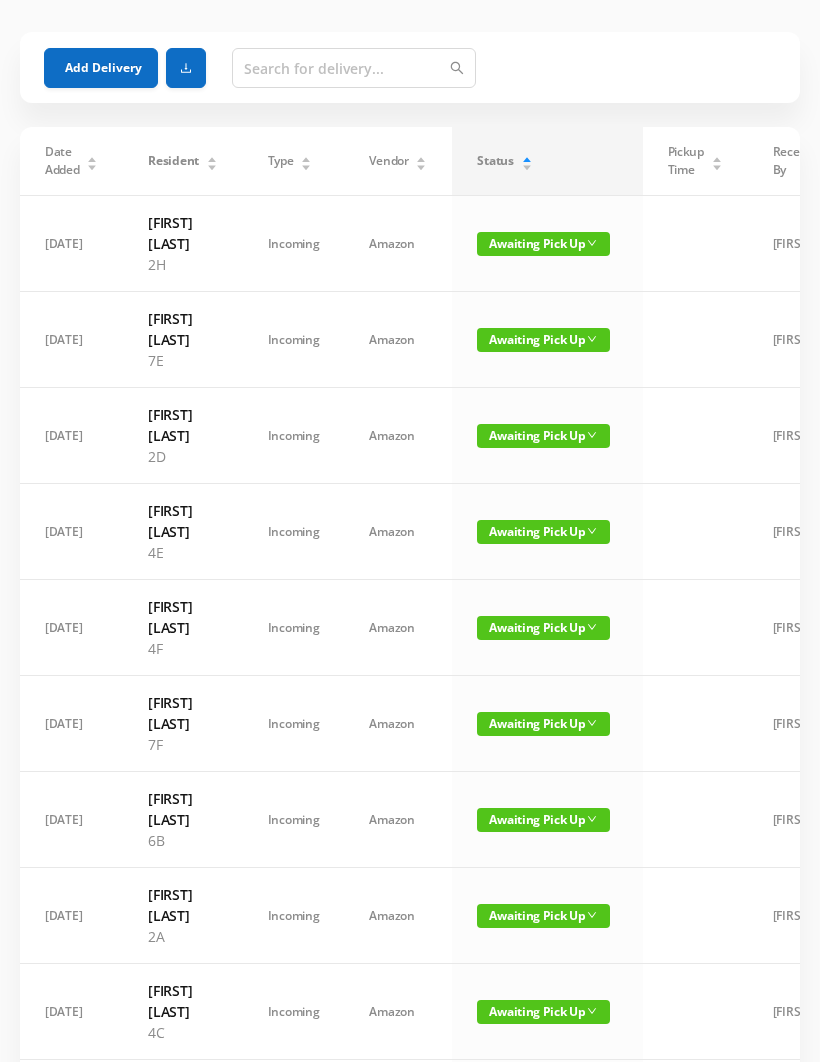 scroll, scrollTop: 0, scrollLeft: 0, axis: both 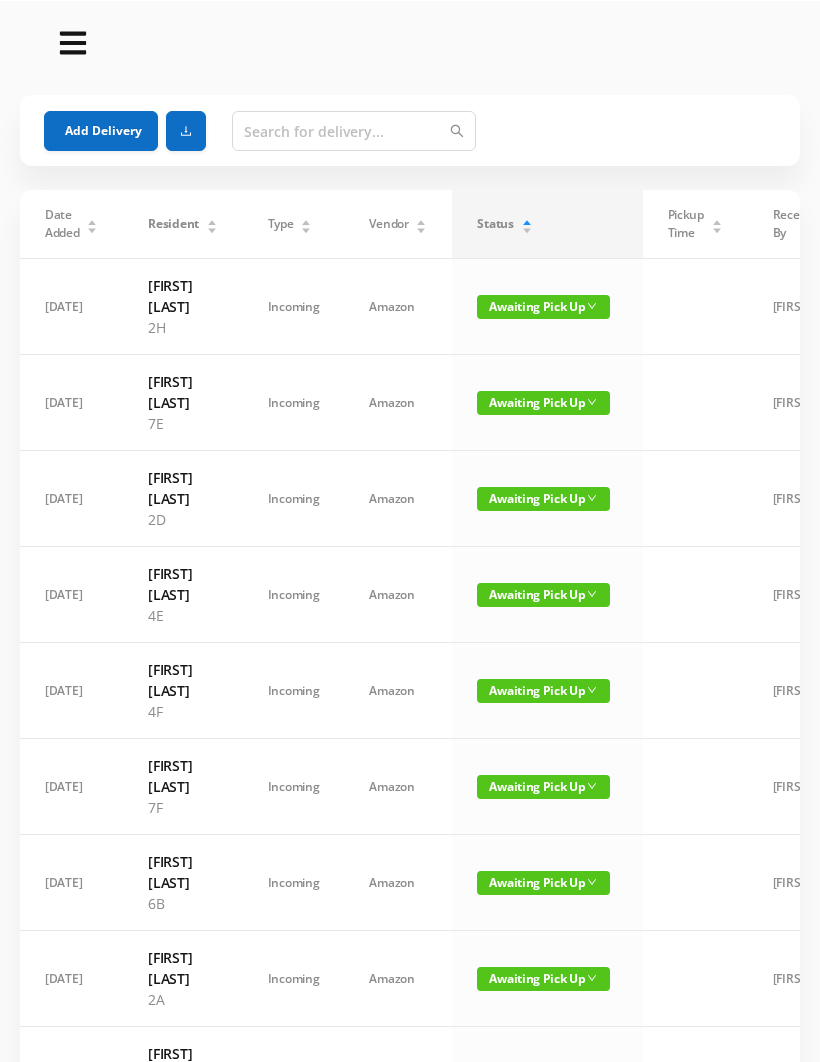 click on "Add Delivery" at bounding box center (101, 130) 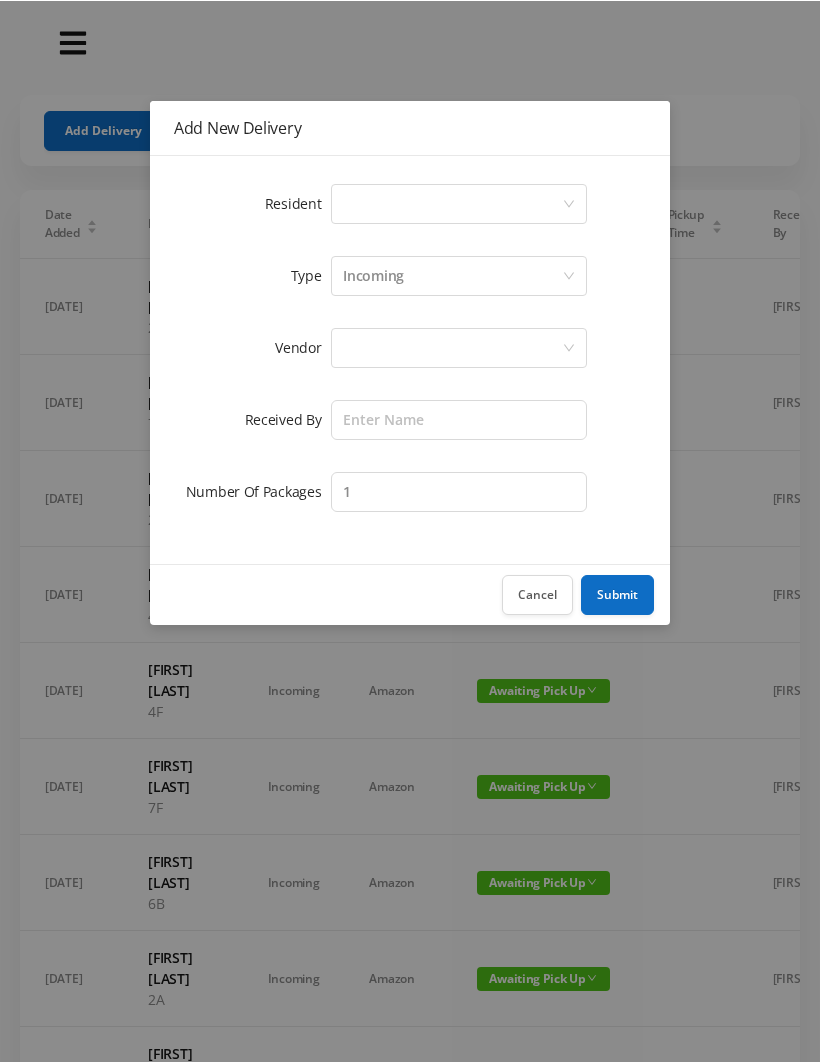 click on "Select a person" at bounding box center (452, 203) 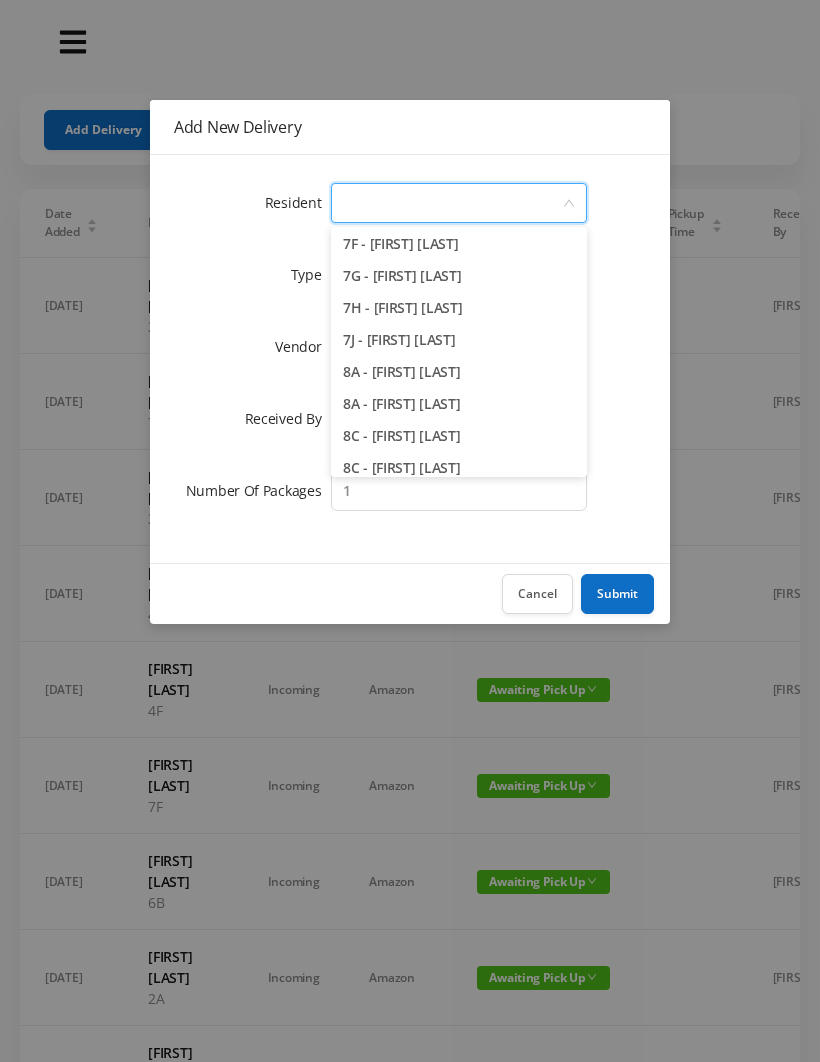 scroll, scrollTop: 2503, scrollLeft: 0, axis: vertical 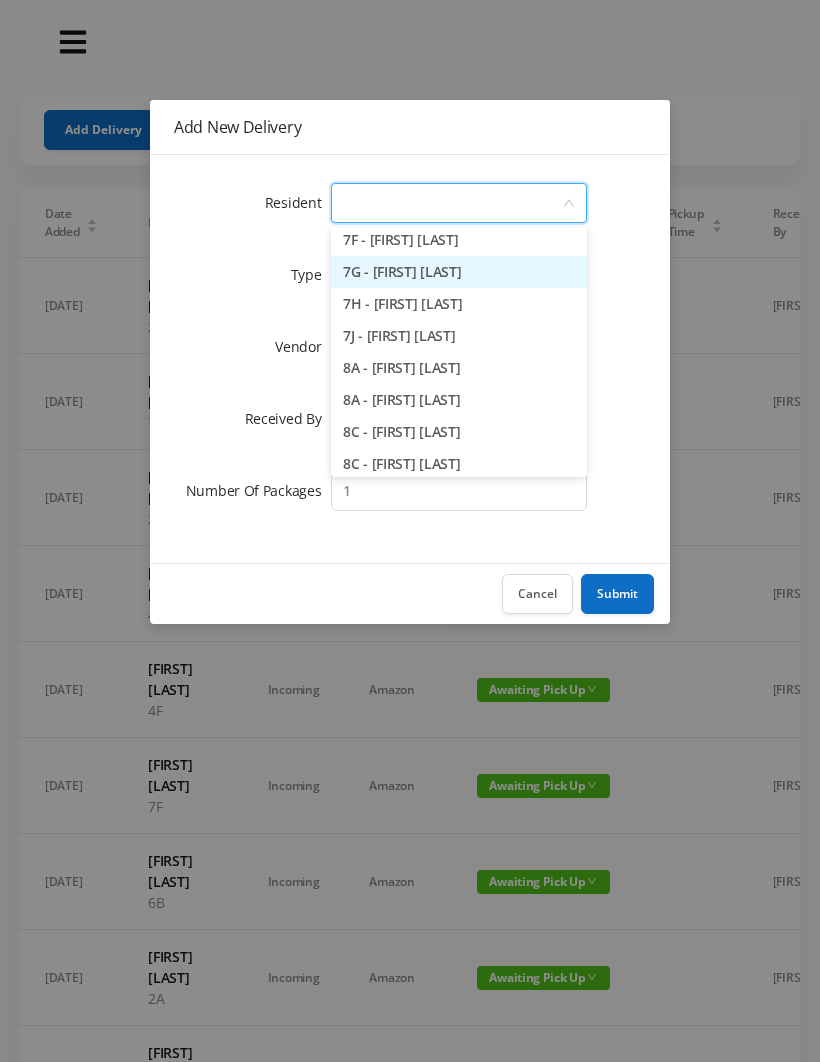 click on "7G - [FIRST] [LAST]" at bounding box center [459, 272] 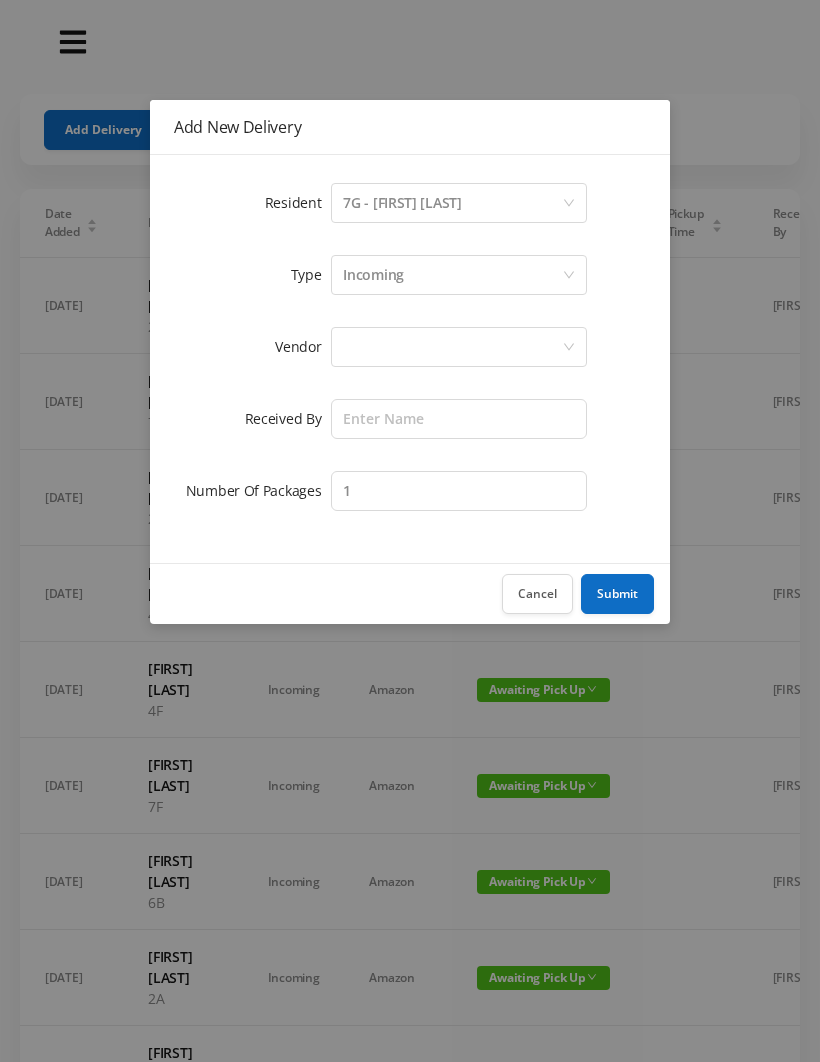 click at bounding box center [452, 347] 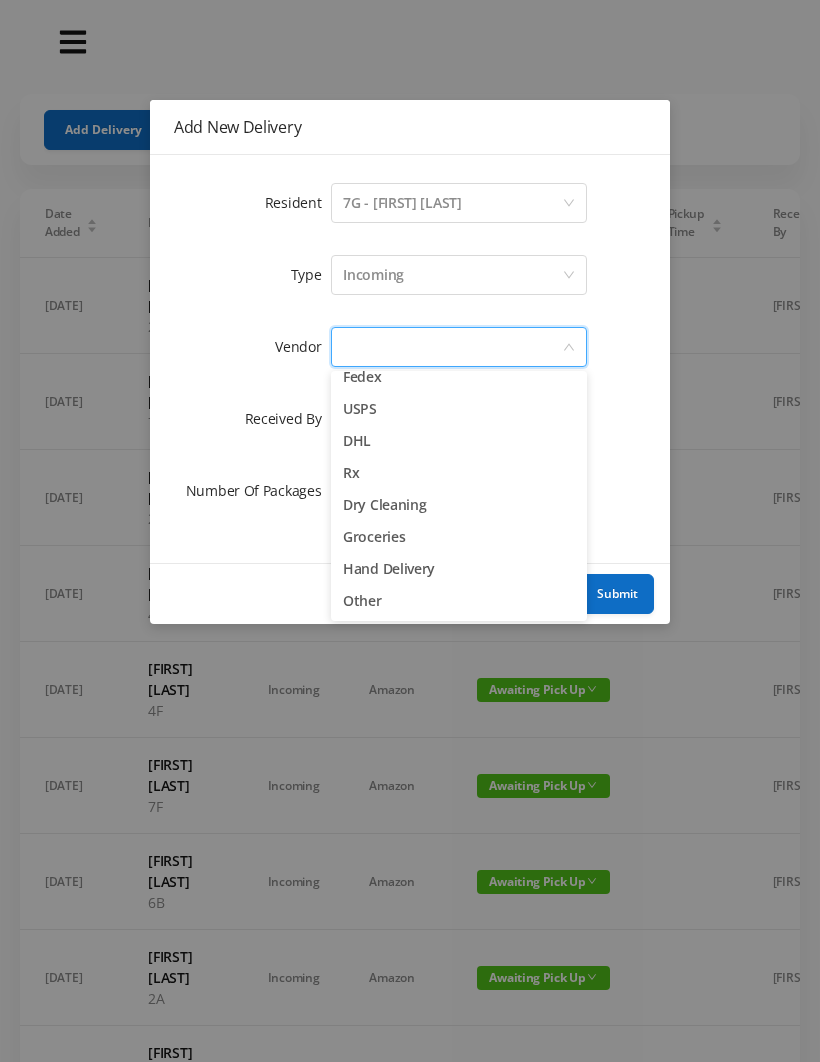 scroll, scrollTop: 78, scrollLeft: 0, axis: vertical 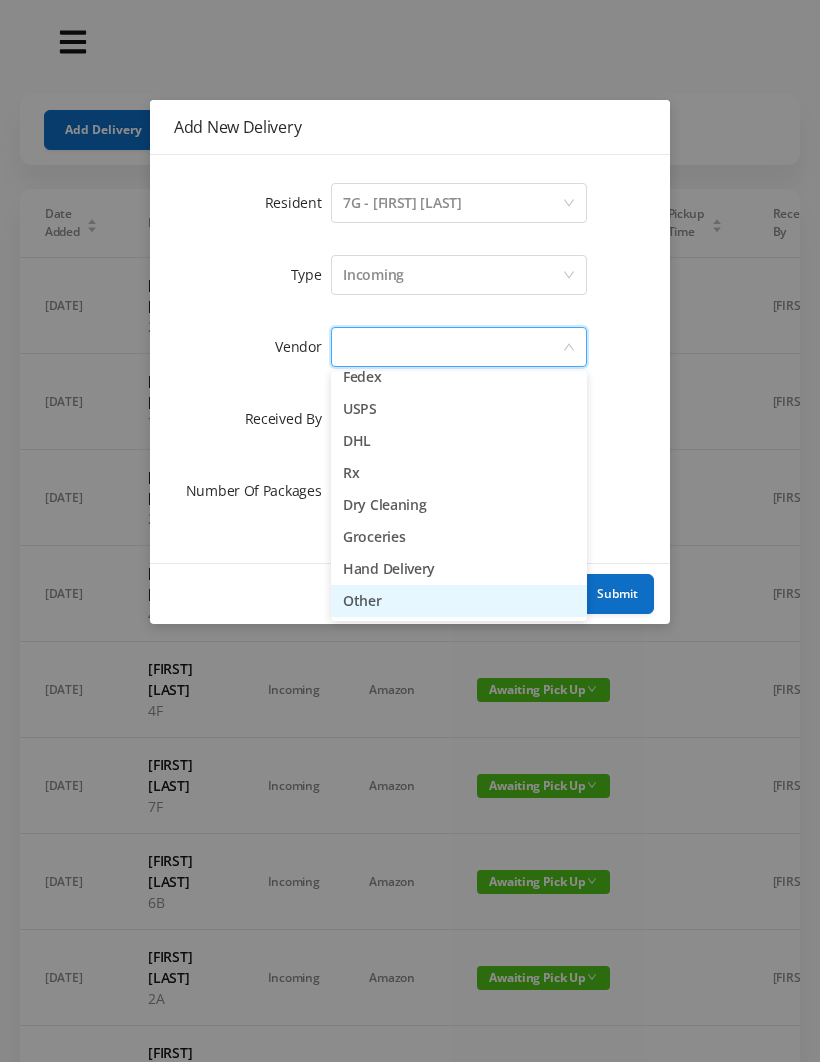 click on "Other" at bounding box center (459, 601) 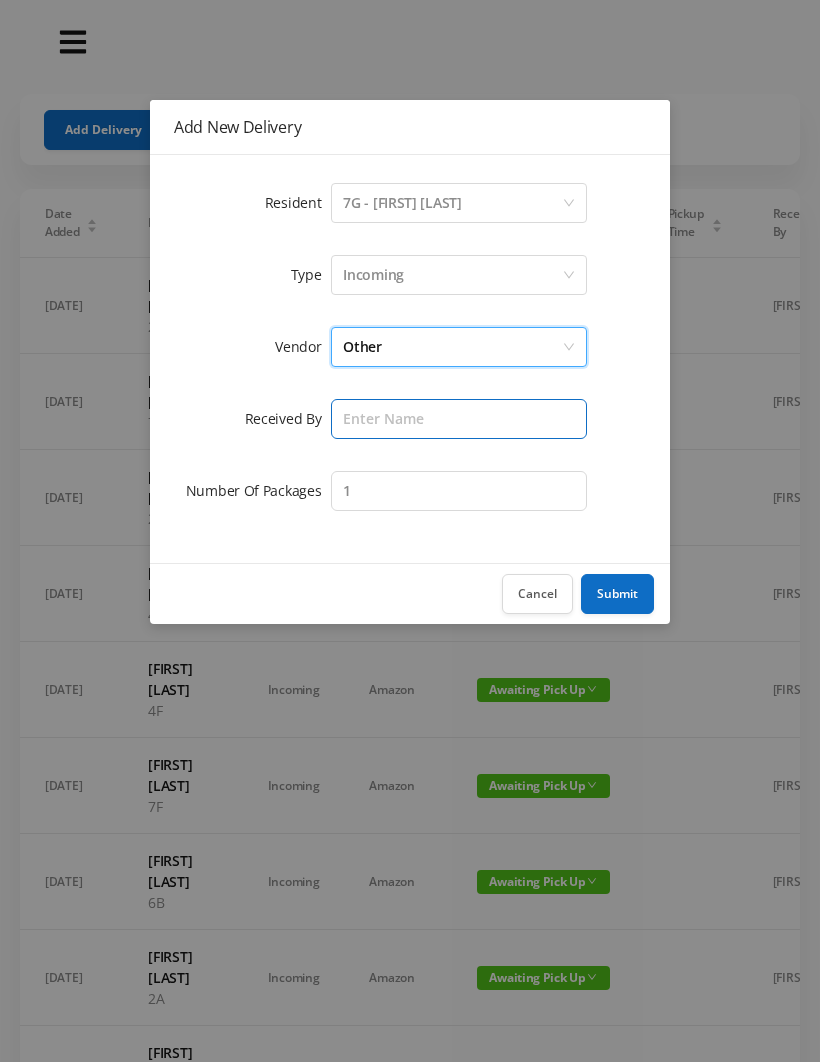 click at bounding box center (459, 419) 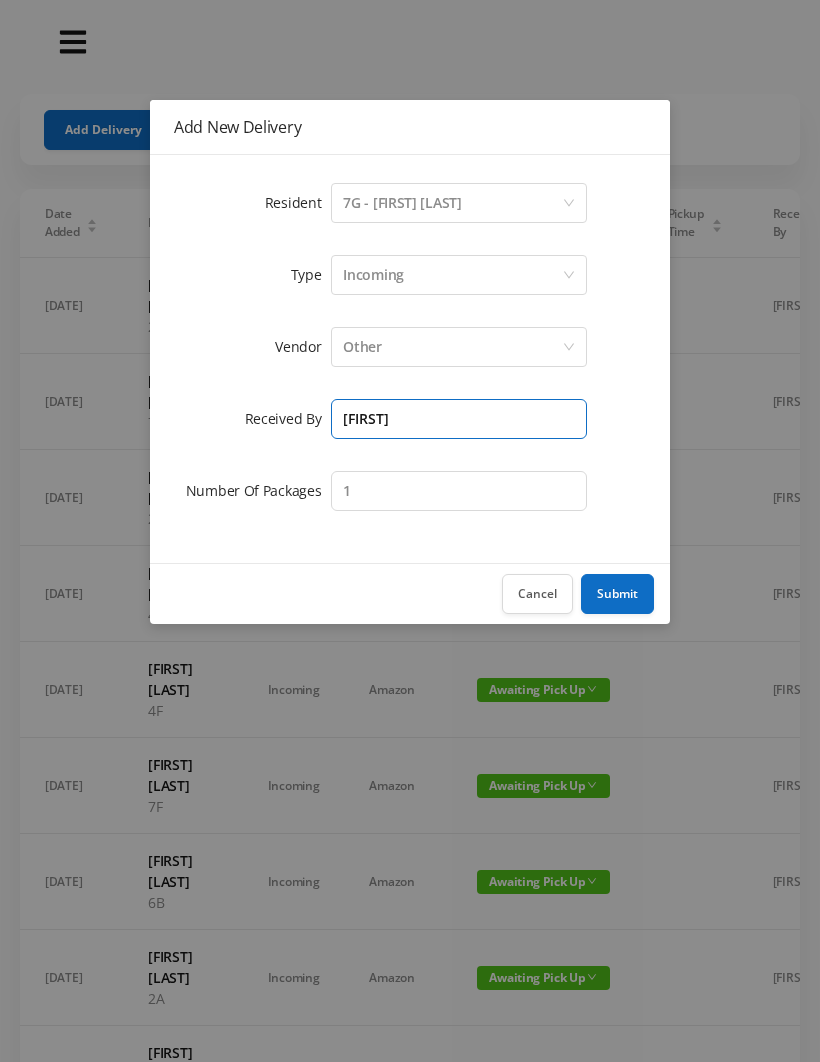 type on "[FIRST]" 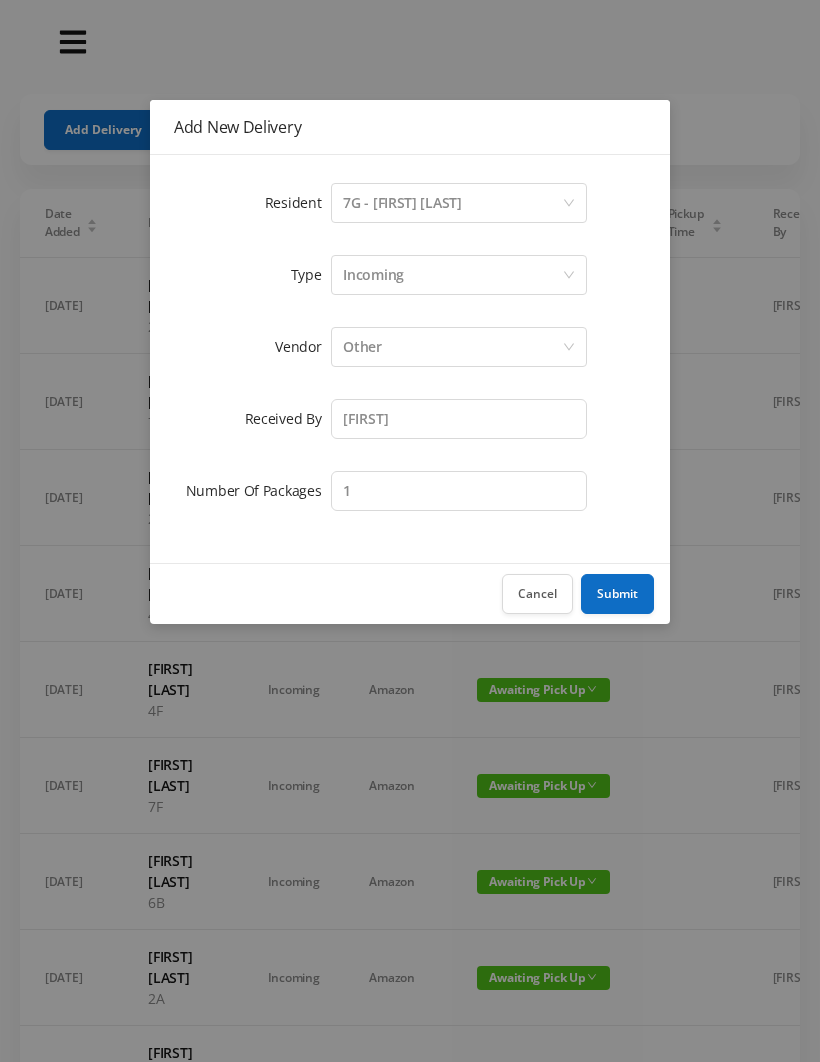 click on "Submit" at bounding box center [617, 594] 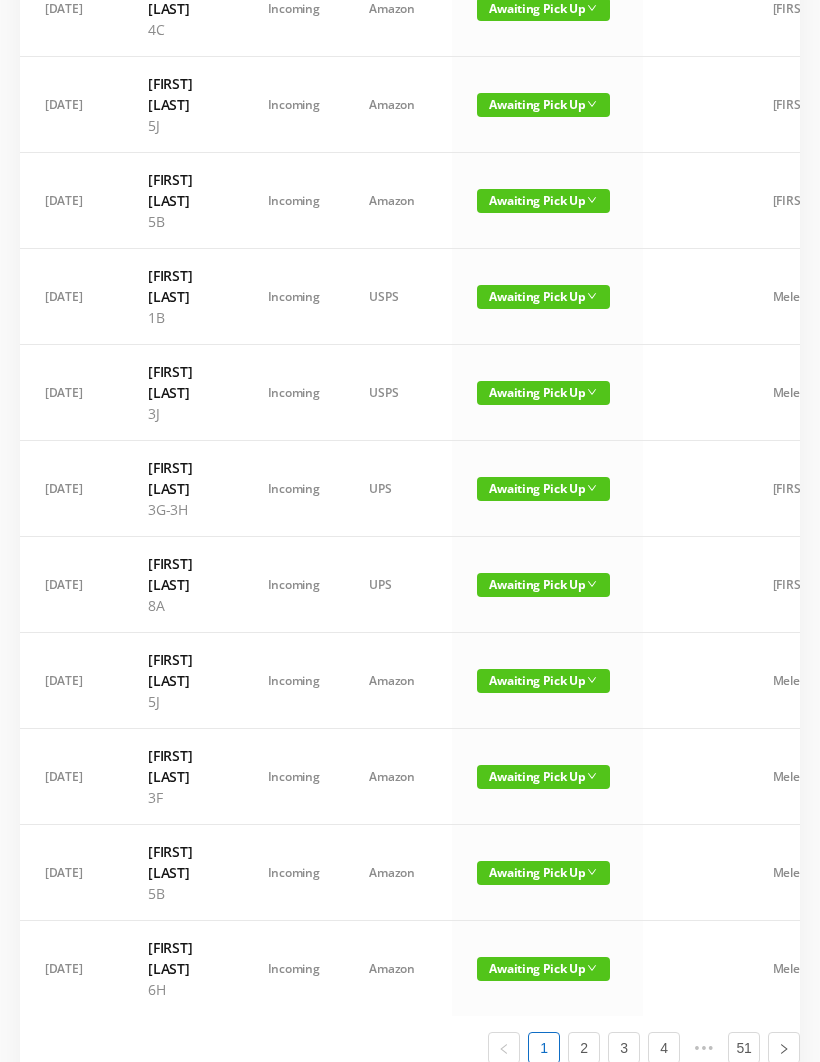 scroll, scrollTop: 1175, scrollLeft: 0, axis: vertical 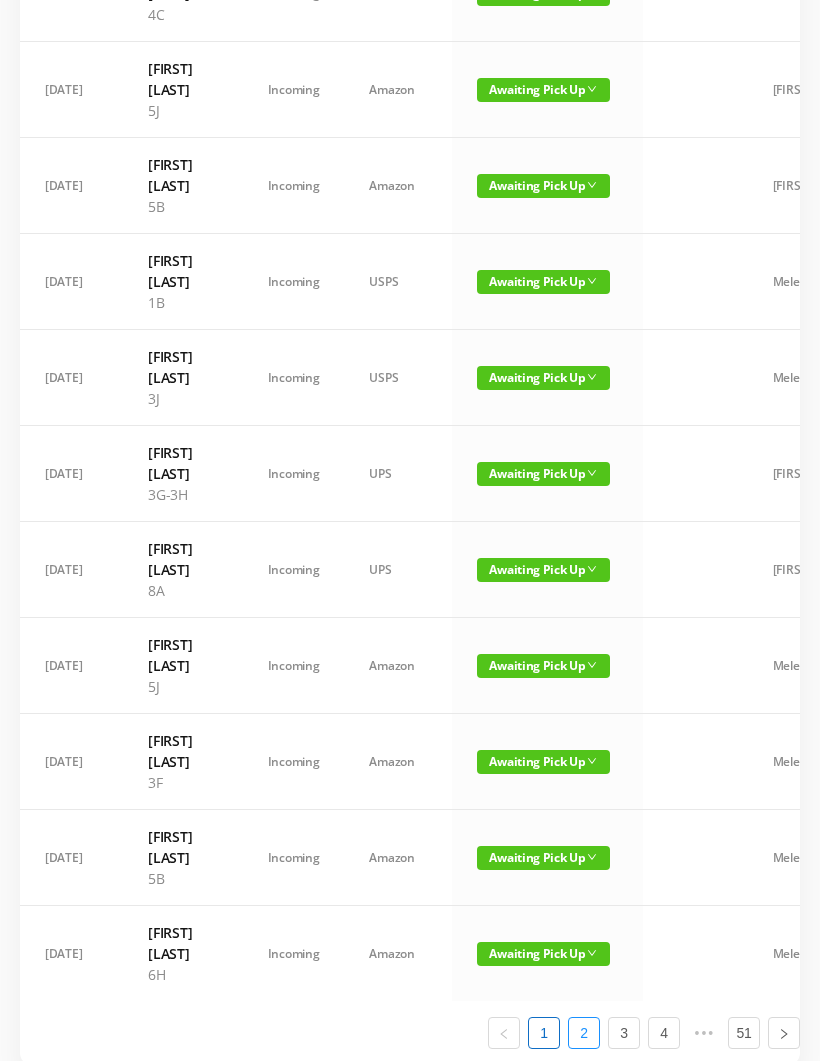 click on "2" at bounding box center [584, 1034] 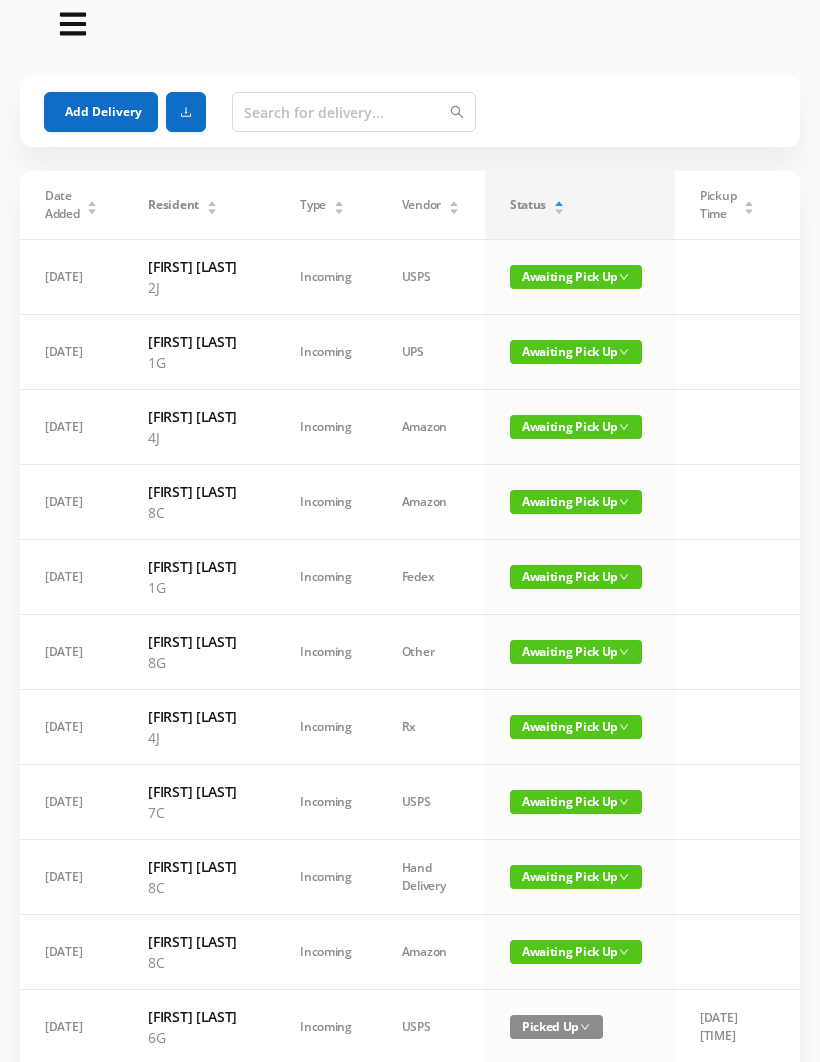 scroll, scrollTop: 0, scrollLeft: 0, axis: both 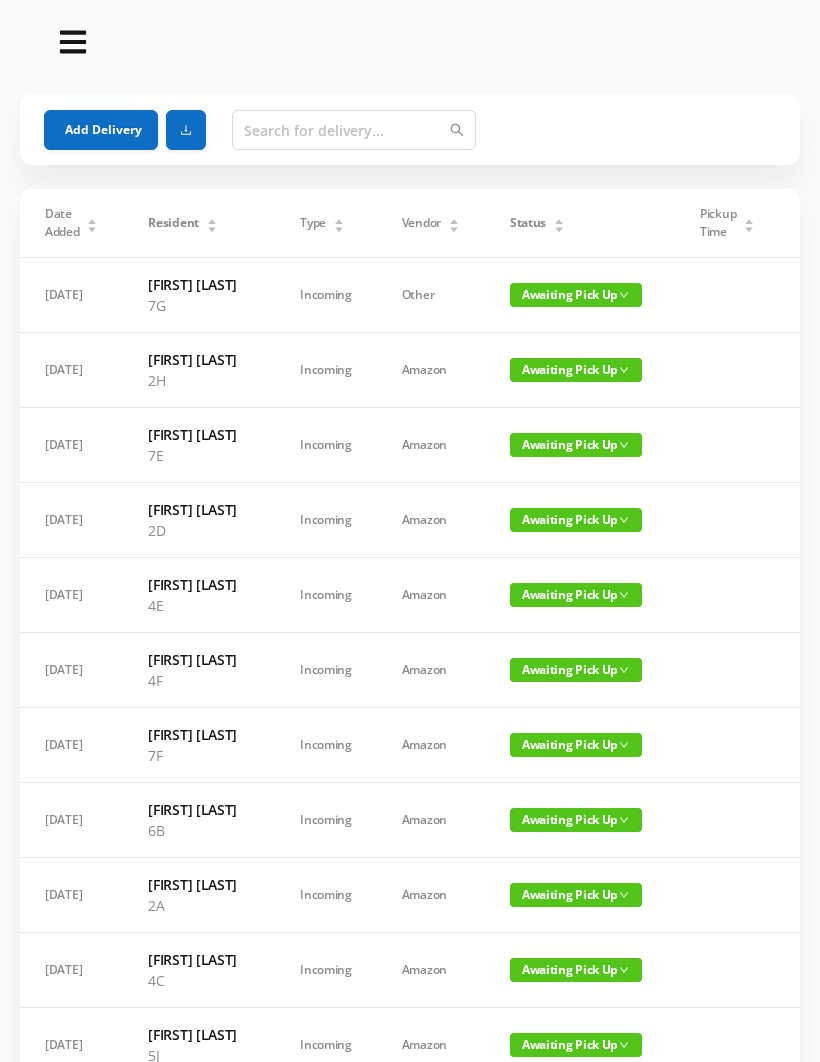 click on "Status" at bounding box center [537, 223] 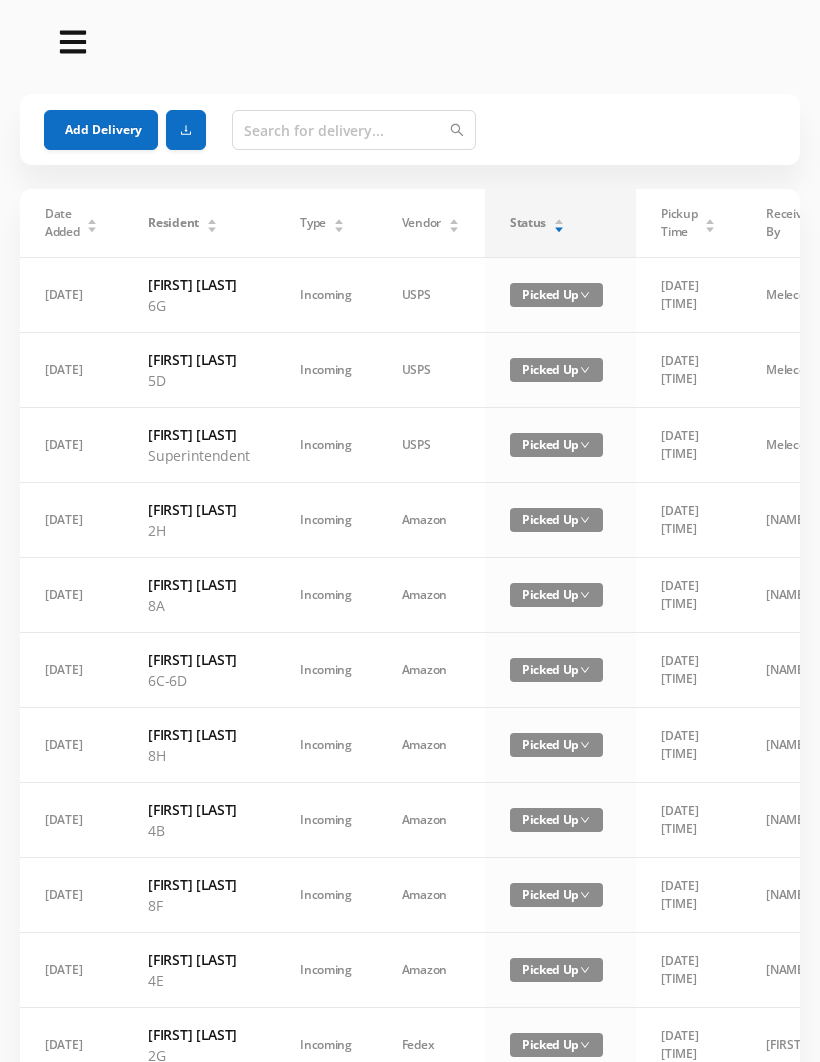 click on "Status" at bounding box center [537, 223] 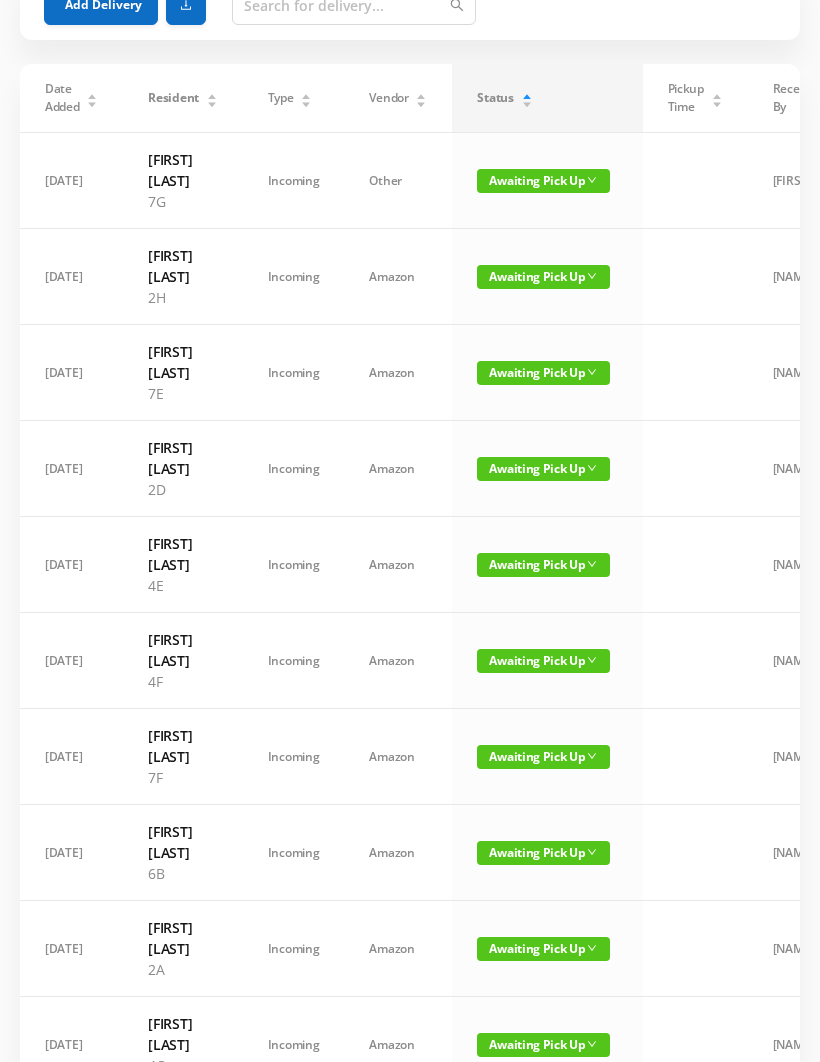 scroll, scrollTop: 0, scrollLeft: 0, axis: both 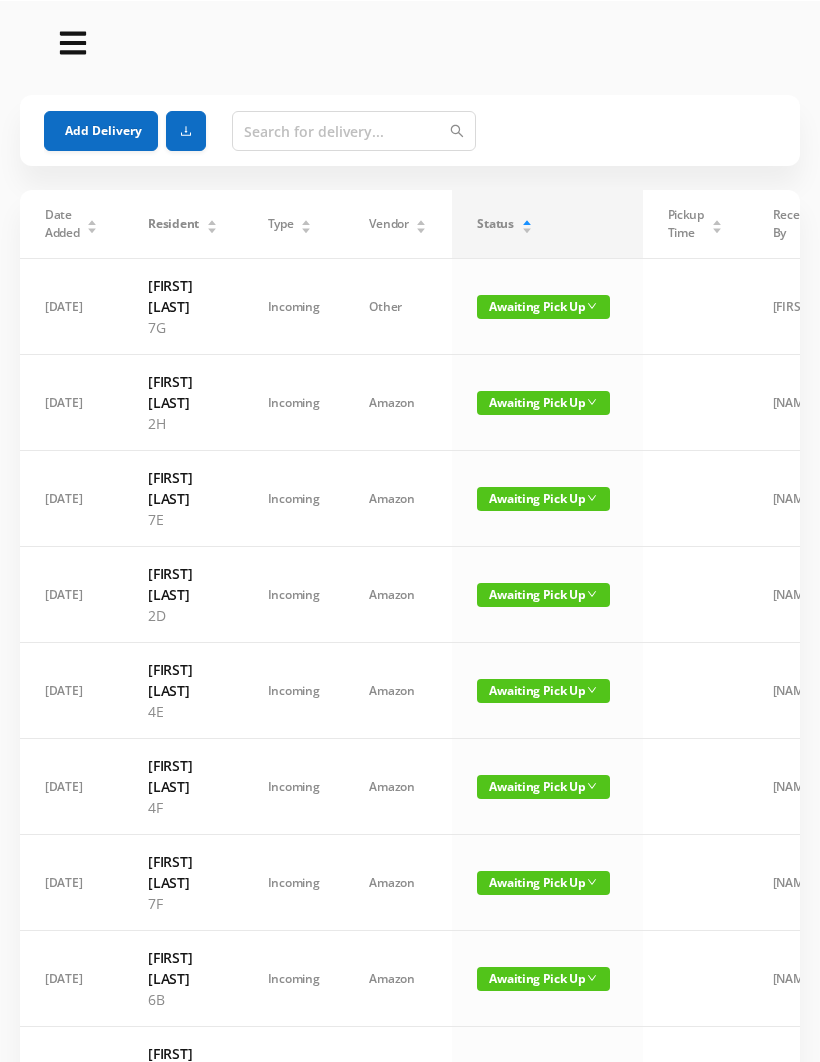 click on "Awaiting Pick Up" at bounding box center (543, 306) 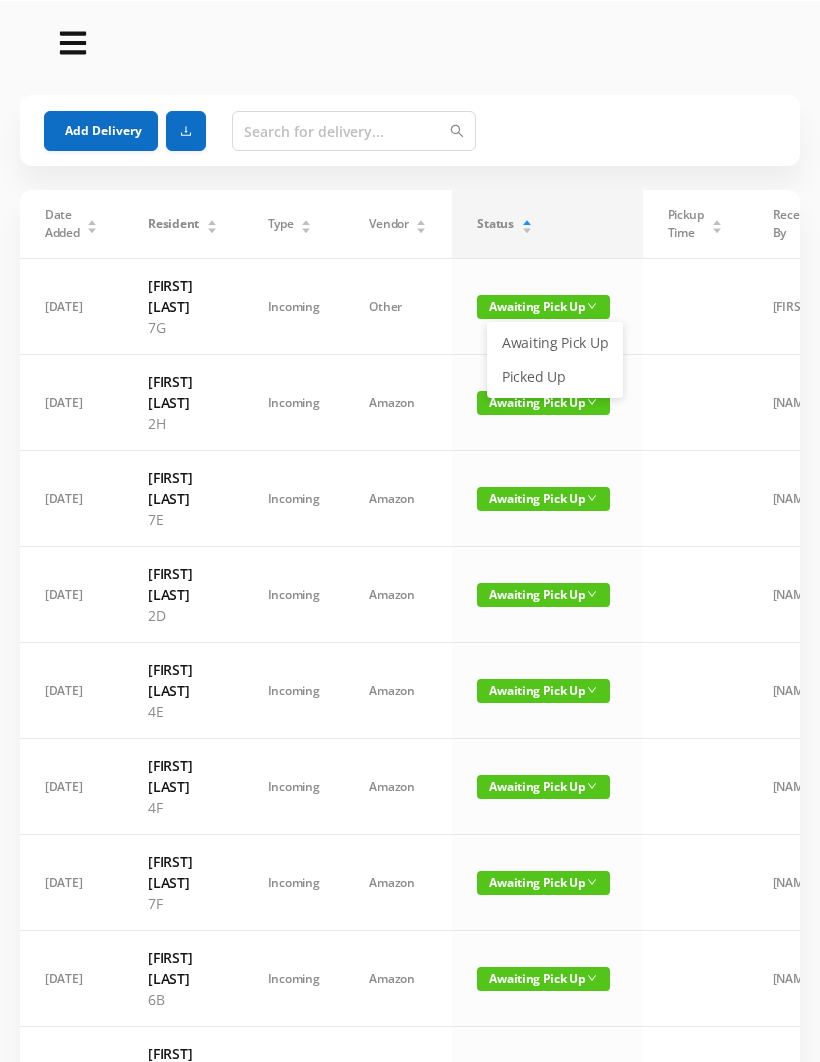 click on "Picked Up" at bounding box center [555, 376] 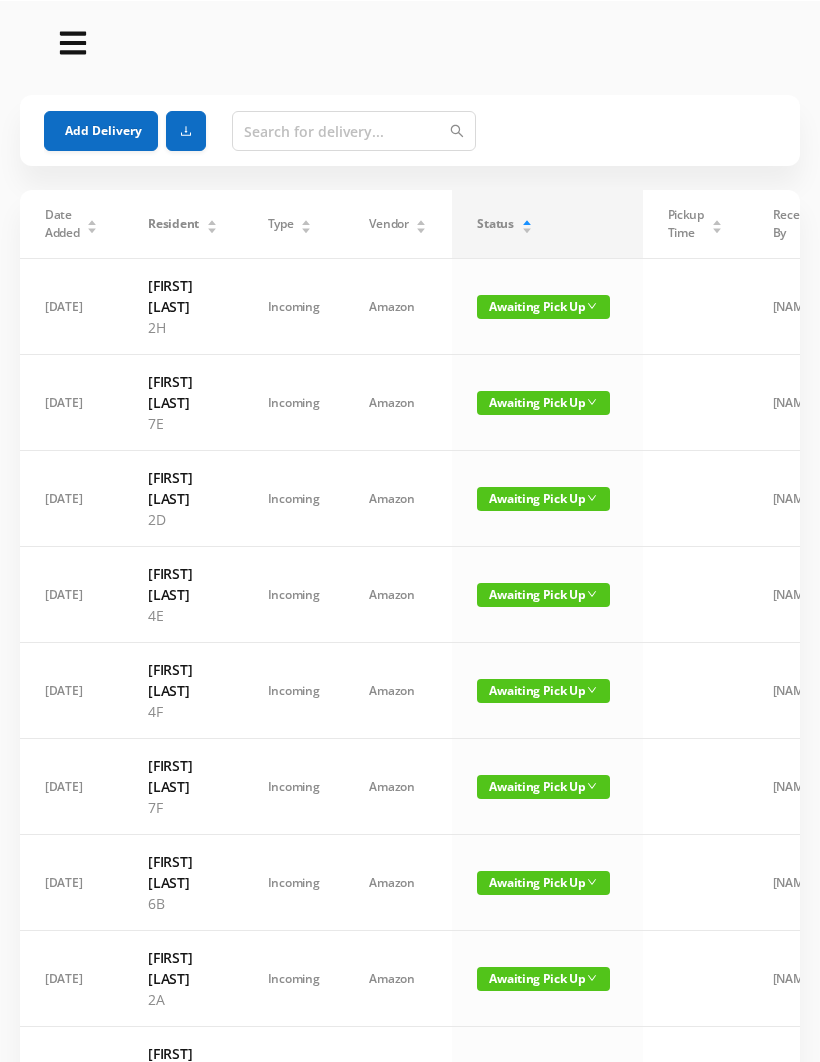 click on "Add Delivery" at bounding box center [101, 130] 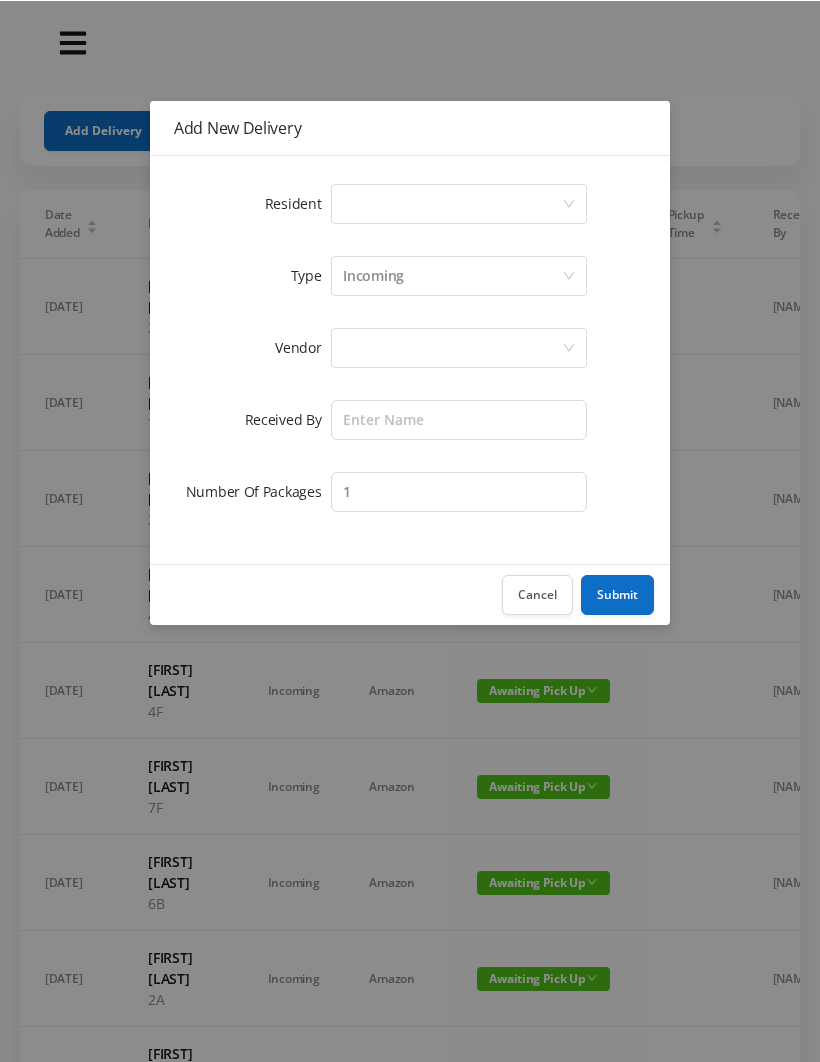 click on "Select a person" at bounding box center (452, 203) 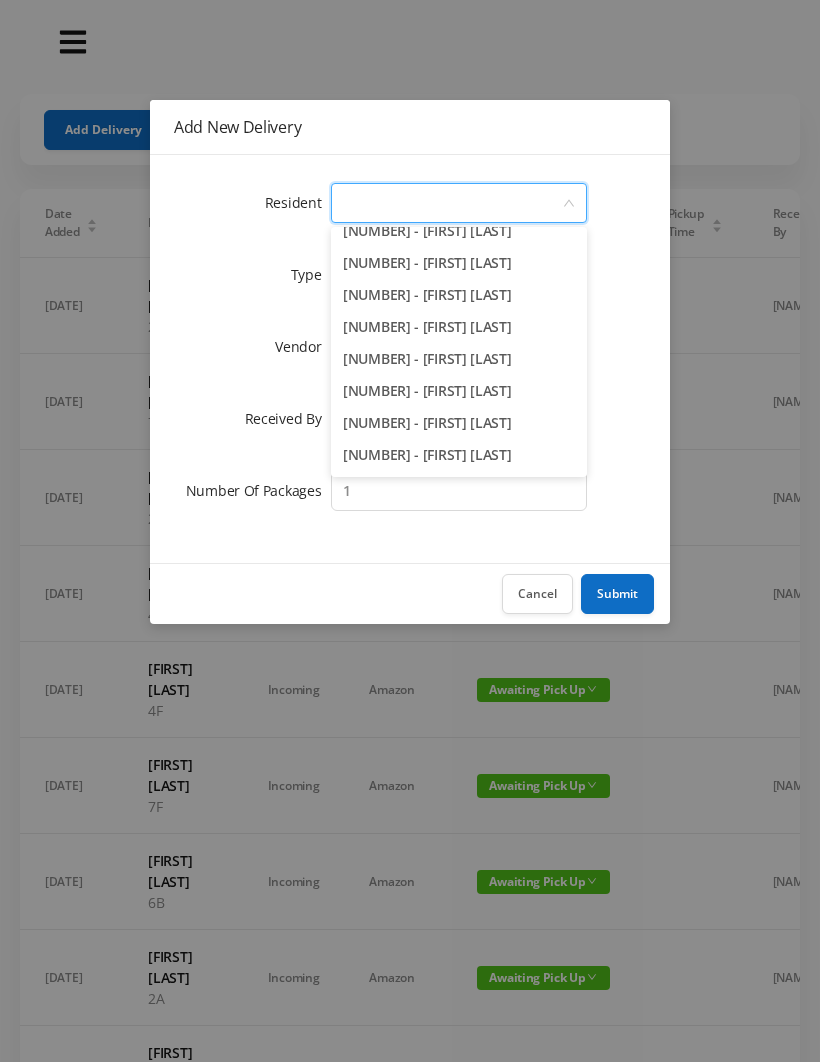 scroll, scrollTop: 1071, scrollLeft: 0, axis: vertical 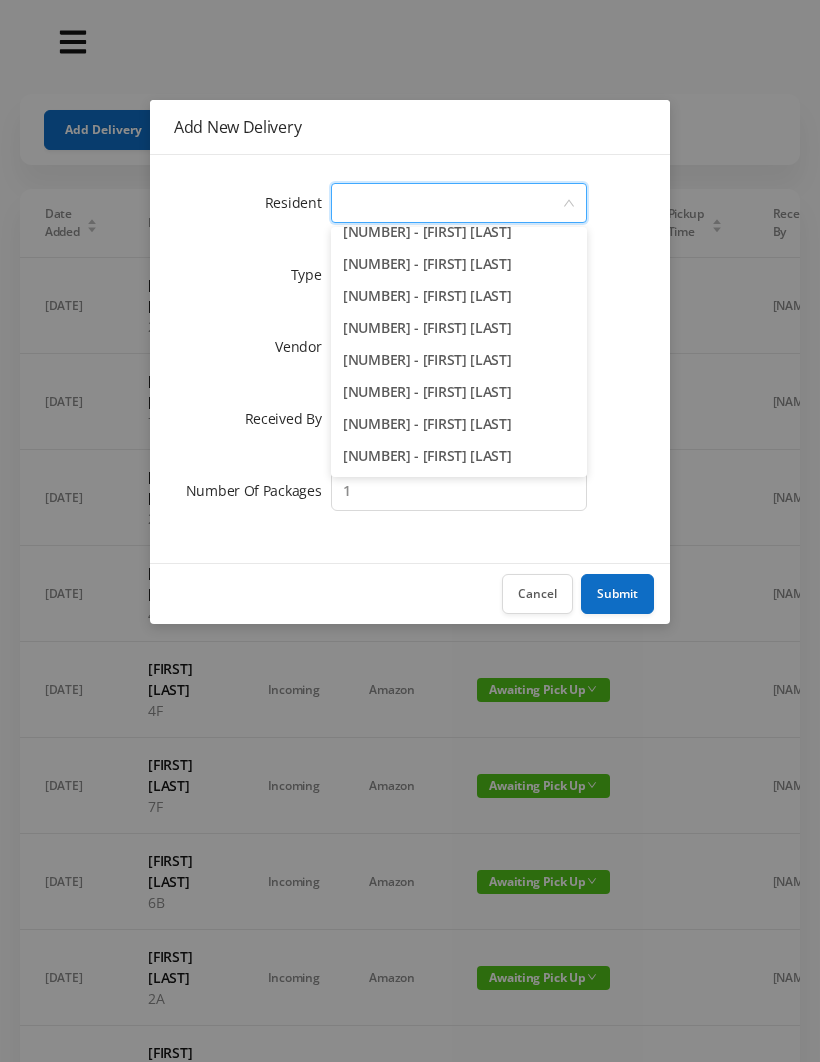 click on "4C - [FIRST] [LAST]" at bounding box center (459, 456) 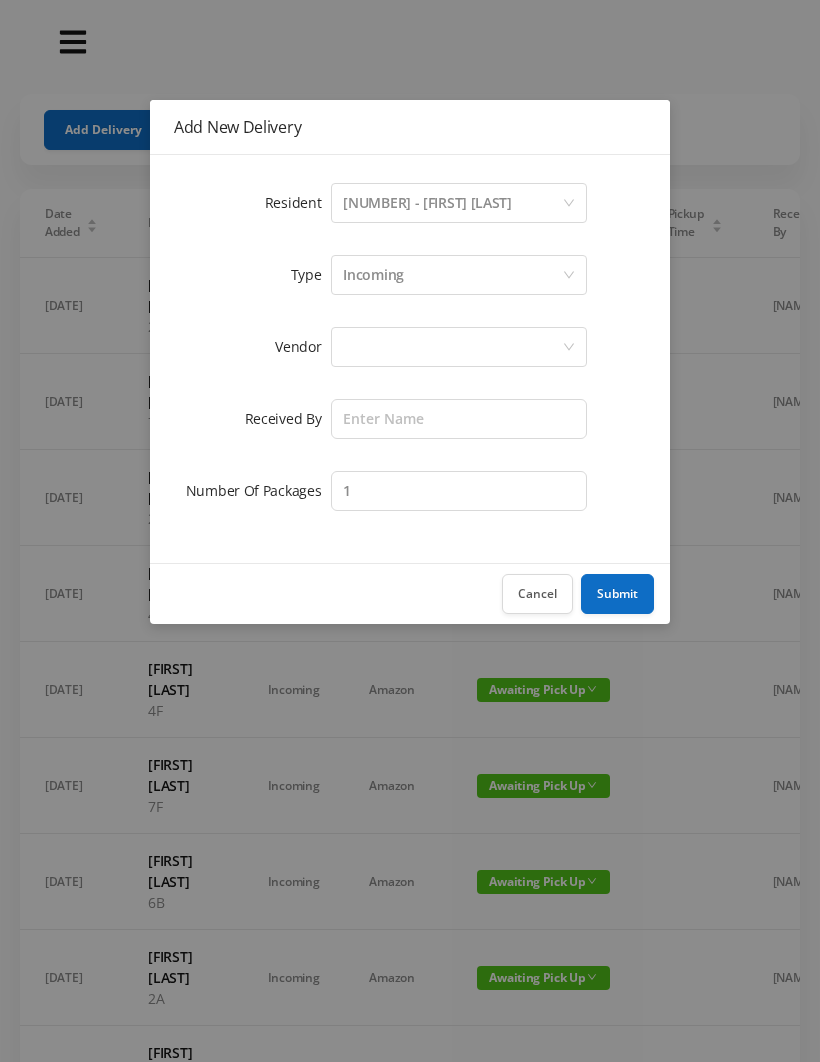 click at bounding box center [452, 347] 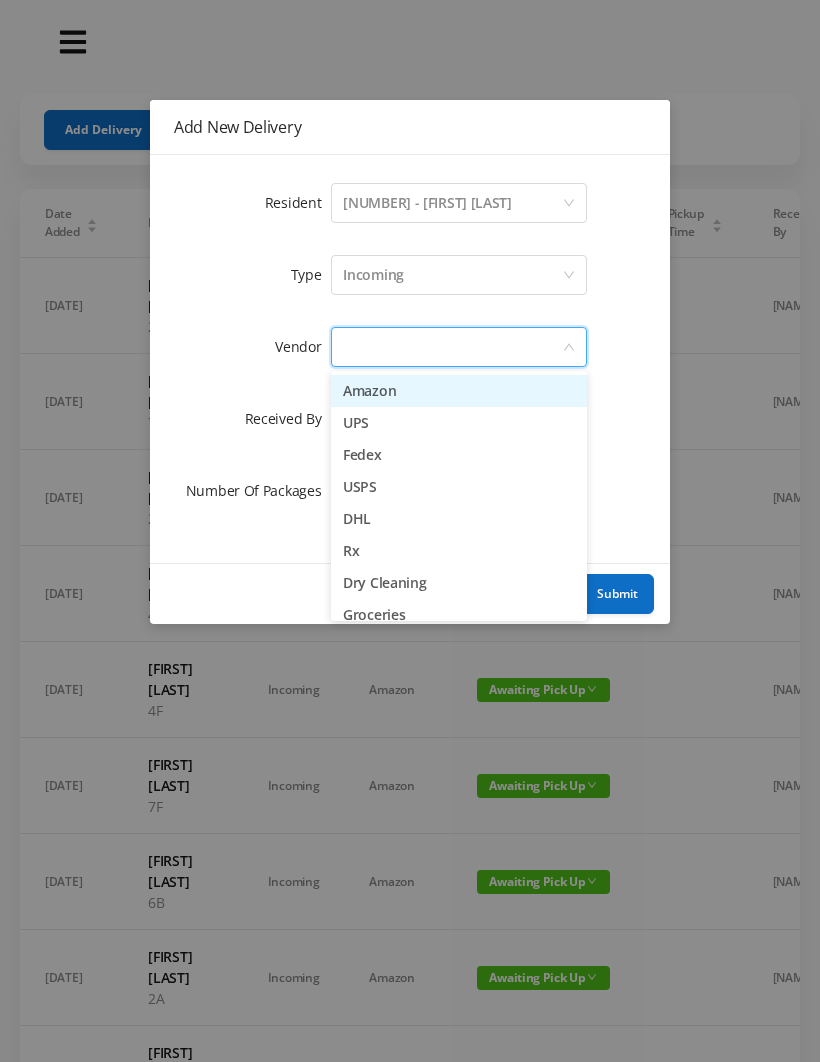 click on "Amazon" at bounding box center (459, 391) 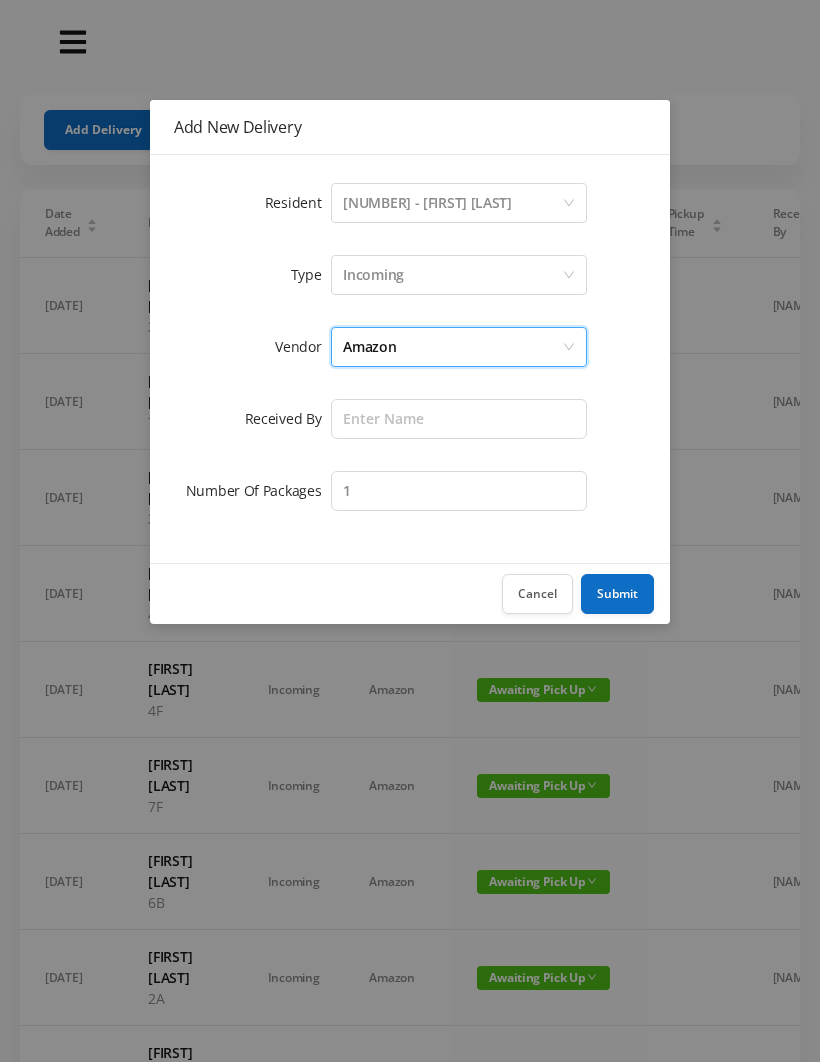 click on "Amazon" at bounding box center (452, 347) 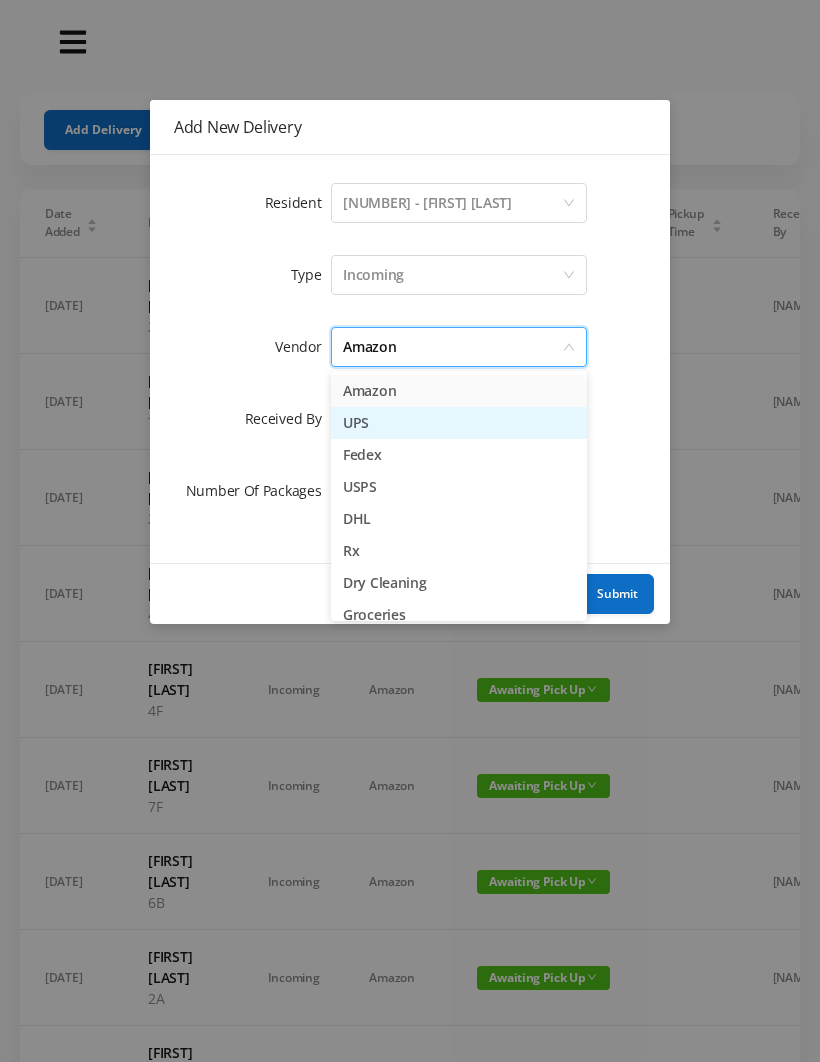 click on "UPS" at bounding box center [459, 423] 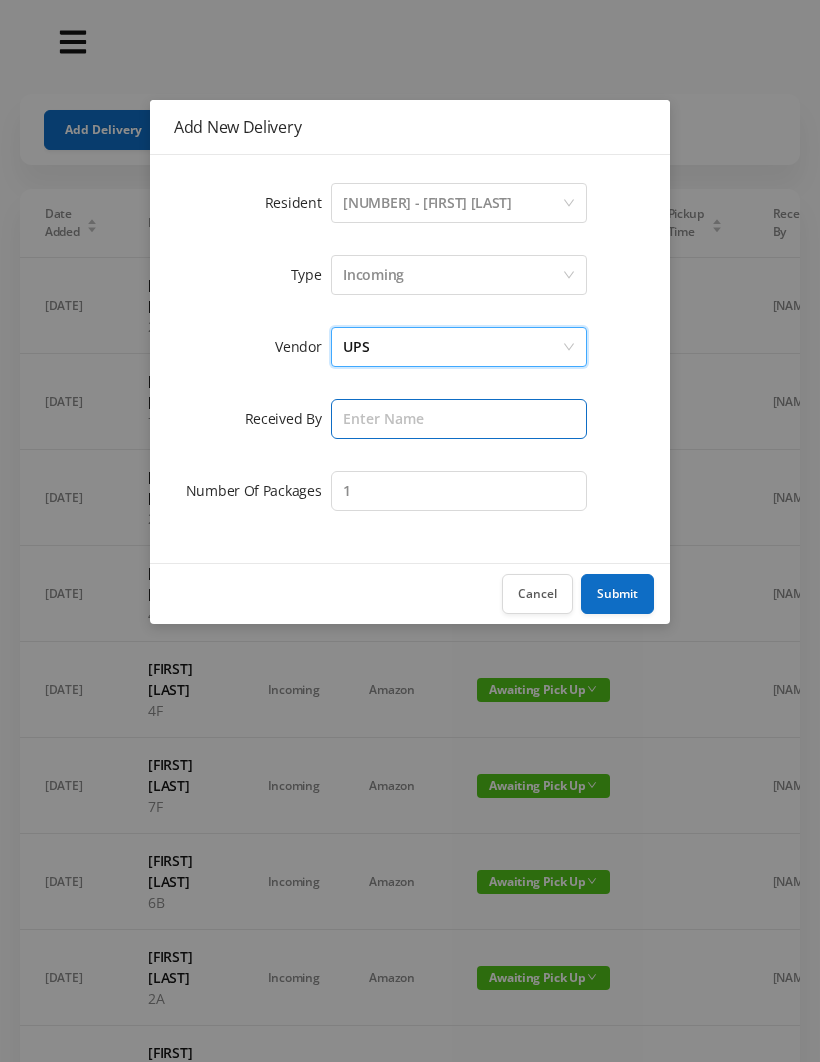 click at bounding box center (459, 419) 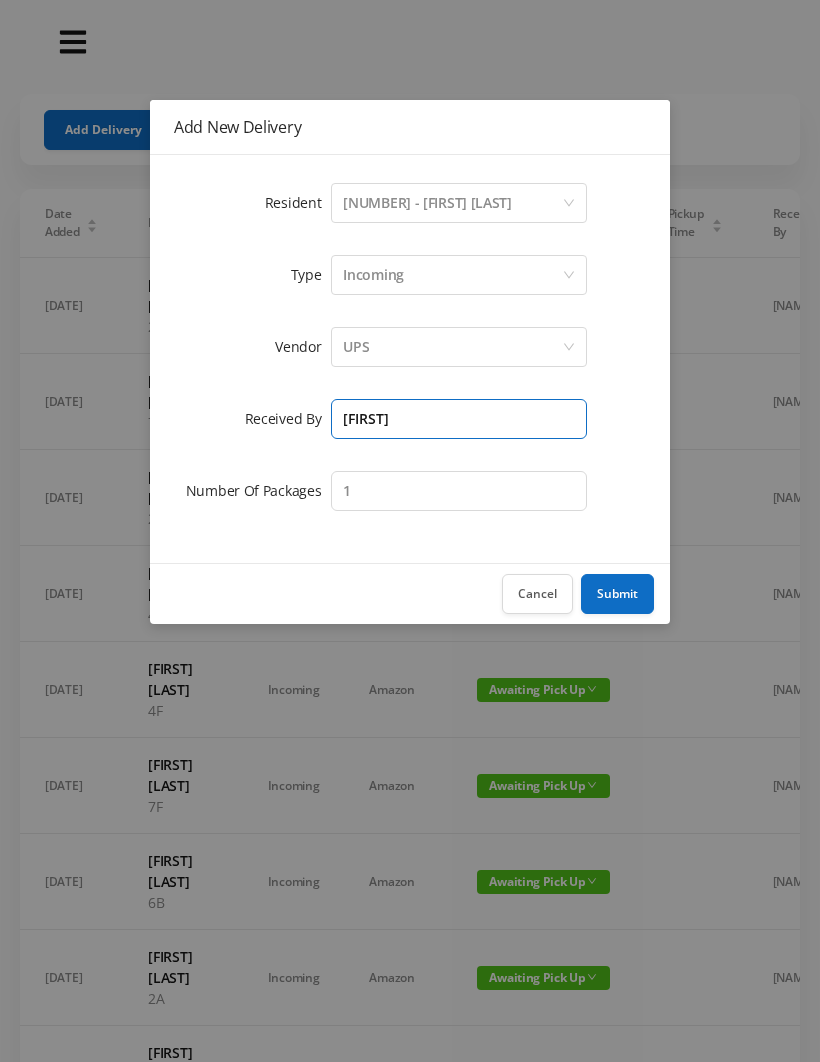 type on "[FIRST]" 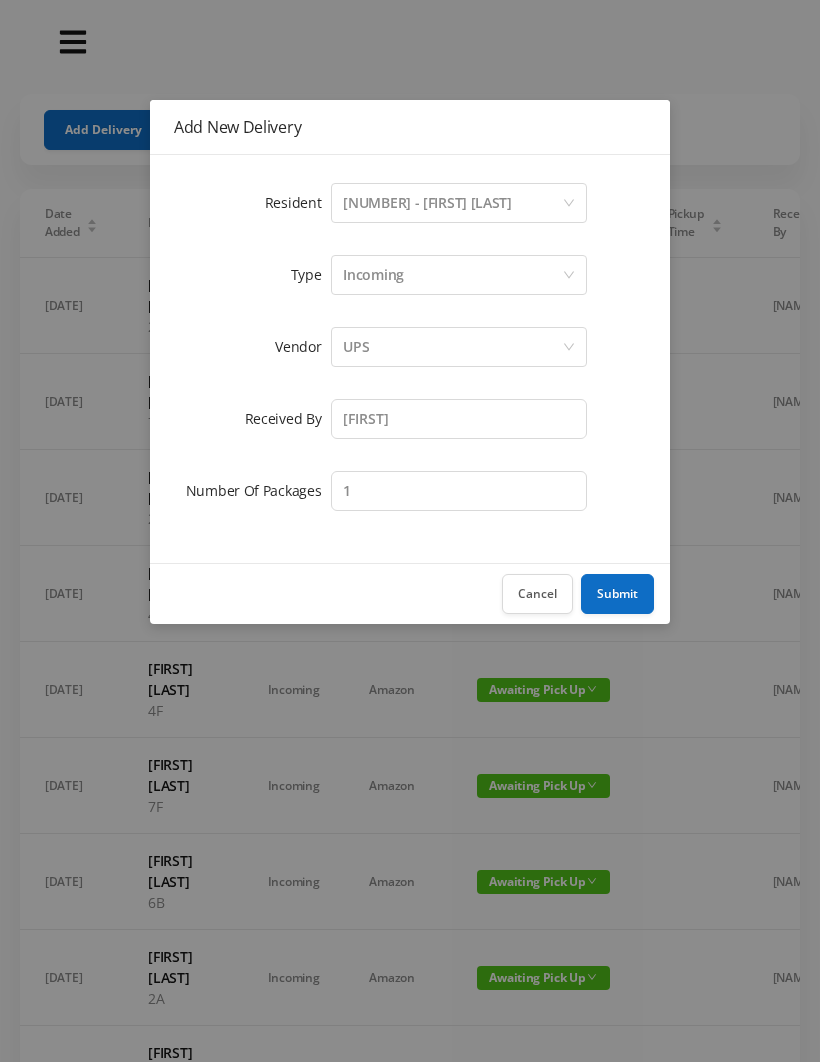 click on "Submit" at bounding box center [617, 594] 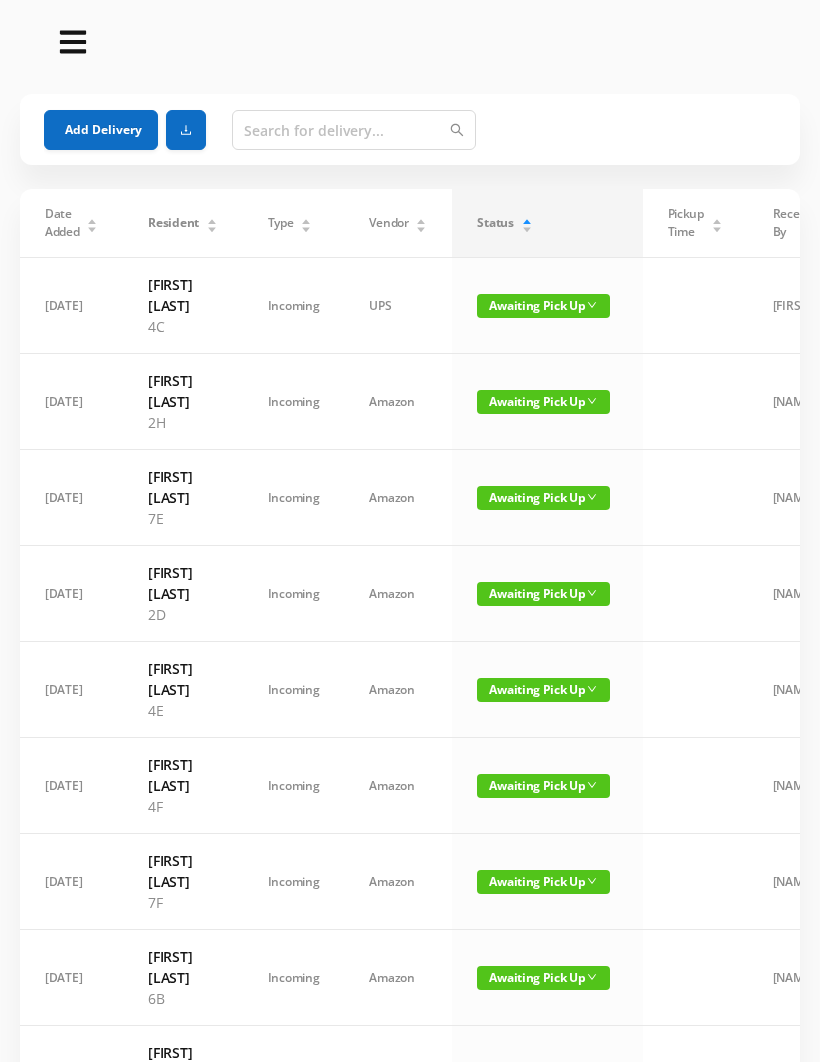 click on "Add Delivery" at bounding box center [101, 130] 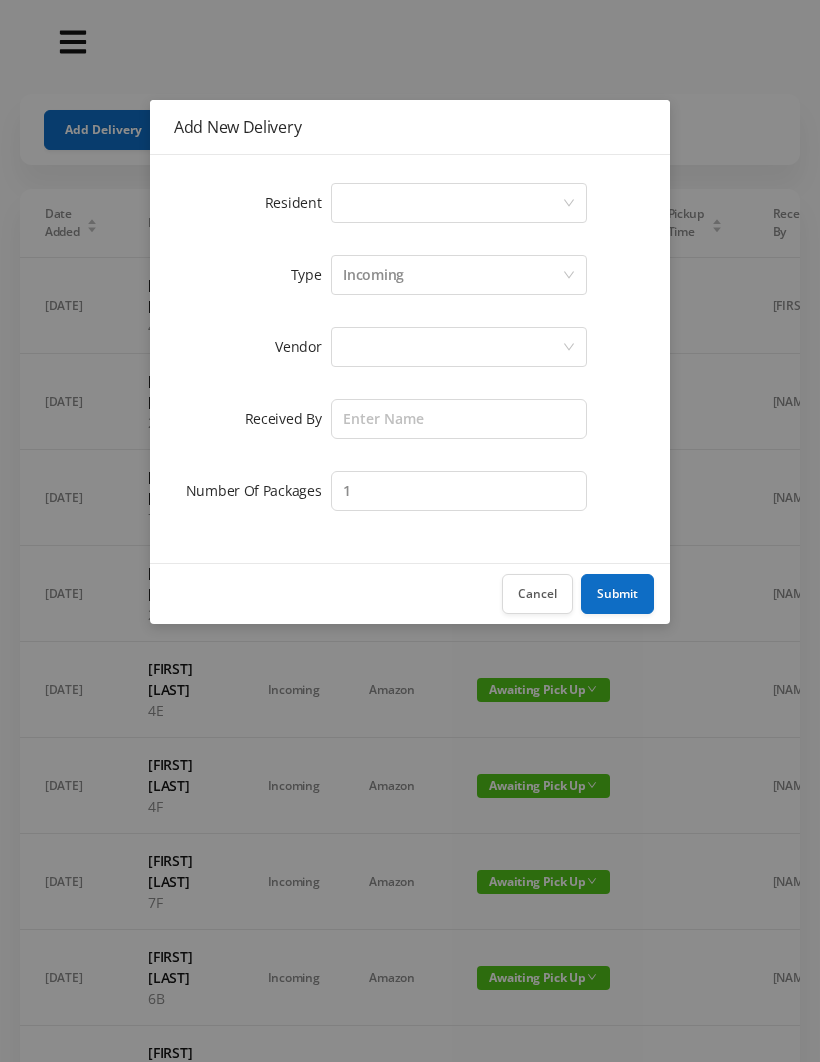 click on "Select a person" at bounding box center [452, 203] 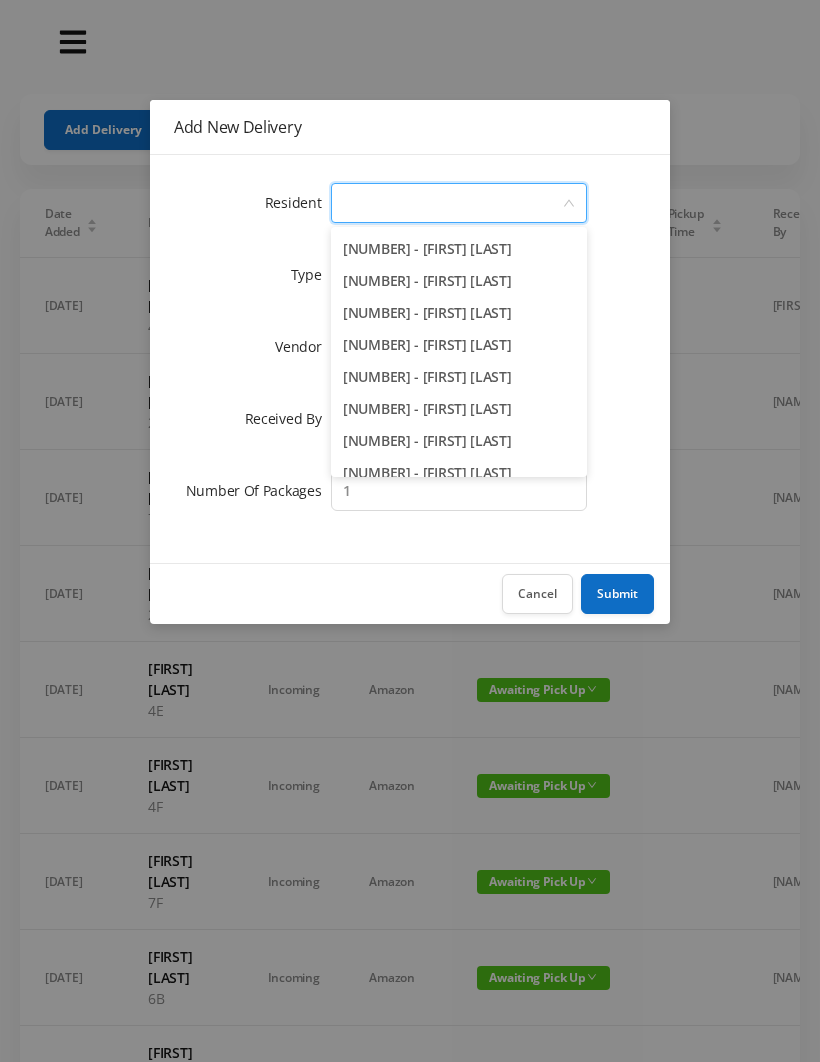 scroll, scrollTop: 1311, scrollLeft: 0, axis: vertical 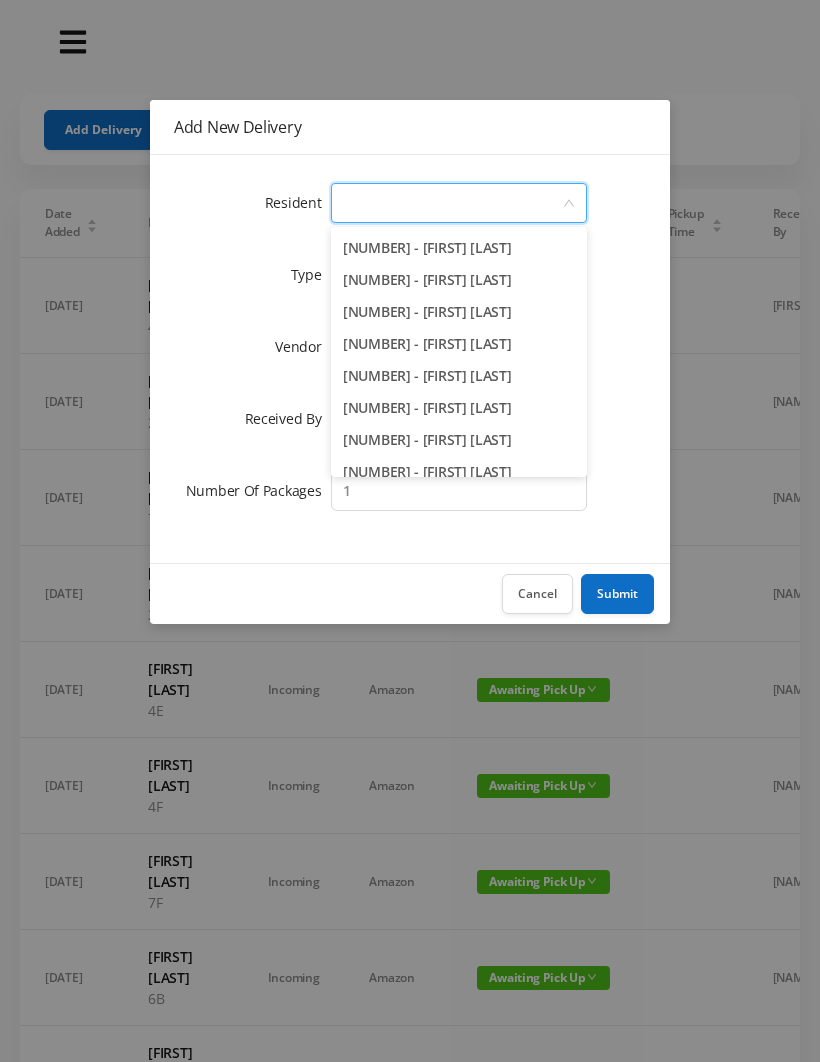 click on "4F - [FIRST] [LAST]" at bounding box center (459, 344) 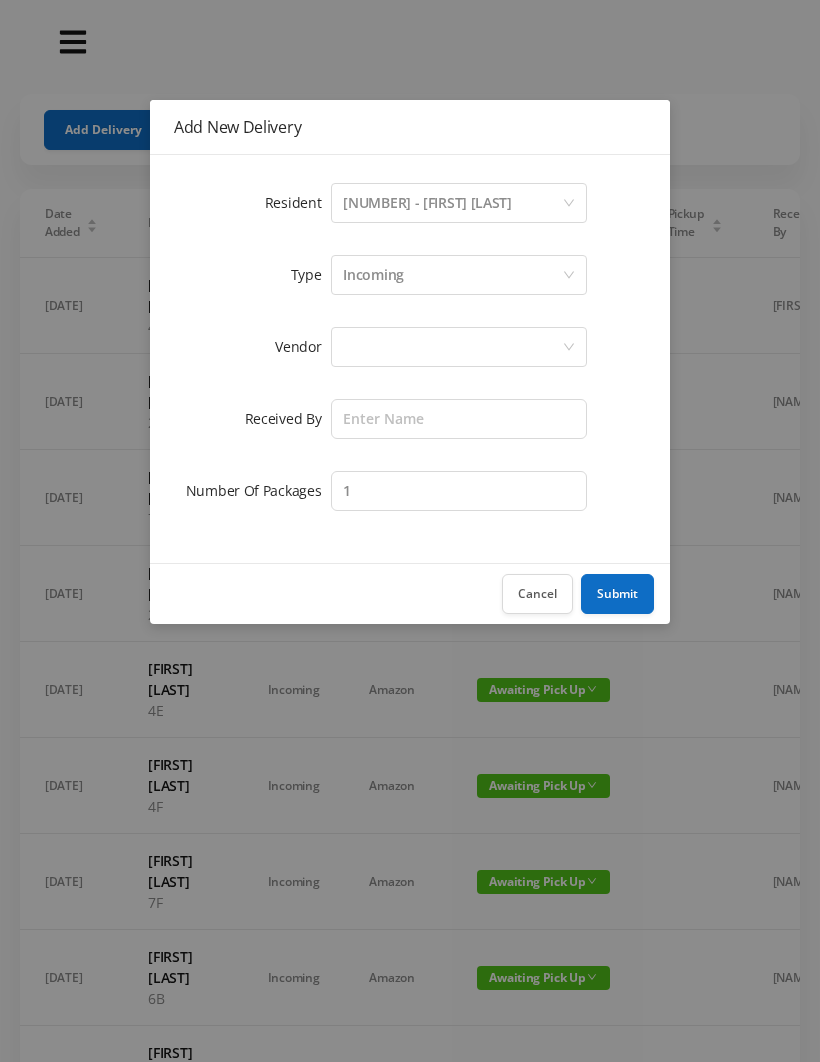 click at bounding box center (452, 347) 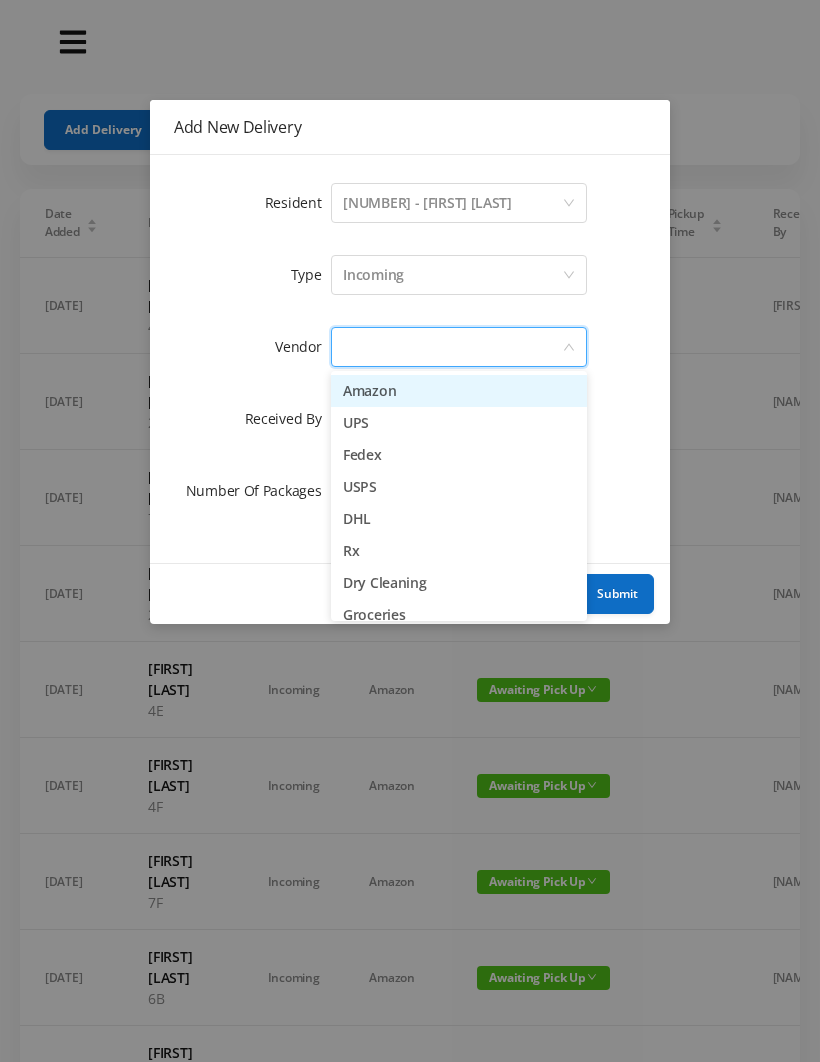 click on "Amazon" at bounding box center (459, 391) 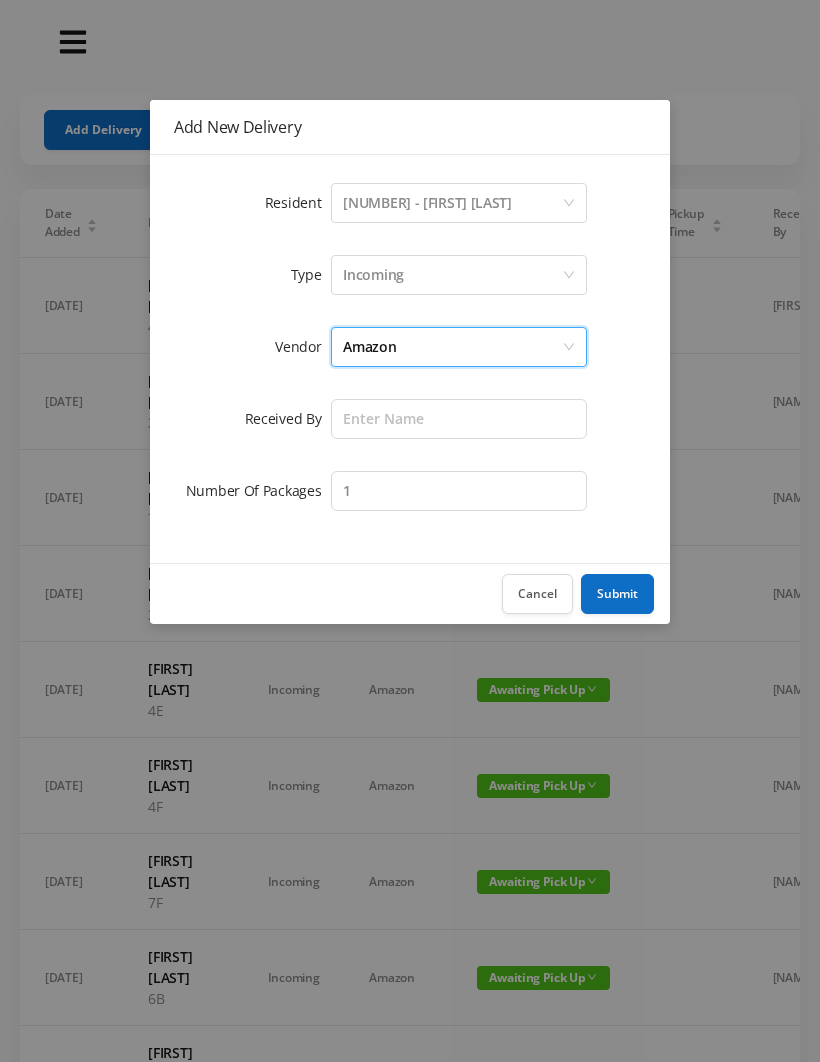 click on "Amazon" at bounding box center [452, 347] 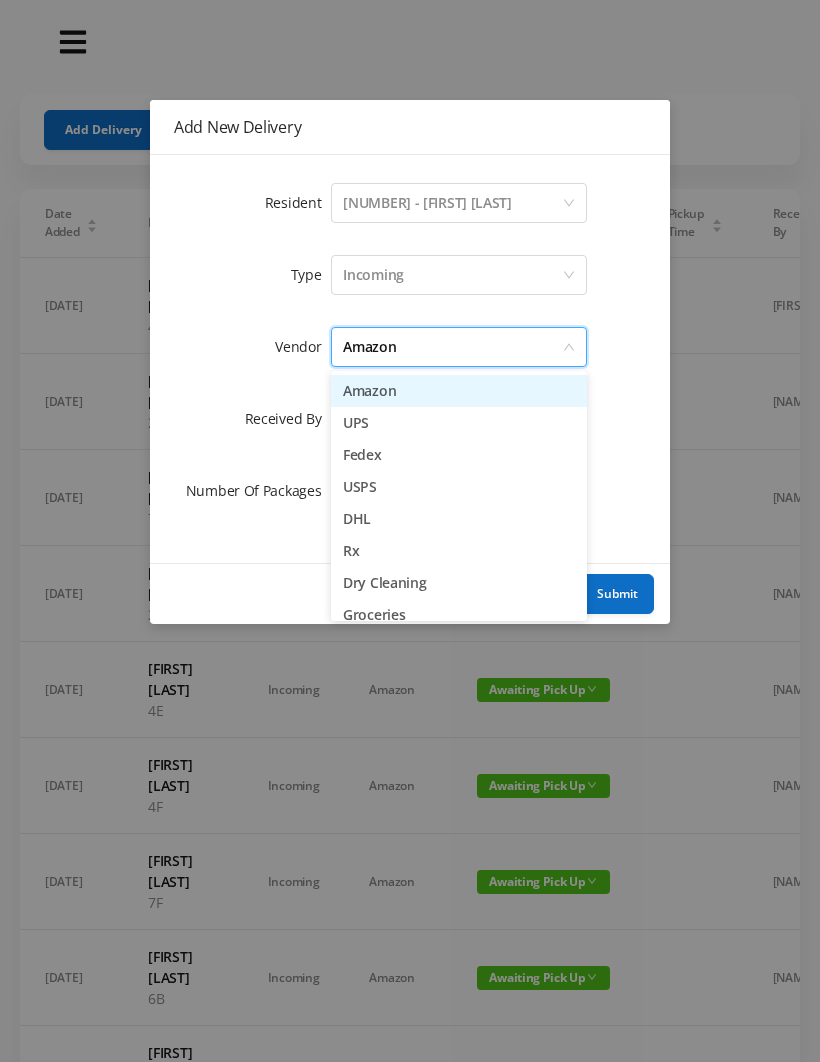 click on "UPS" at bounding box center (459, 423) 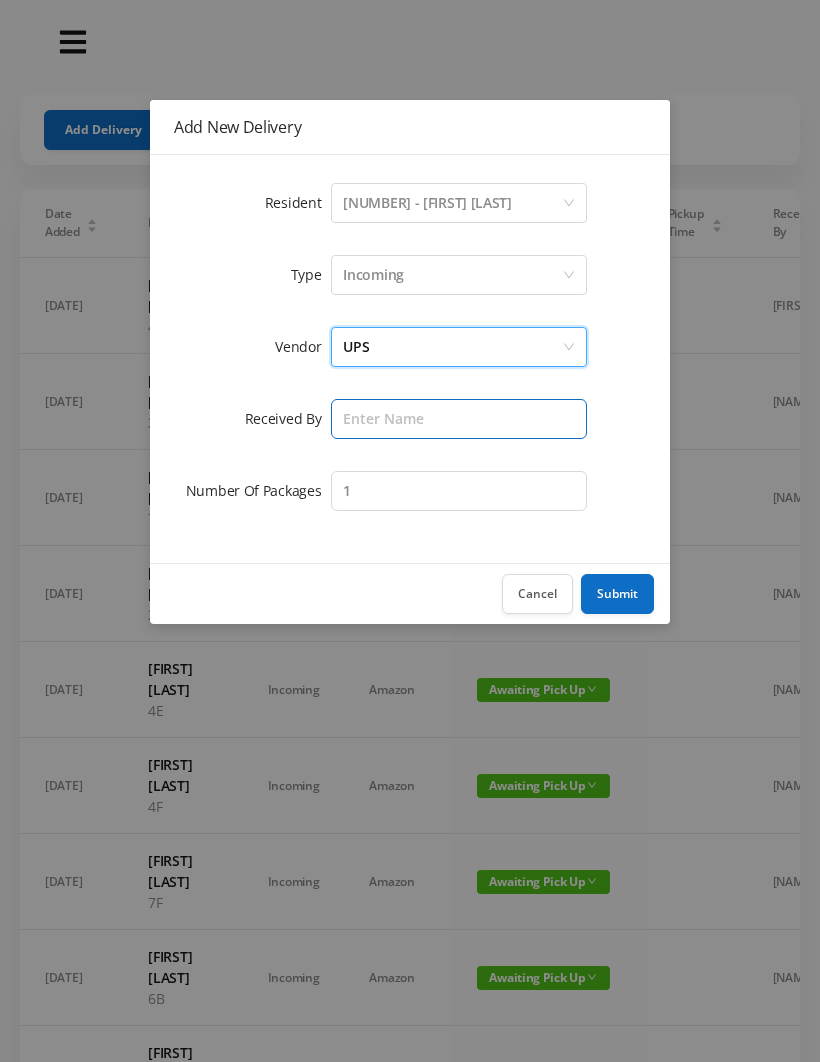 click at bounding box center (459, 419) 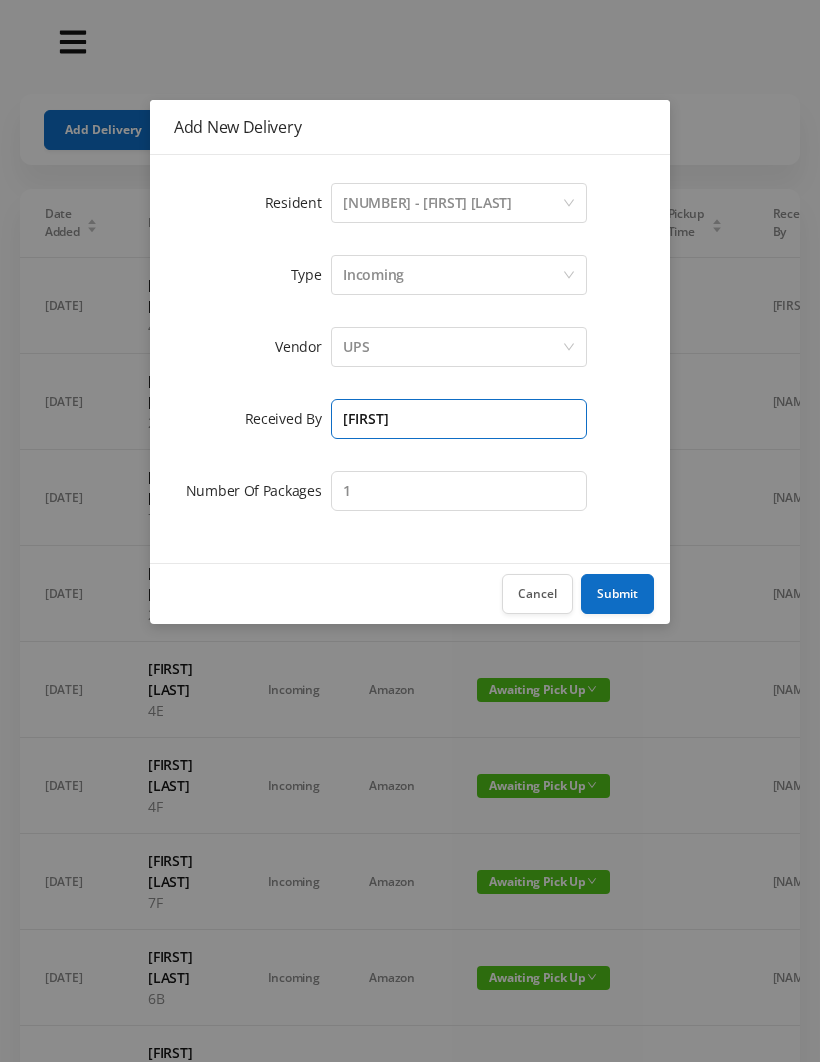 type on "[FIRST]" 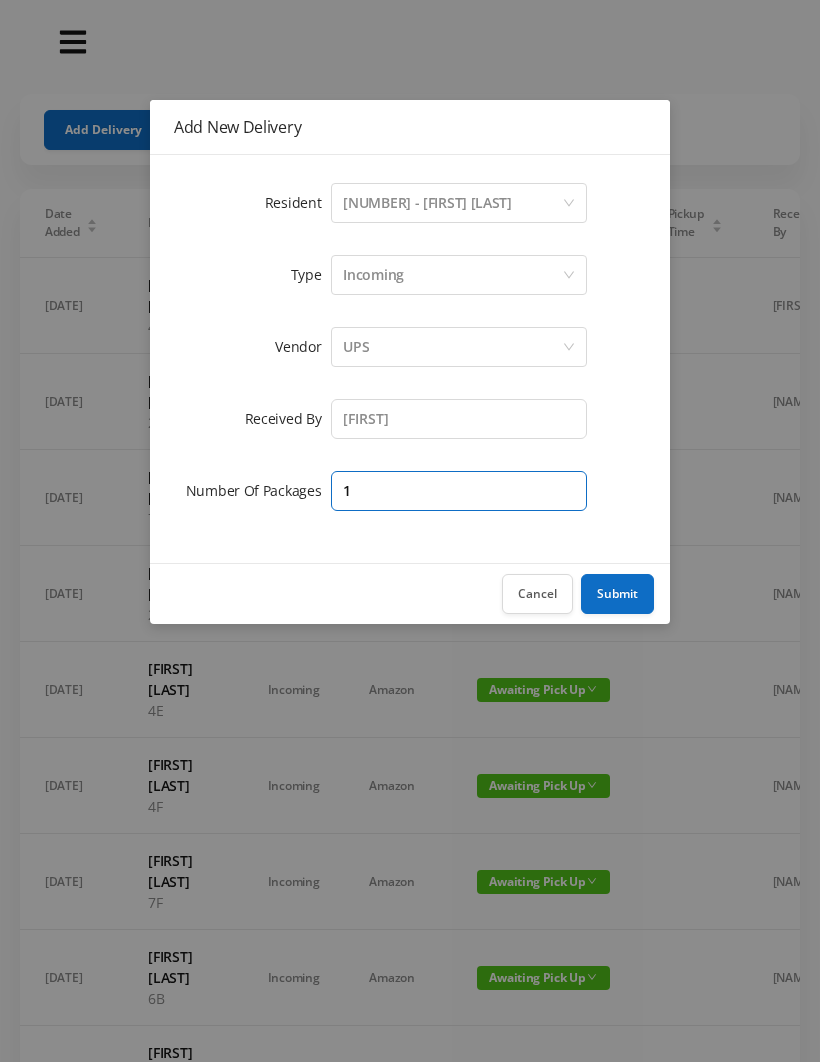 click on "1" at bounding box center [459, 491] 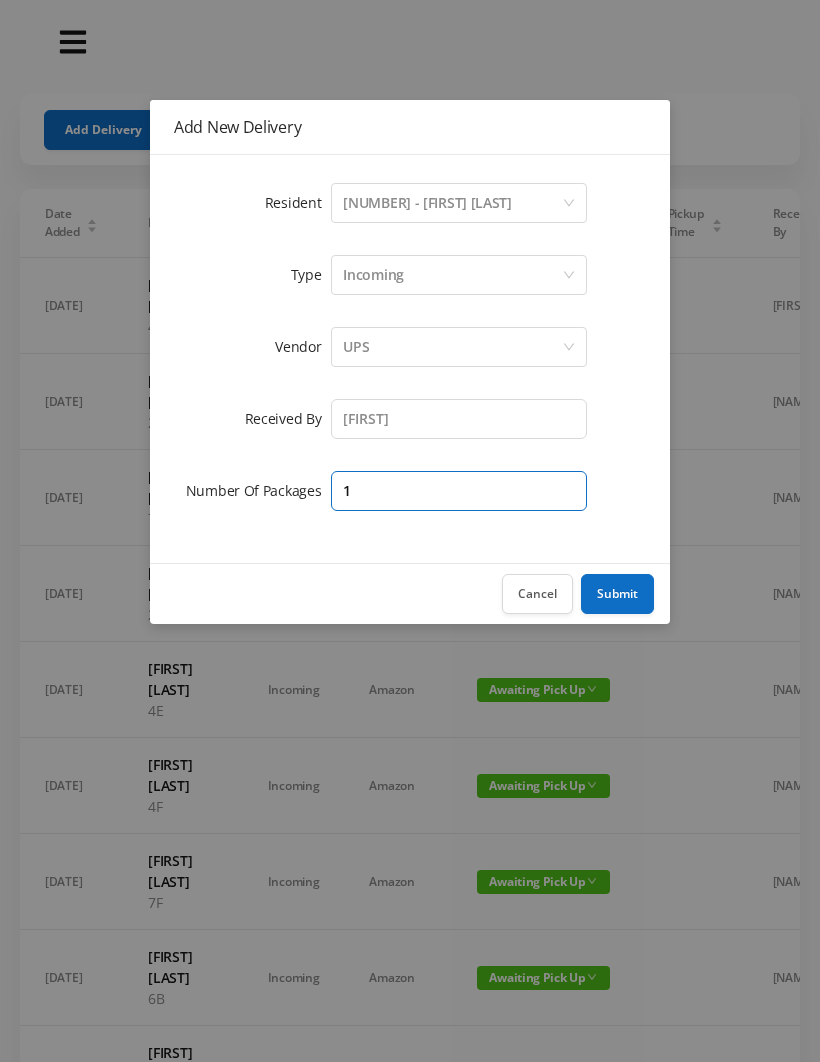 click on "1" at bounding box center [459, 491] 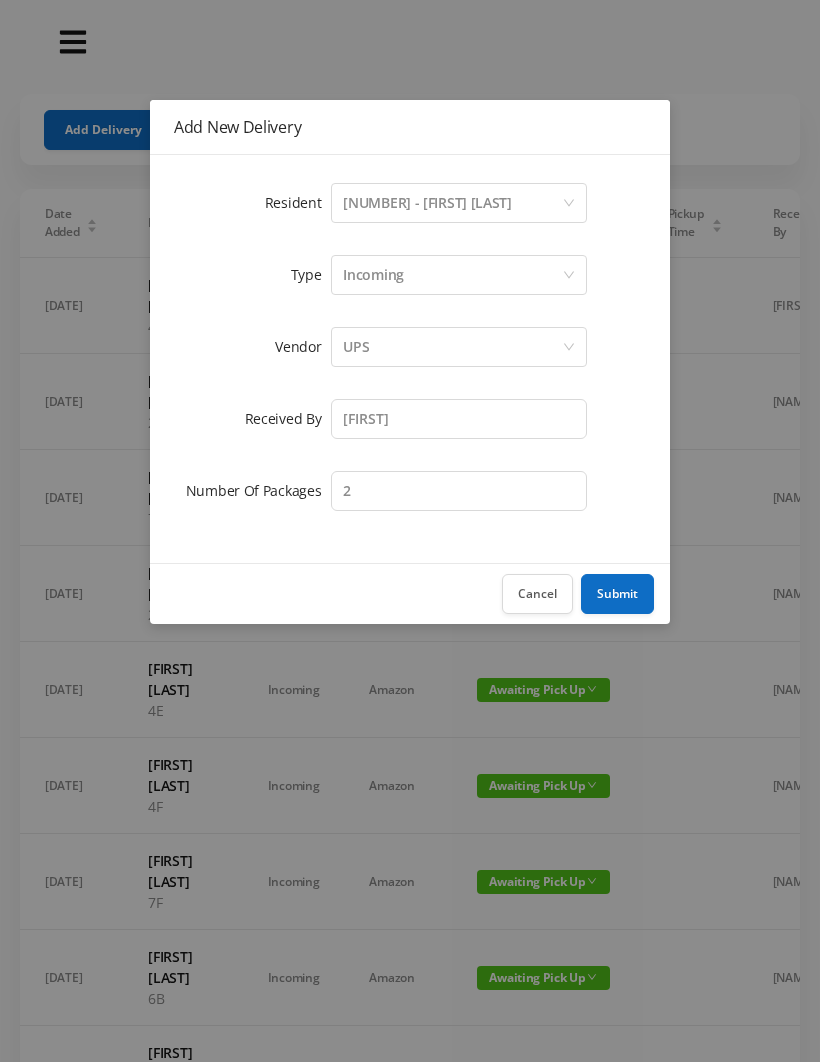 click on "Submit" at bounding box center [617, 594] 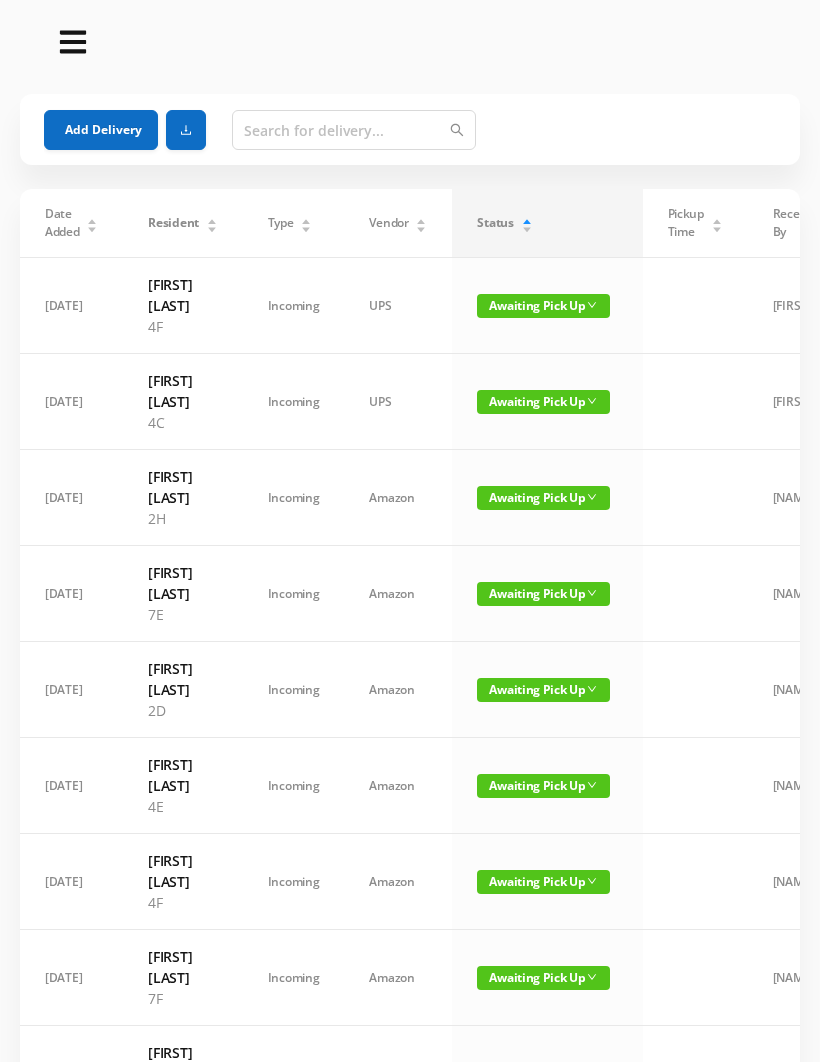 click on "Add Delivery" at bounding box center (101, 130) 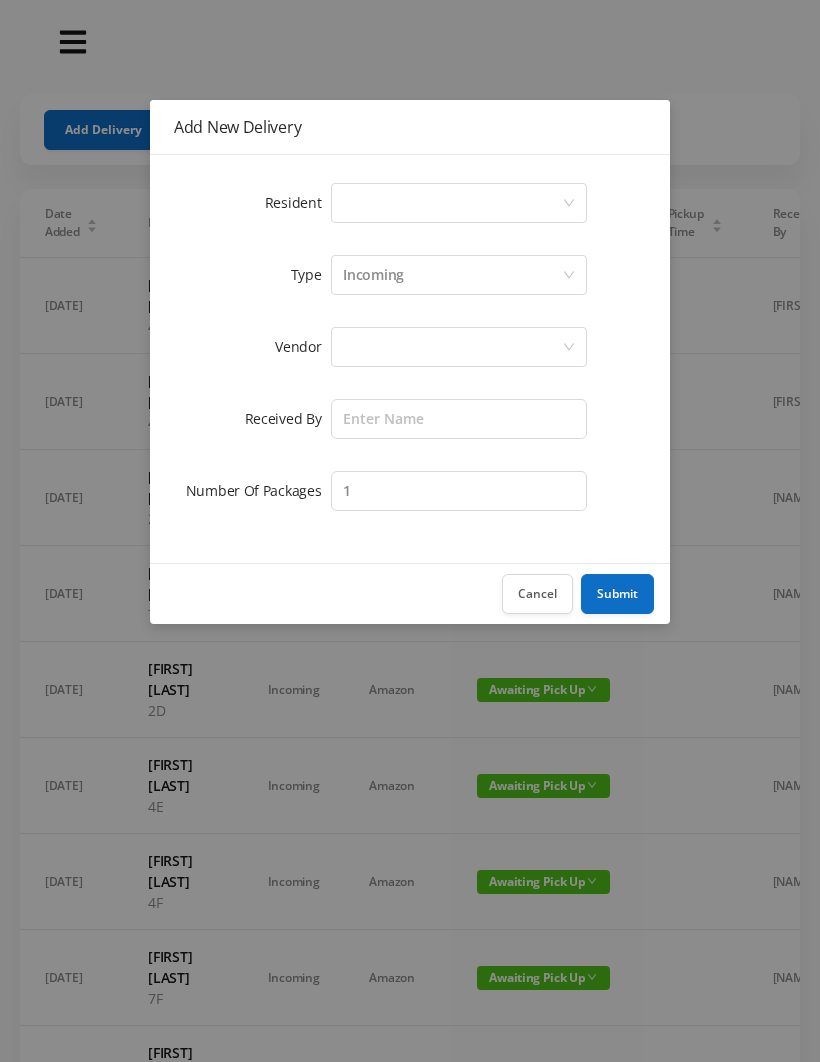 click 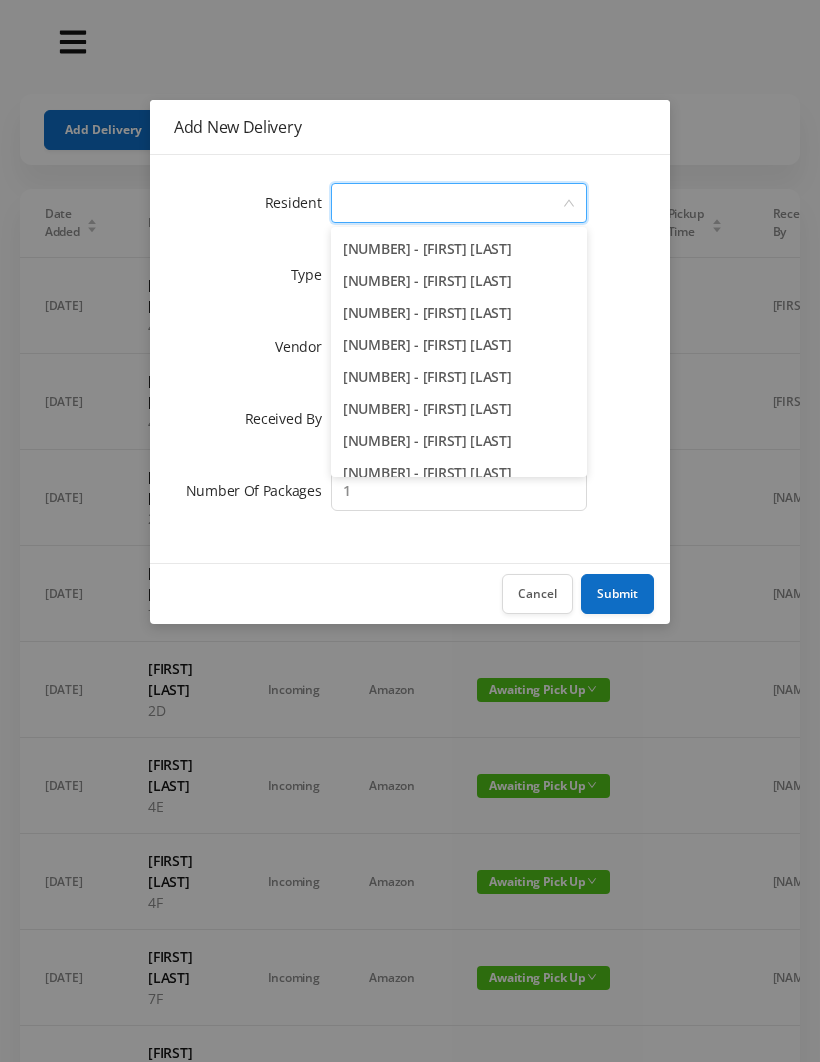 scroll, scrollTop: 2429, scrollLeft: 0, axis: vertical 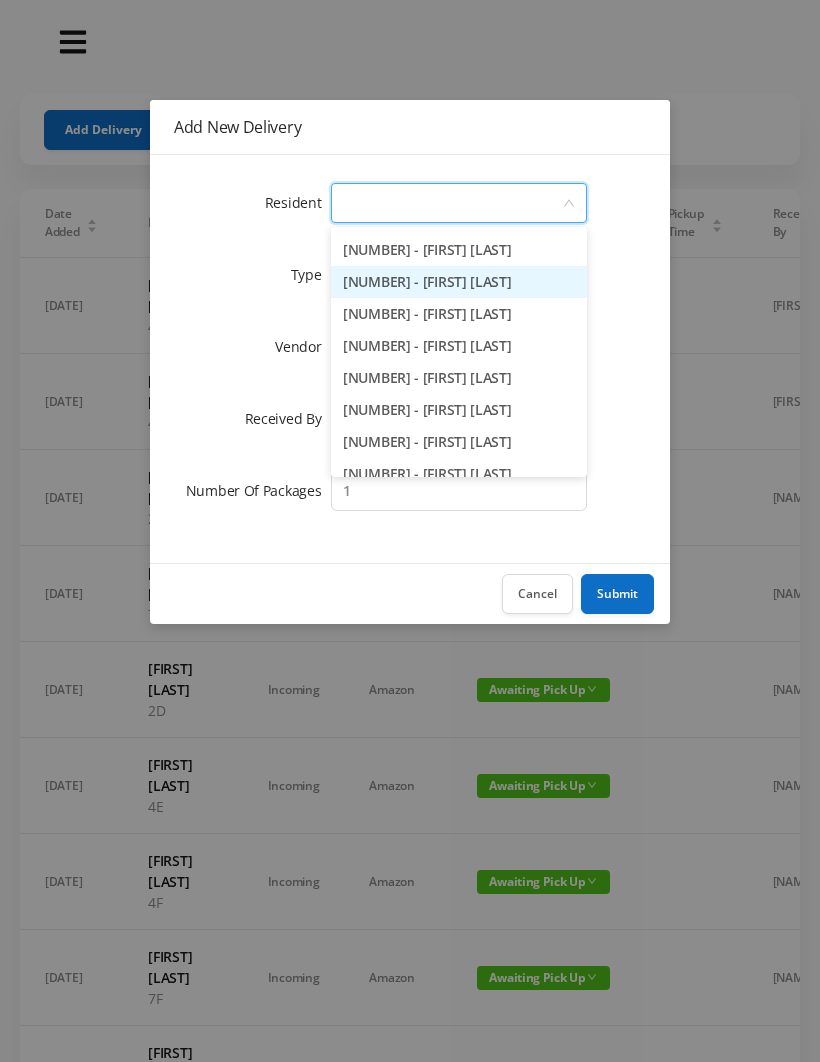 click on "7E - [FIRST] [LAST]" at bounding box center [459, 282] 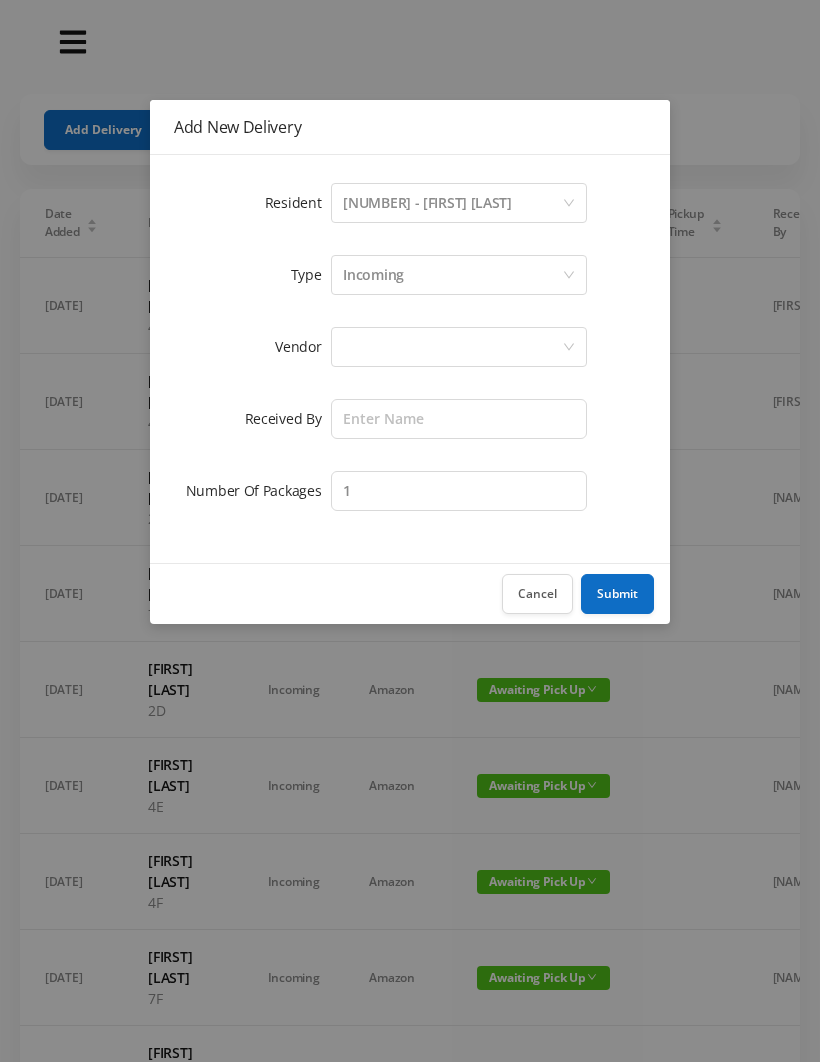 click at bounding box center [452, 347] 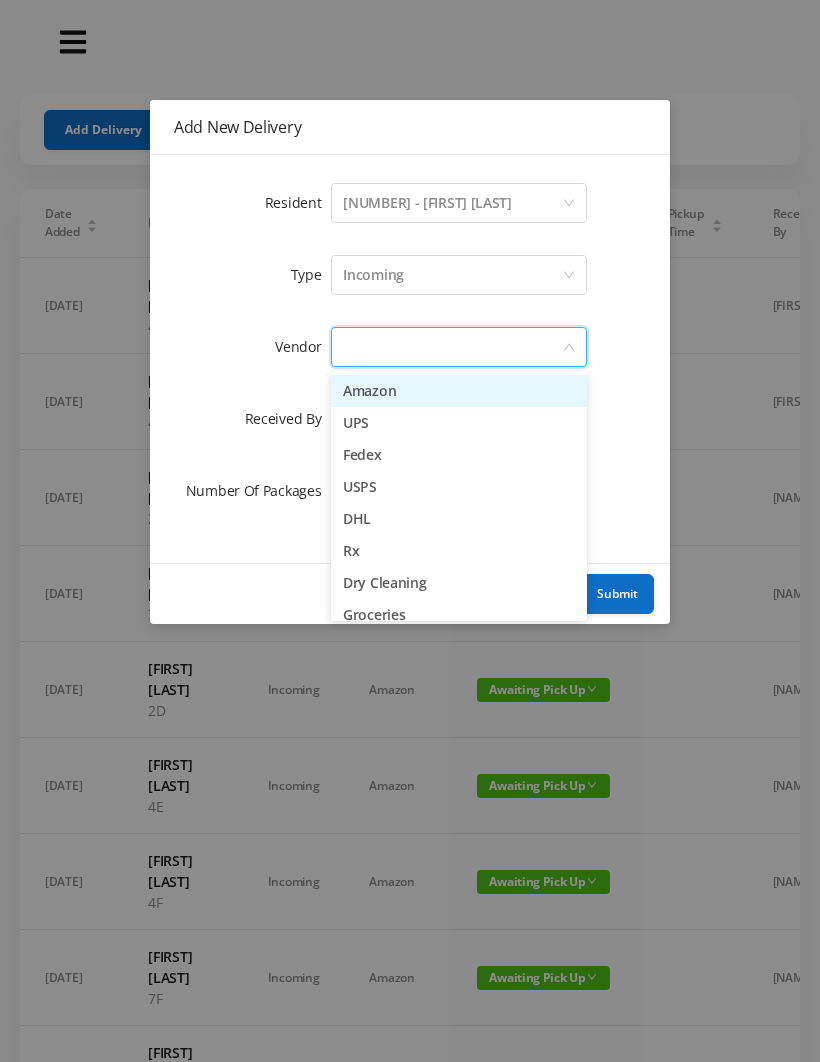 click on "UPS" at bounding box center [459, 423] 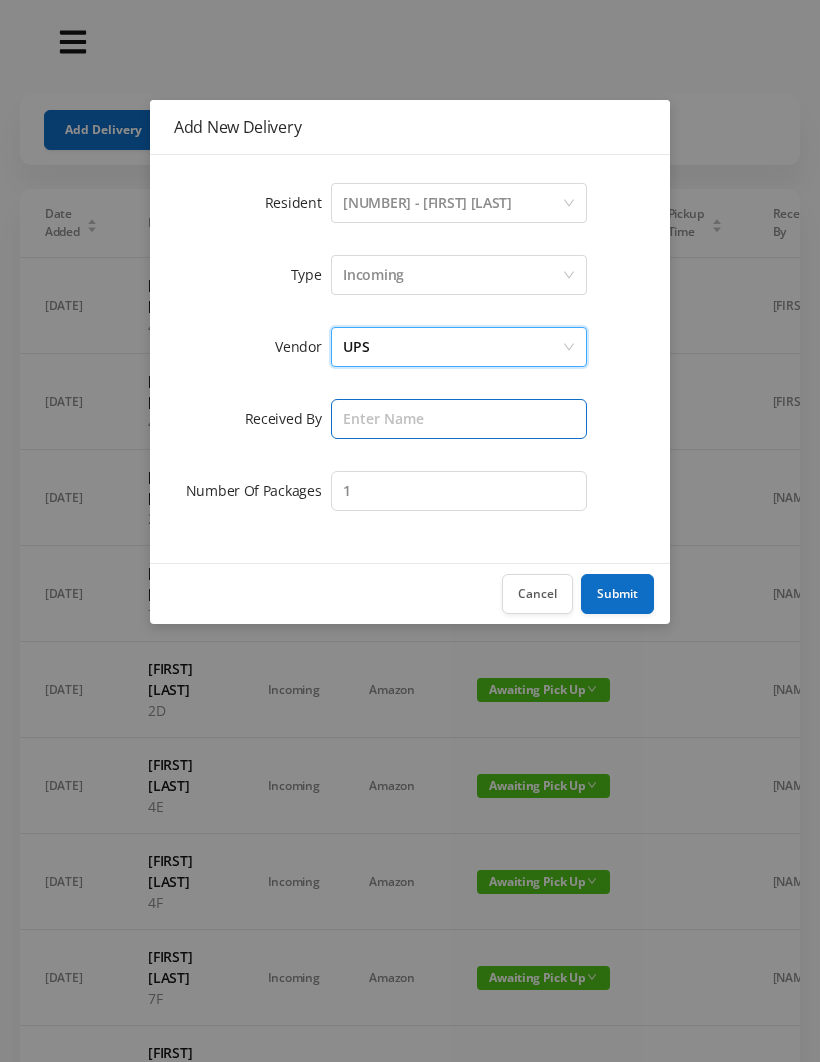 click at bounding box center (459, 419) 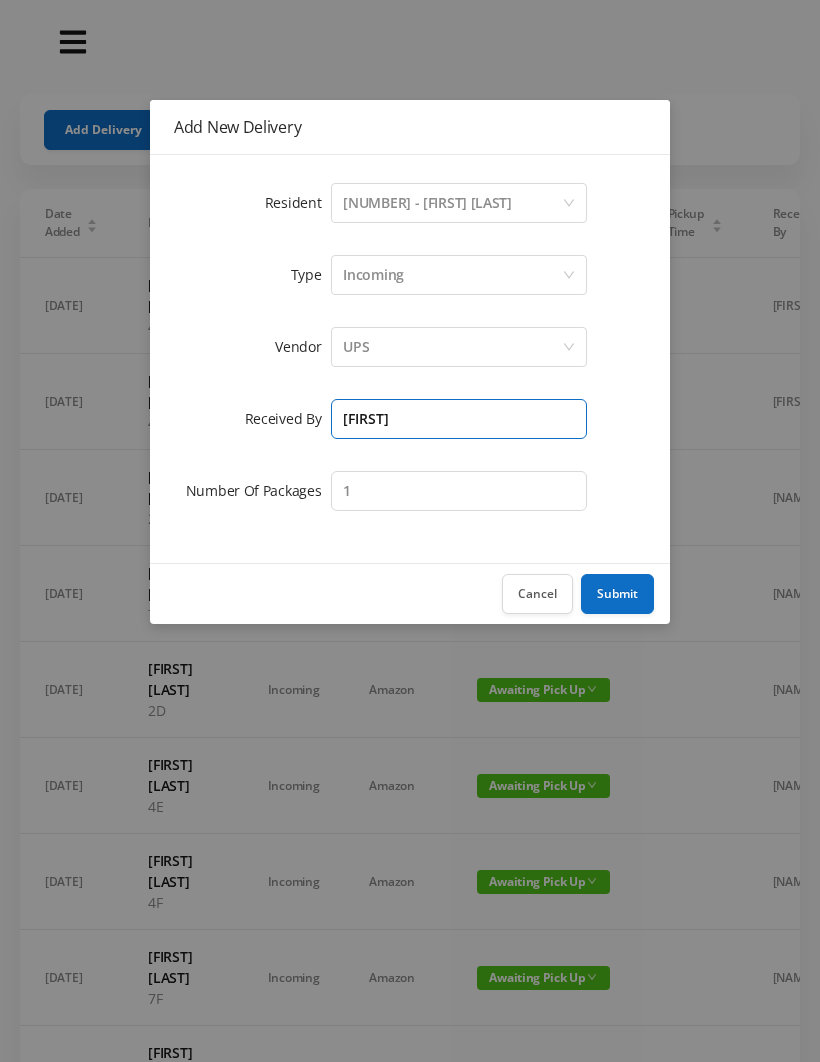 type on "[FIRST]" 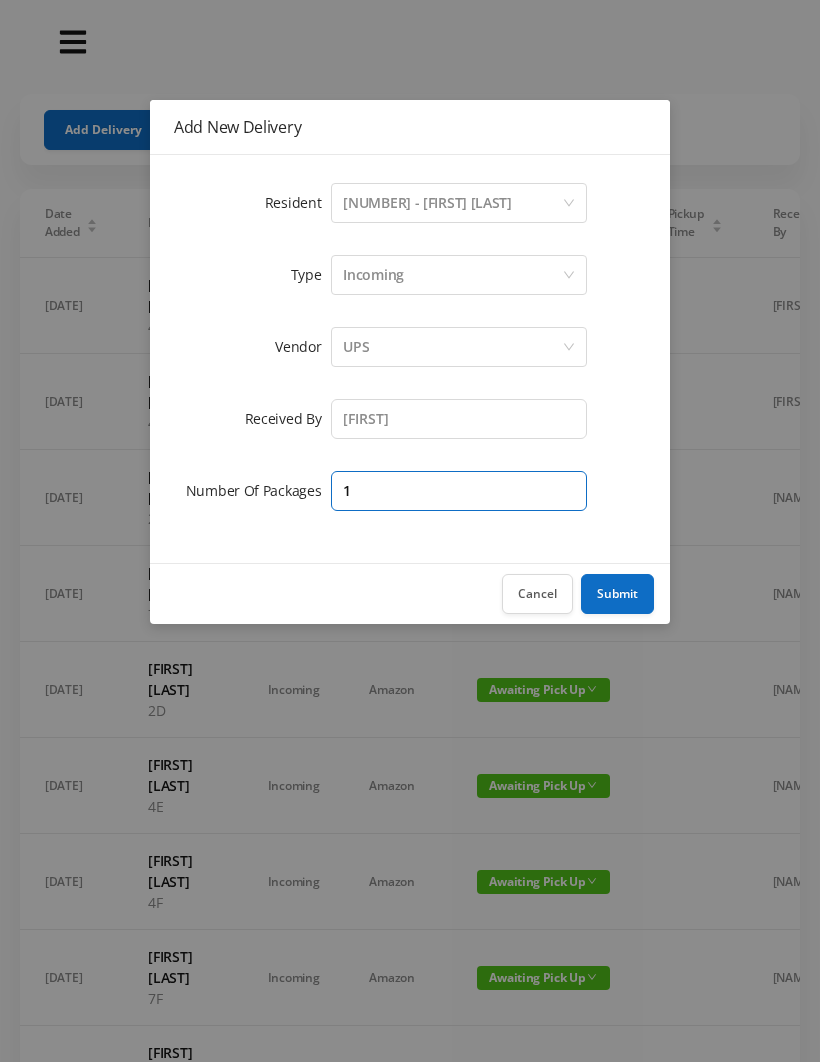 click on "1" at bounding box center (459, 491) 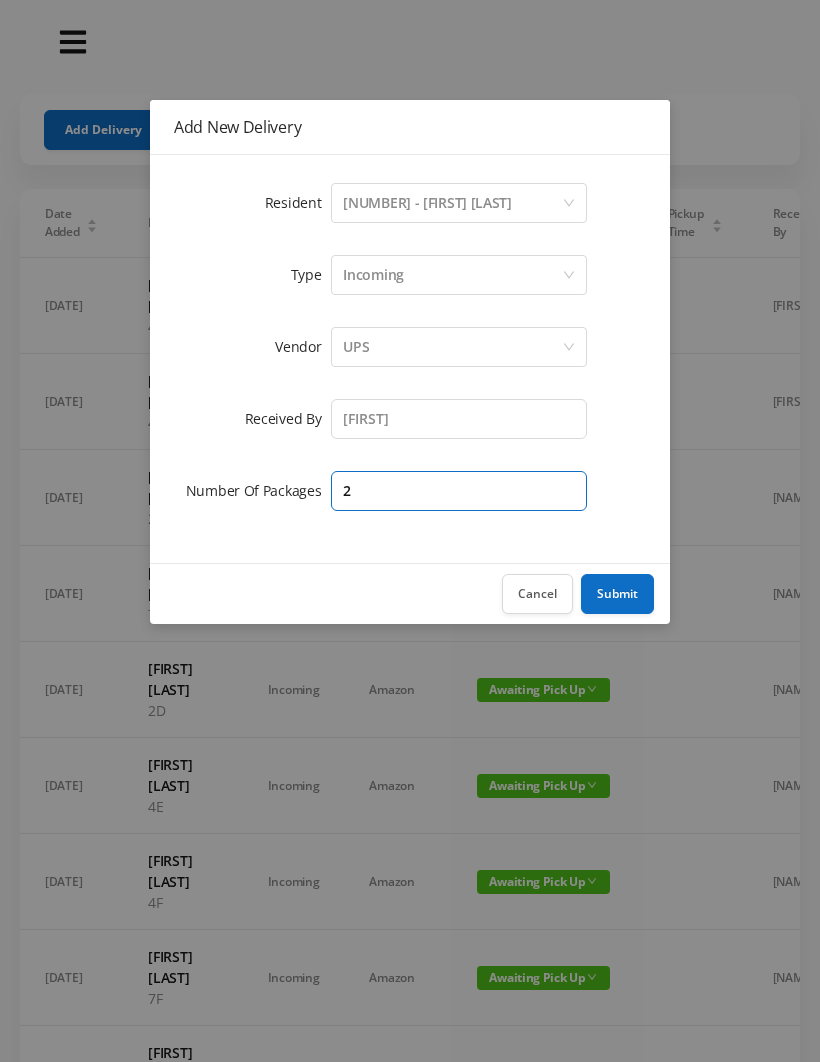 type on "2" 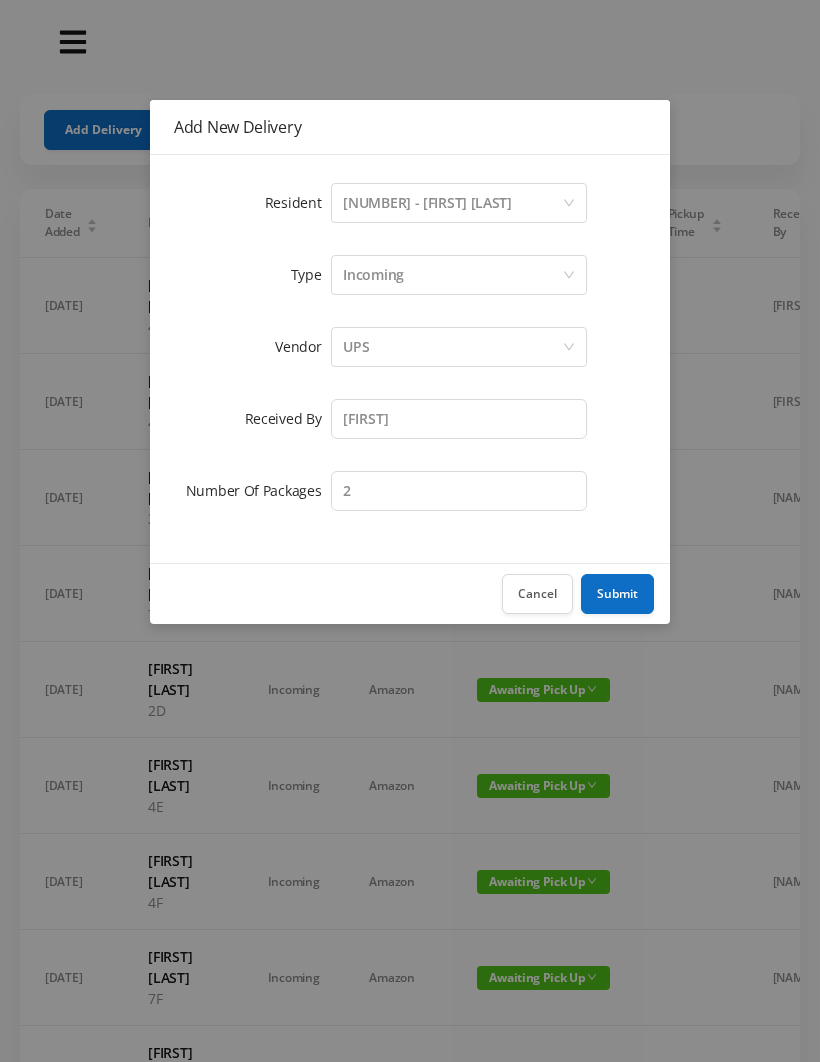 click on "Submit" at bounding box center (617, 594) 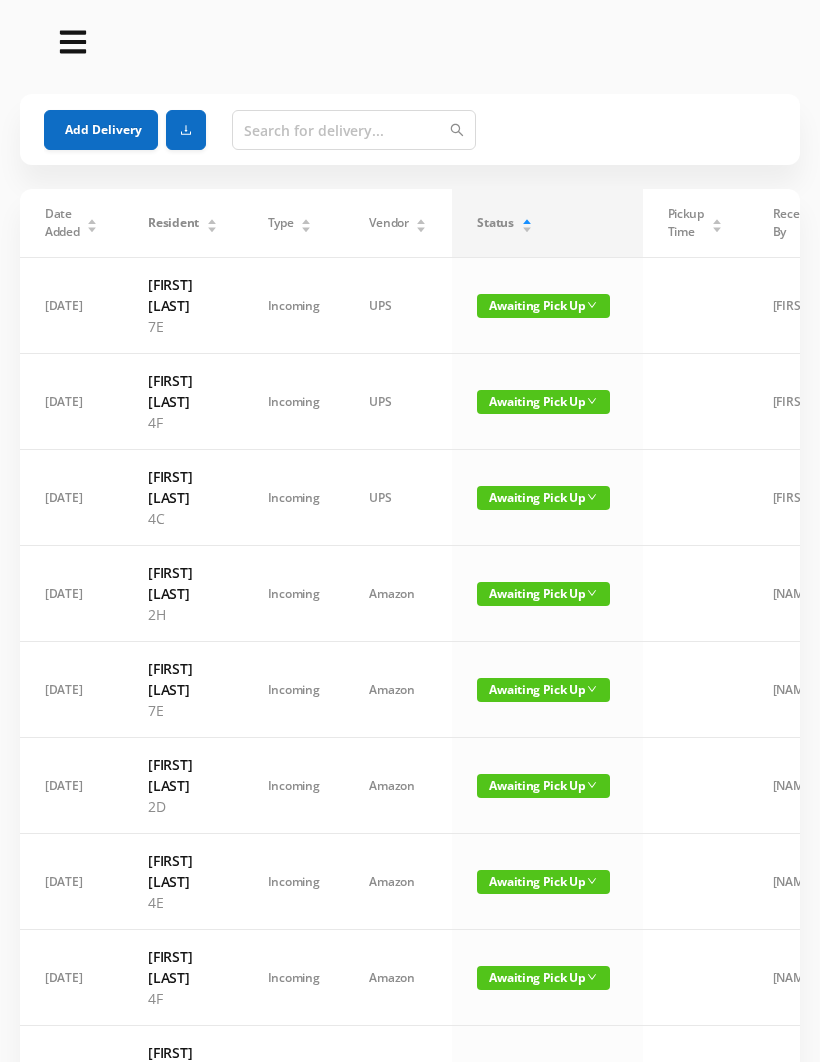 click on "Add Delivery" at bounding box center [101, 130] 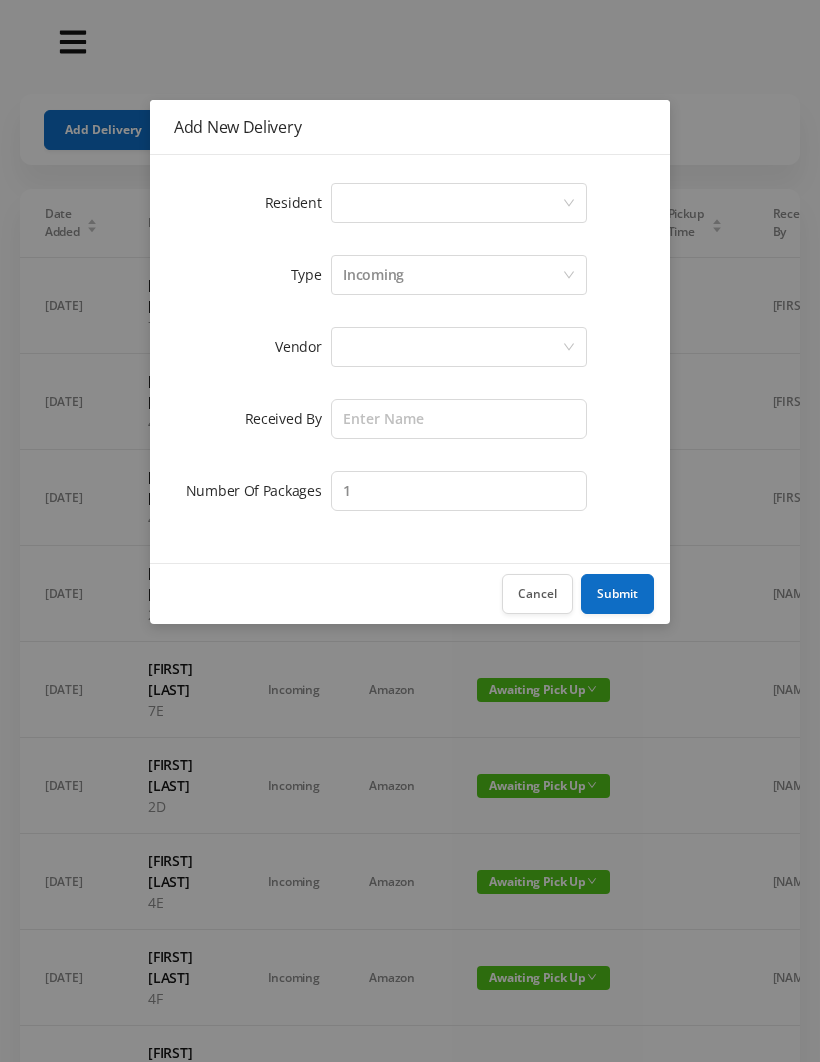click on "Select a person" at bounding box center [452, 203] 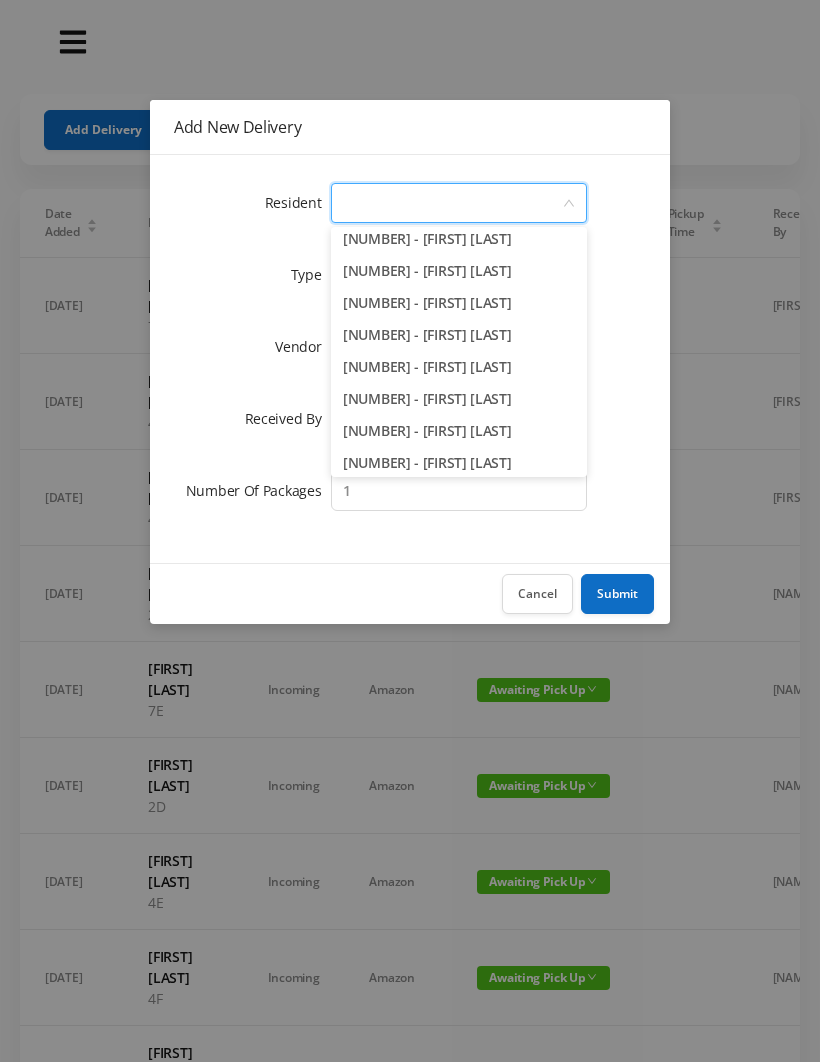 scroll, scrollTop: 2045, scrollLeft: 0, axis: vertical 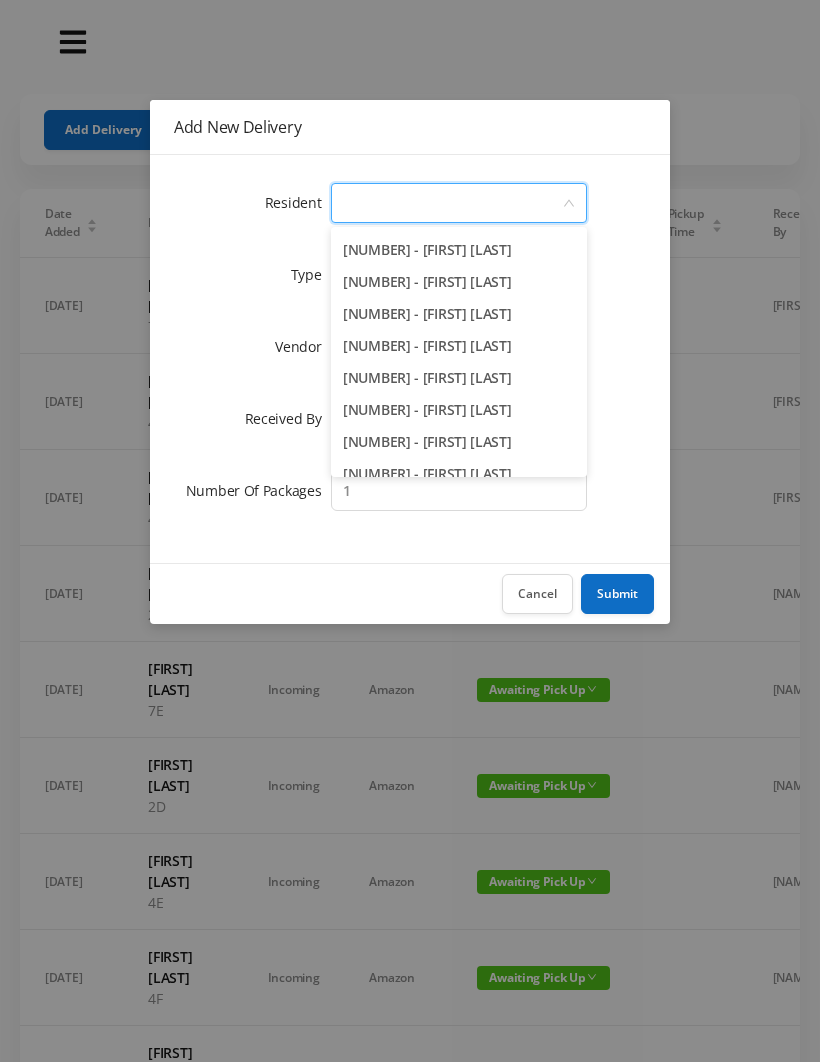 click on "6C-6D - [FIRST] [LAST]" at bounding box center [459, 314] 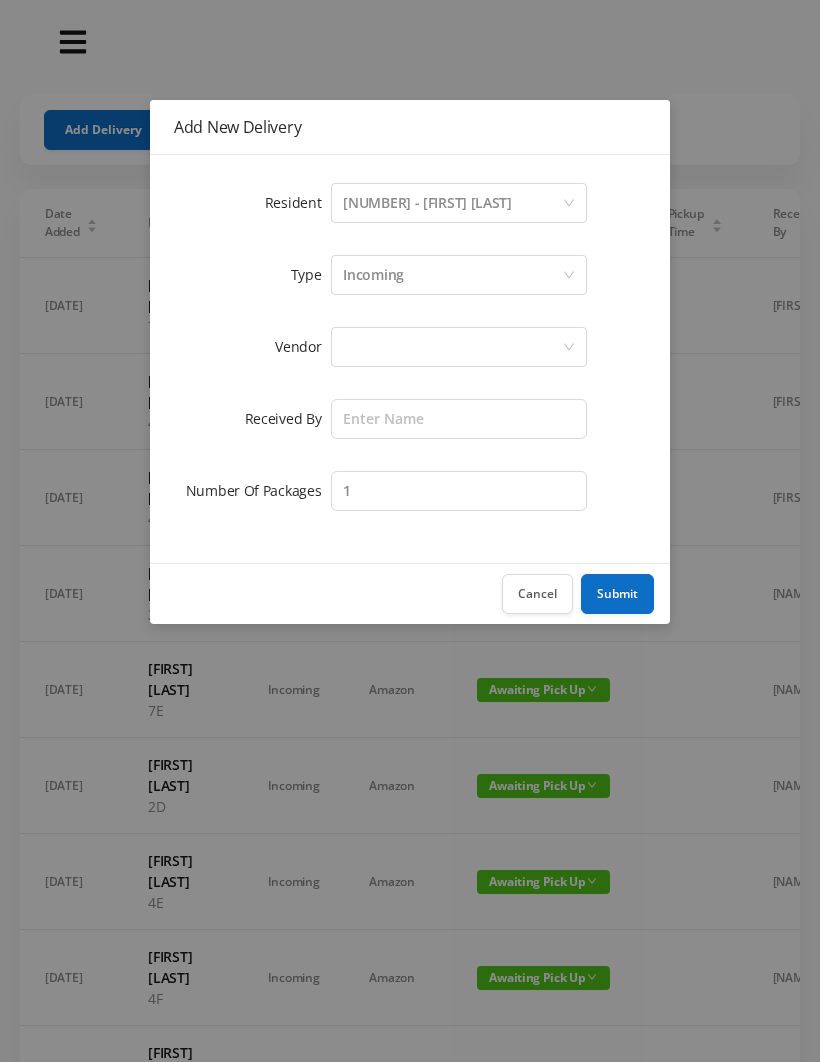 click at bounding box center (452, 347) 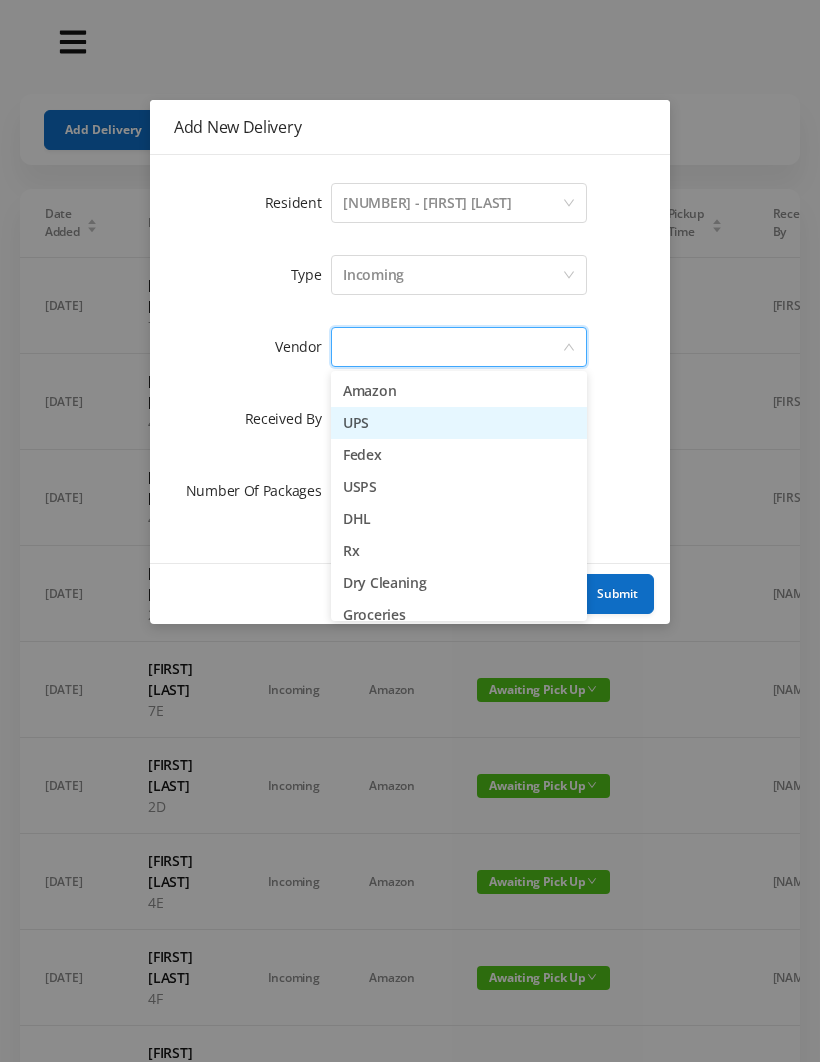 click on "UPS" at bounding box center (459, 423) 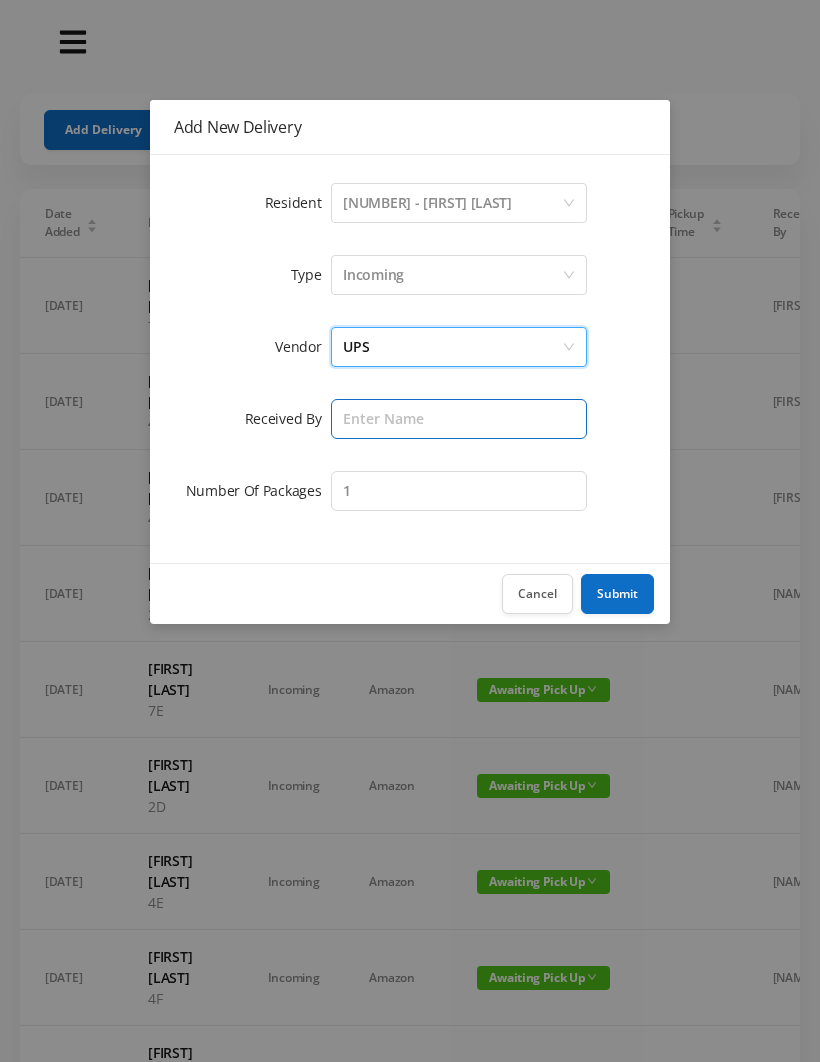 click at bounding box center [459, 419] 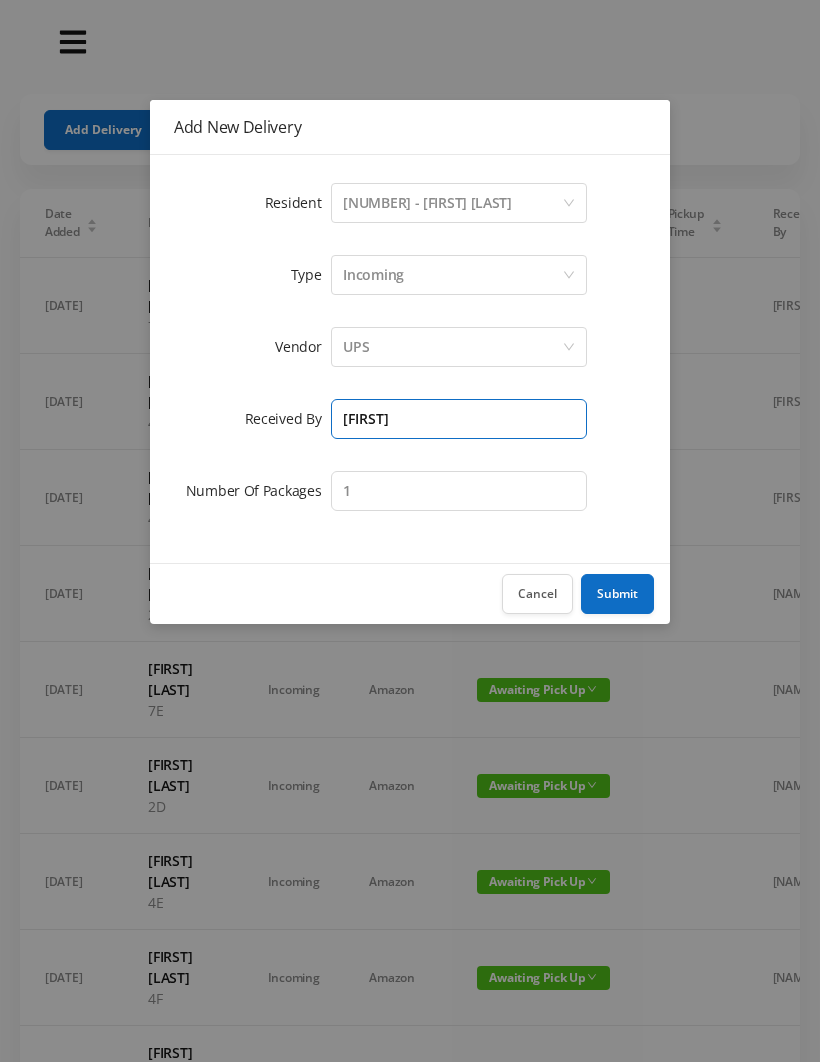 type on "[FIRST]" 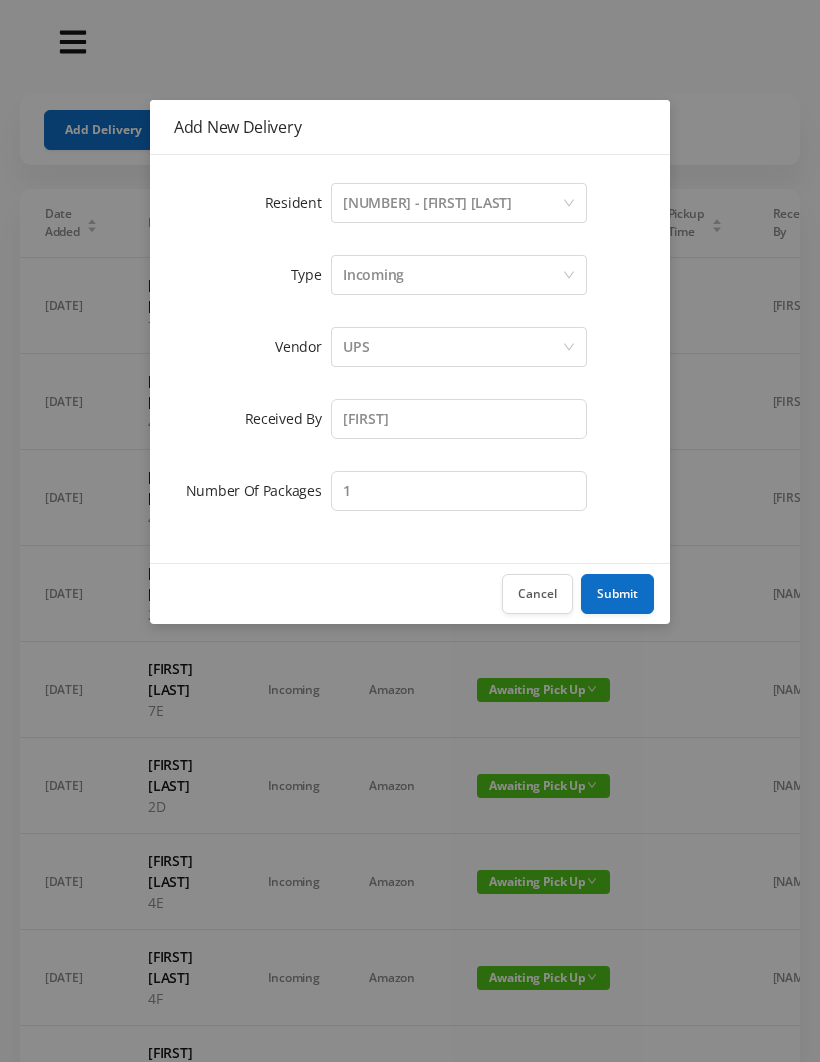click on "Submit" at bounding box center [617, 594] 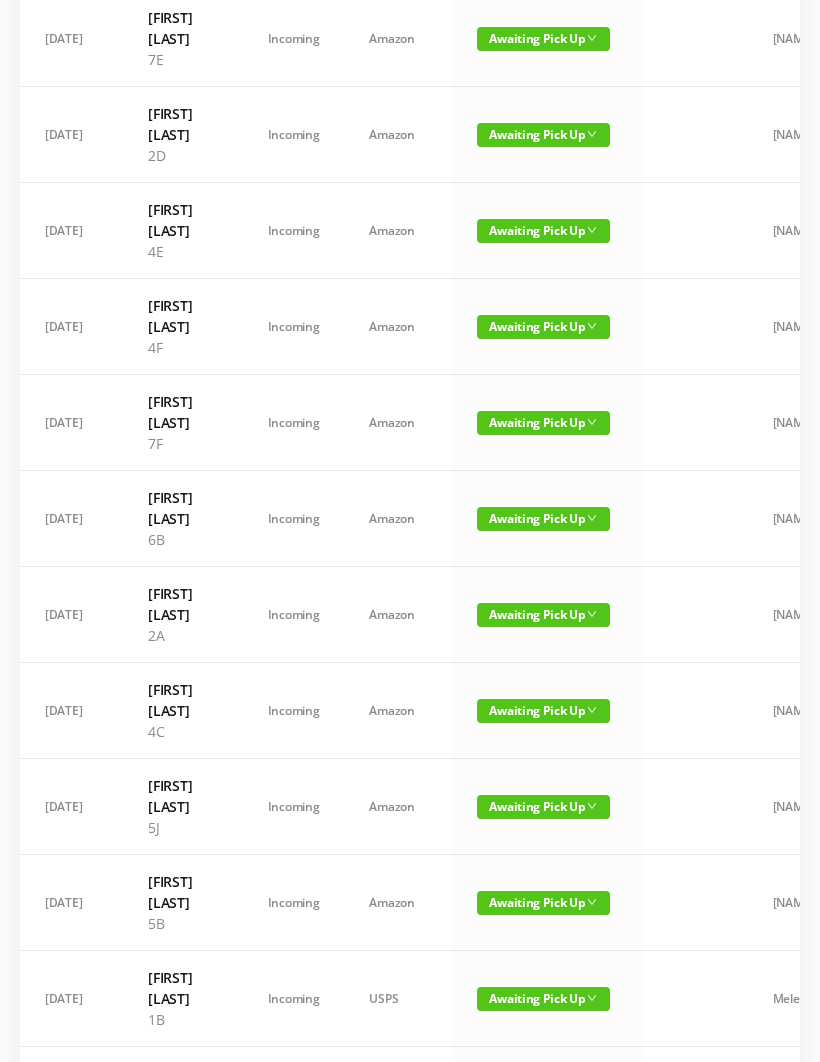 scroll, scrollTop: 744, scrollLeft: 0, axis: vertical 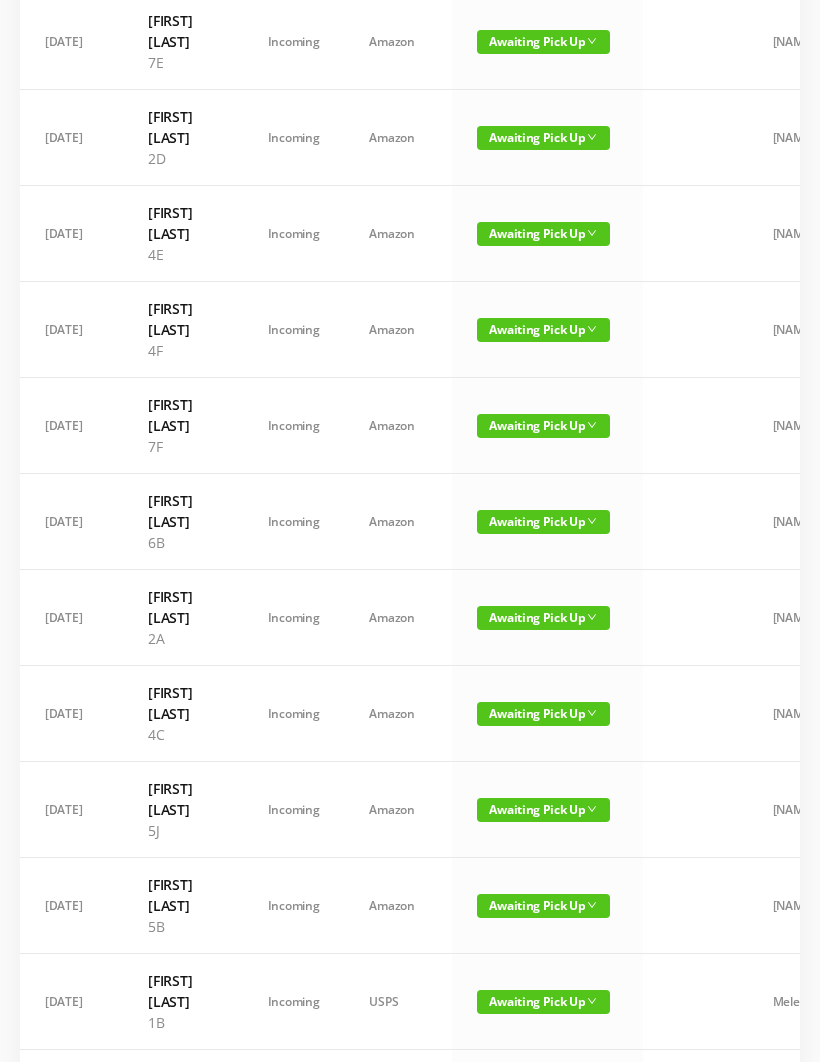 click on "Awaiting Pick Up" at bounding box center (543, 810) 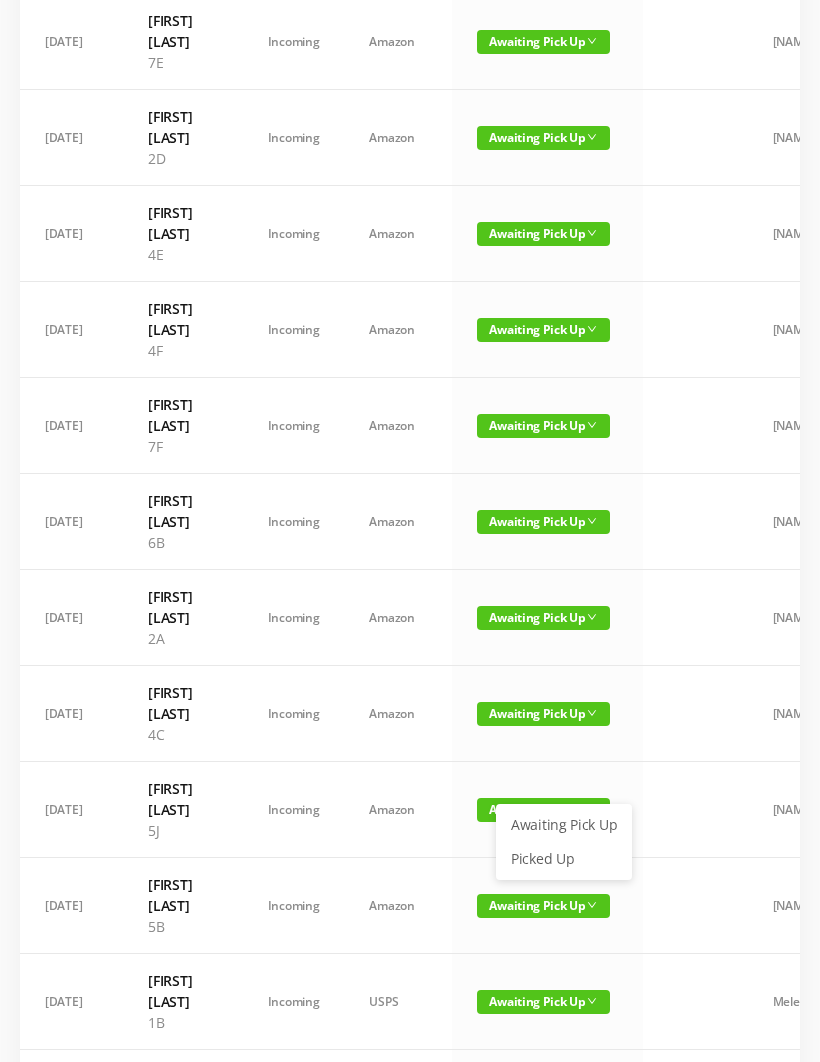 click on "Picked Up" at bounding box center [564, 859] 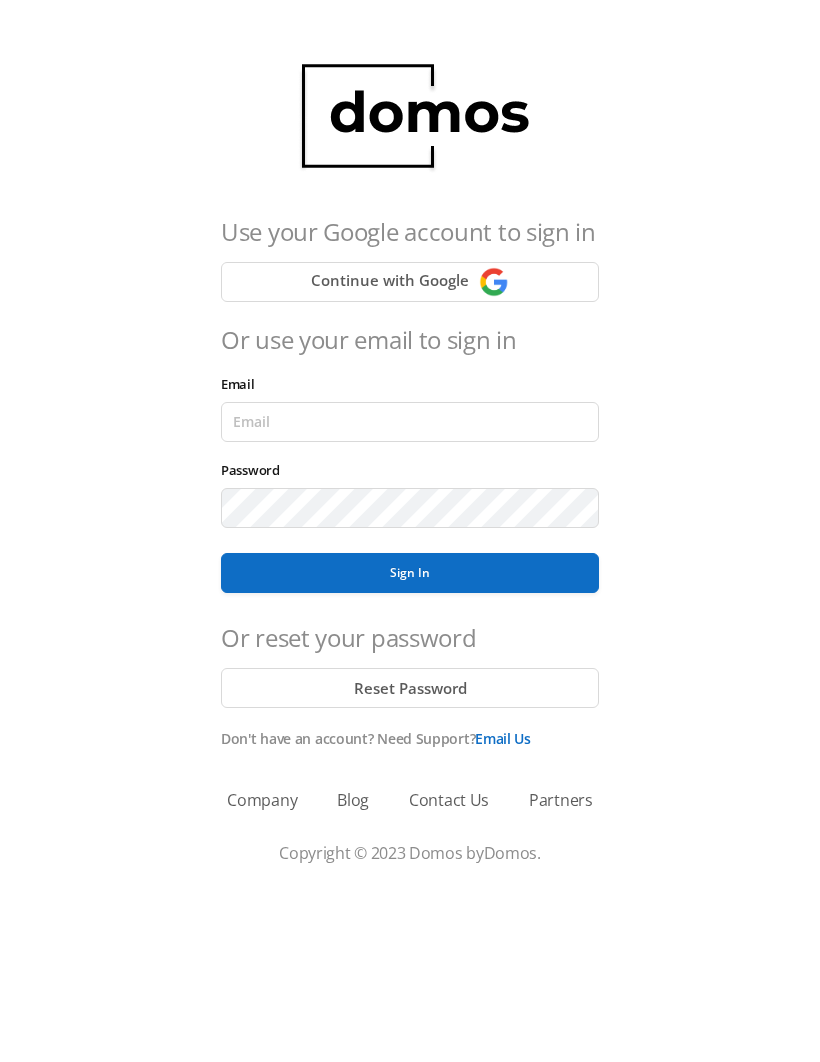 scroll, scrollTop: 0, scrollLeft: 0, axis: both 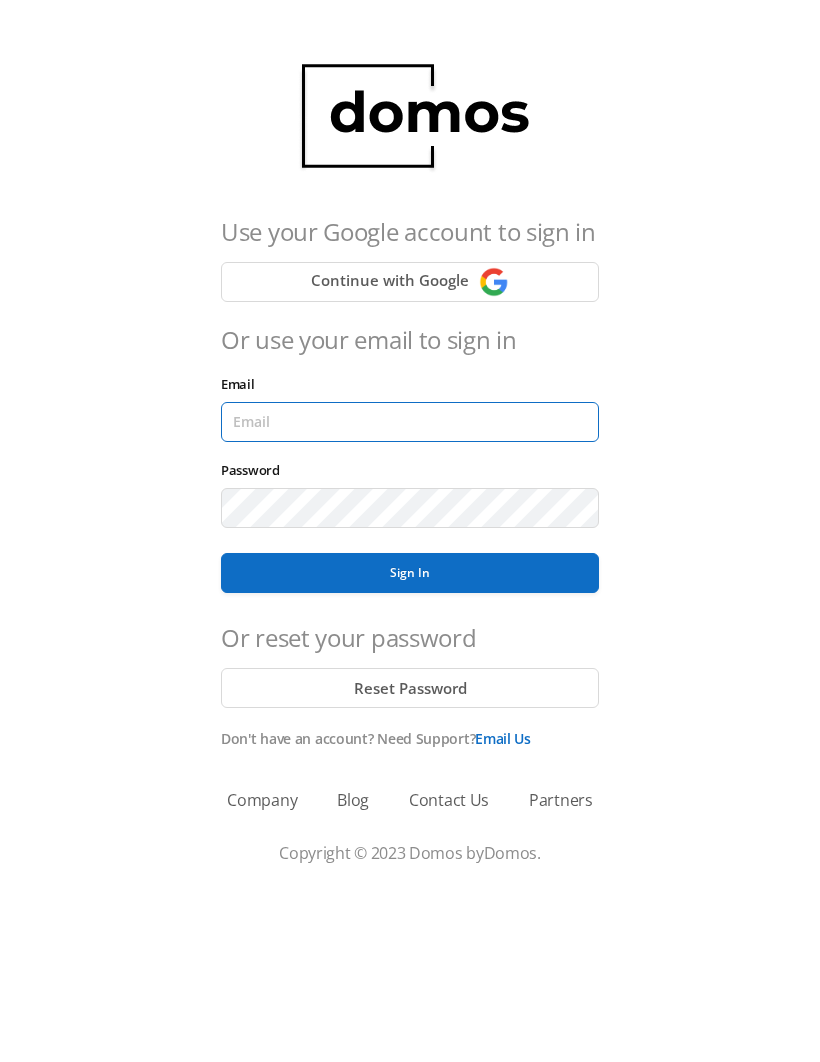 type on "[EMAIL]" 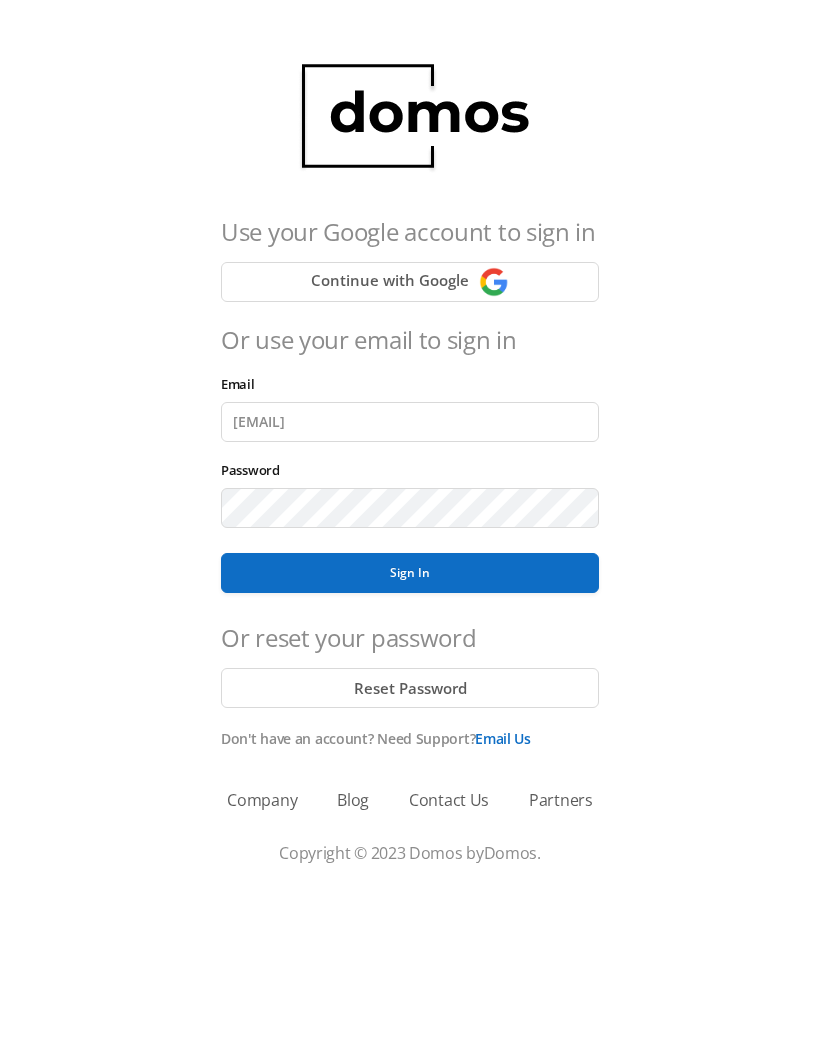 click on "Sign In" at bounding box center [410, 573] 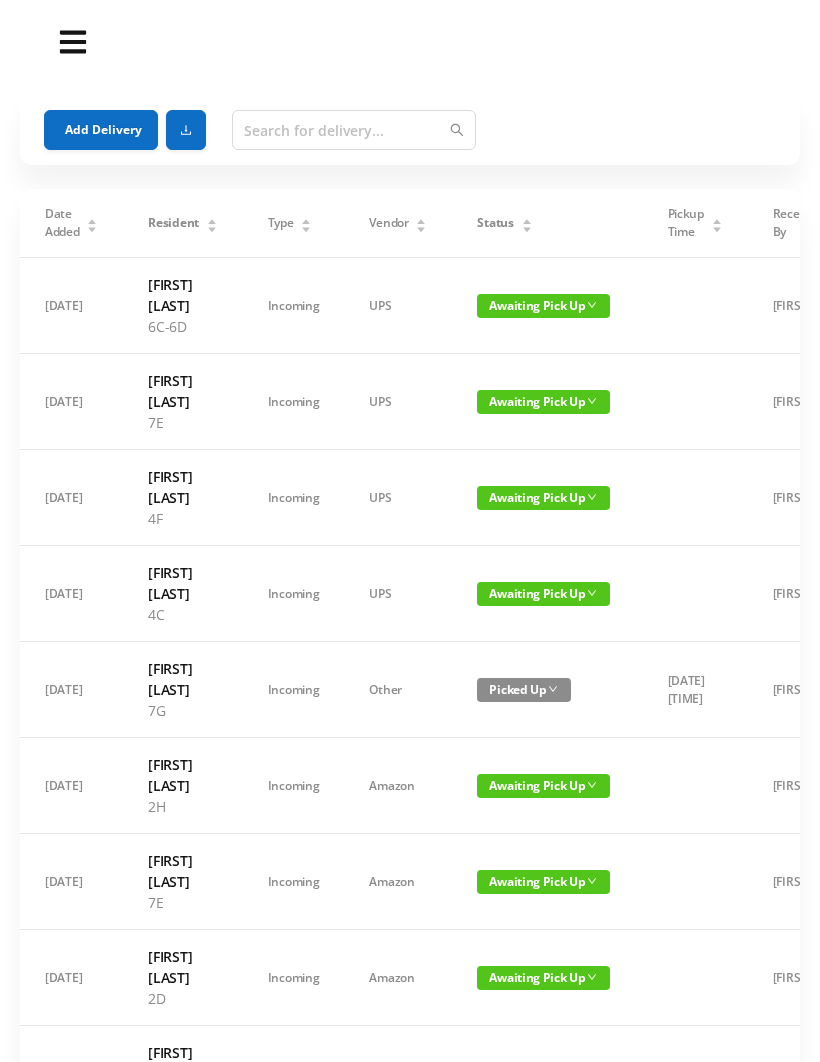 click 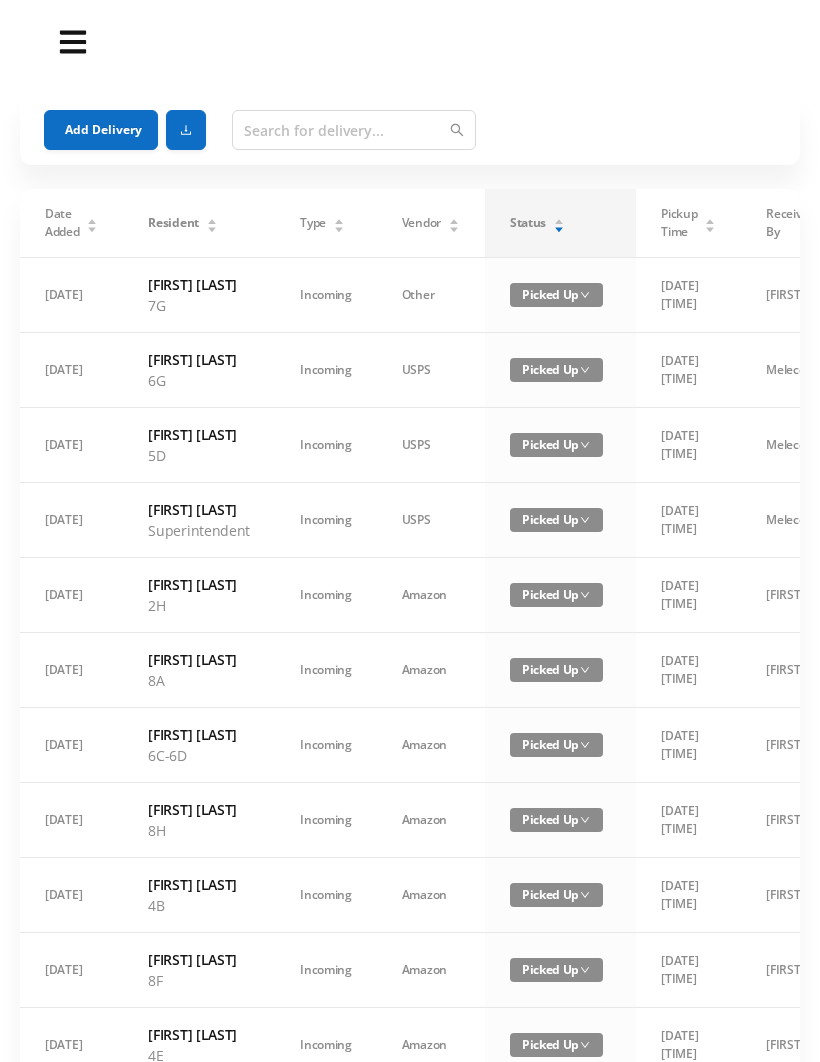 click 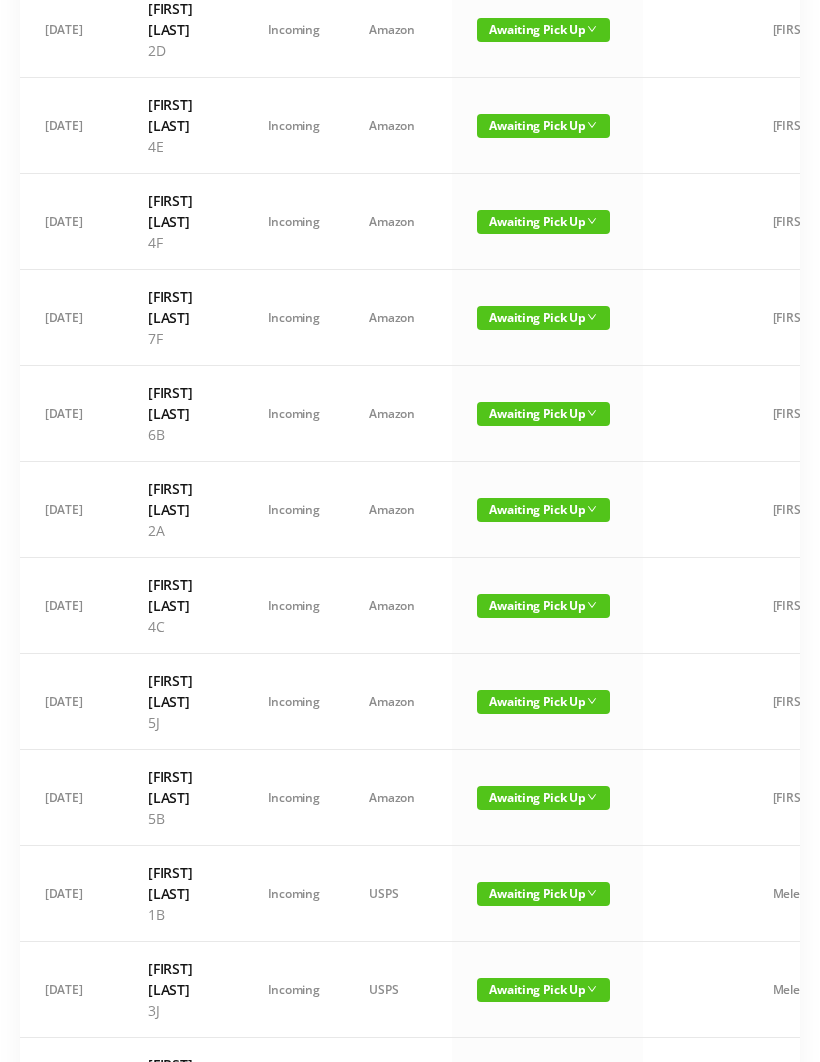 scroll, scrollTop: 851, scrollLeft: 0, axis: vertical 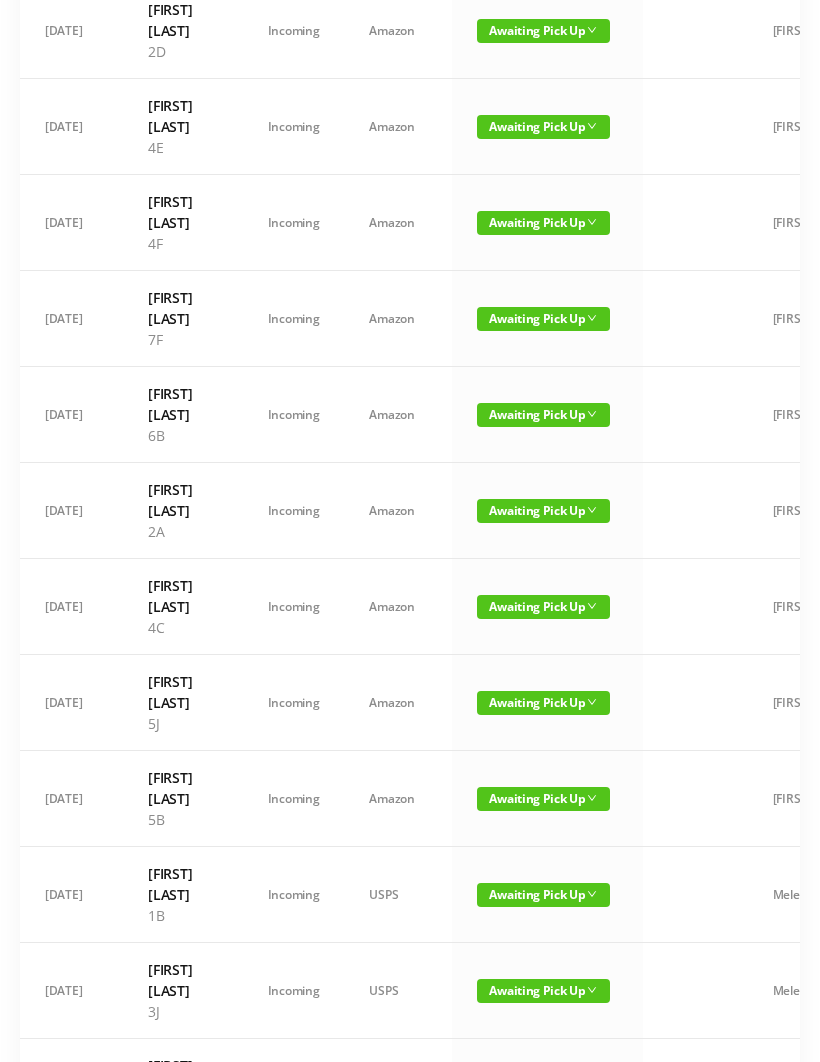 click on "Awaiting Pick Up" at bounding box center [543, 703] 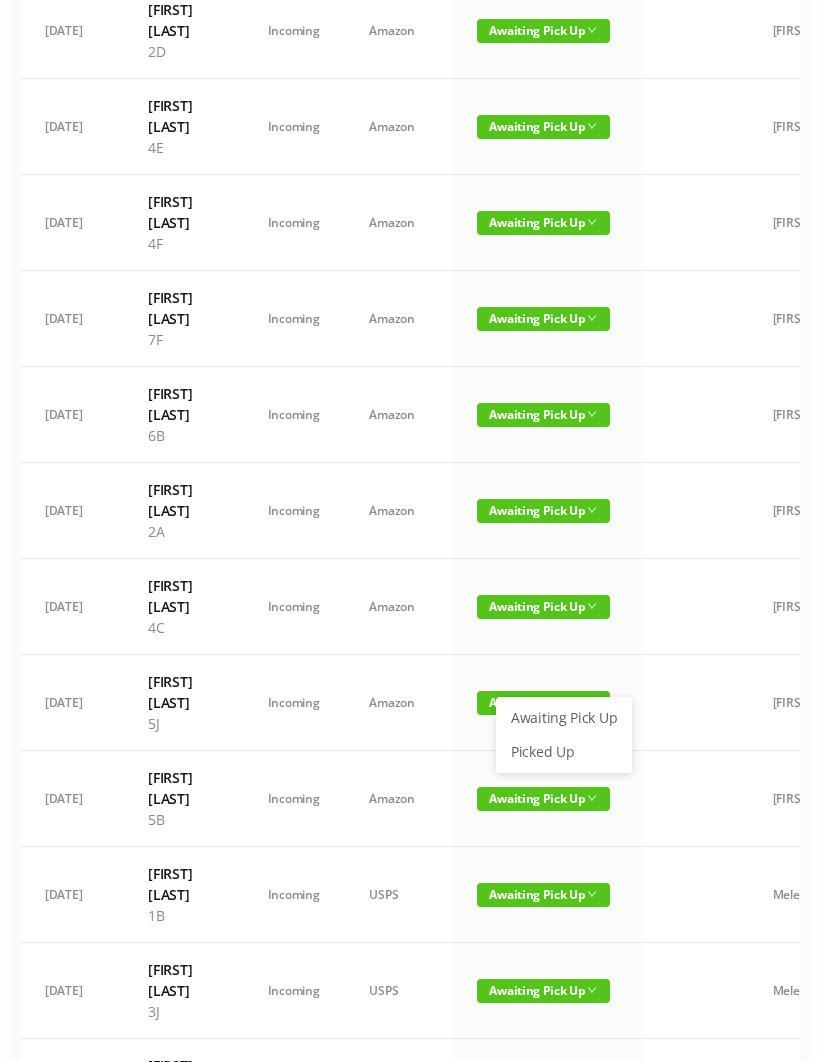click on "Picked Up" at bounding box center [564, 752] 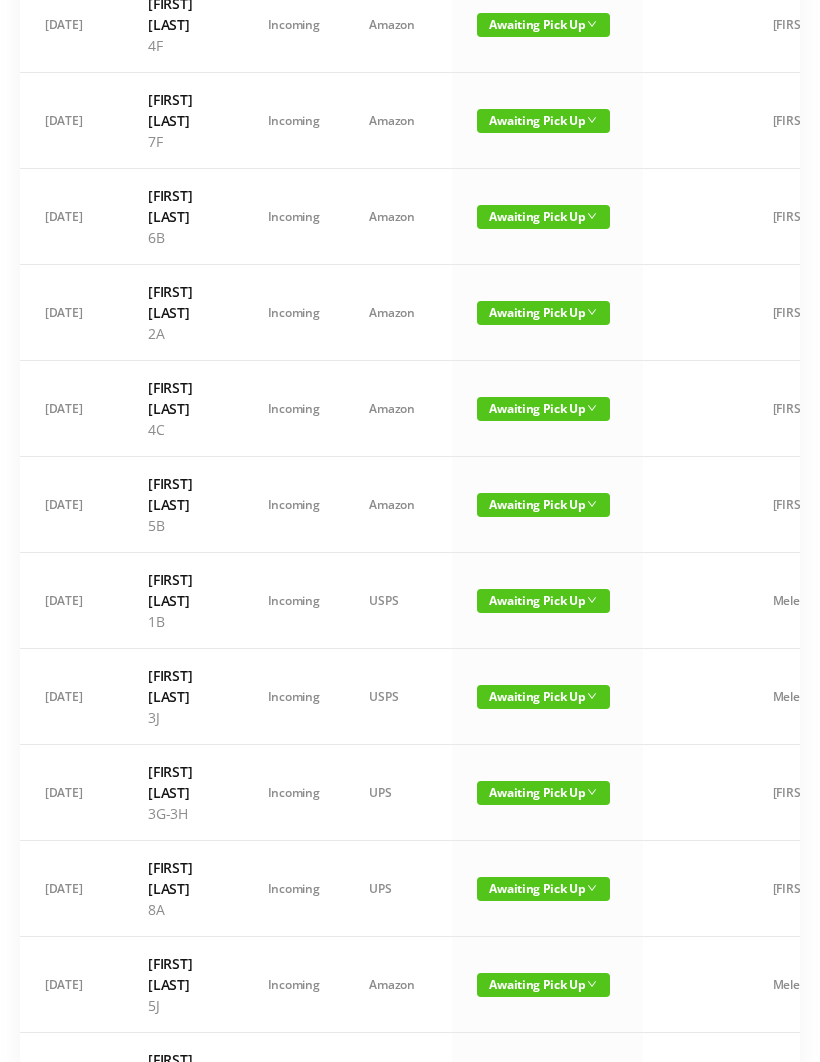 scroll, scrollTop: 1154, scrollLeft: 0, axis: vertical 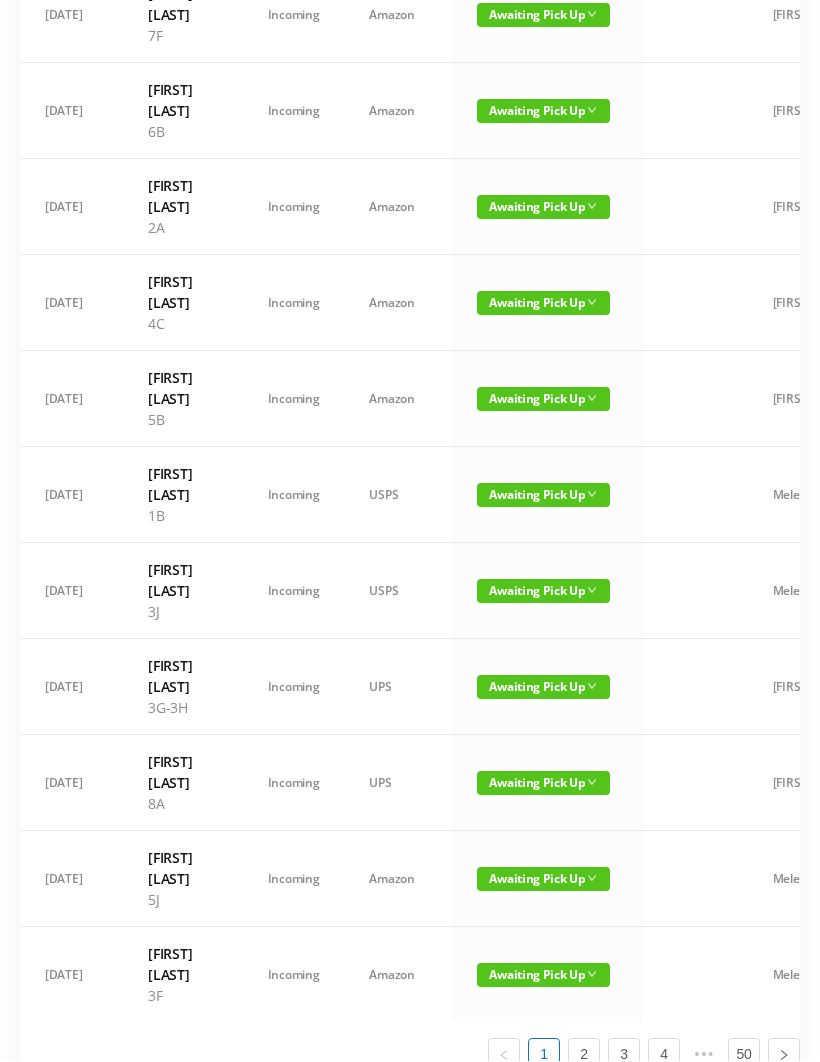 click on "Awaiting Pick Up" at bounding box center (543, 880) 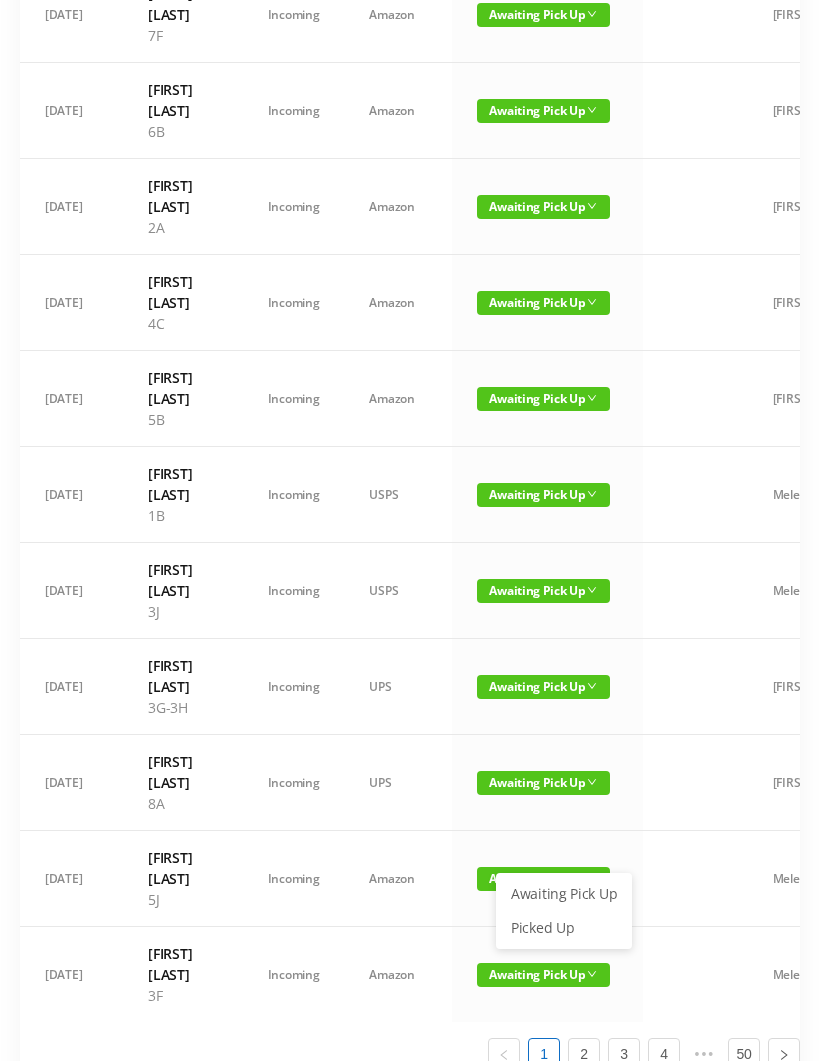 click on "Picked Up" at bounding box center [564, 929] 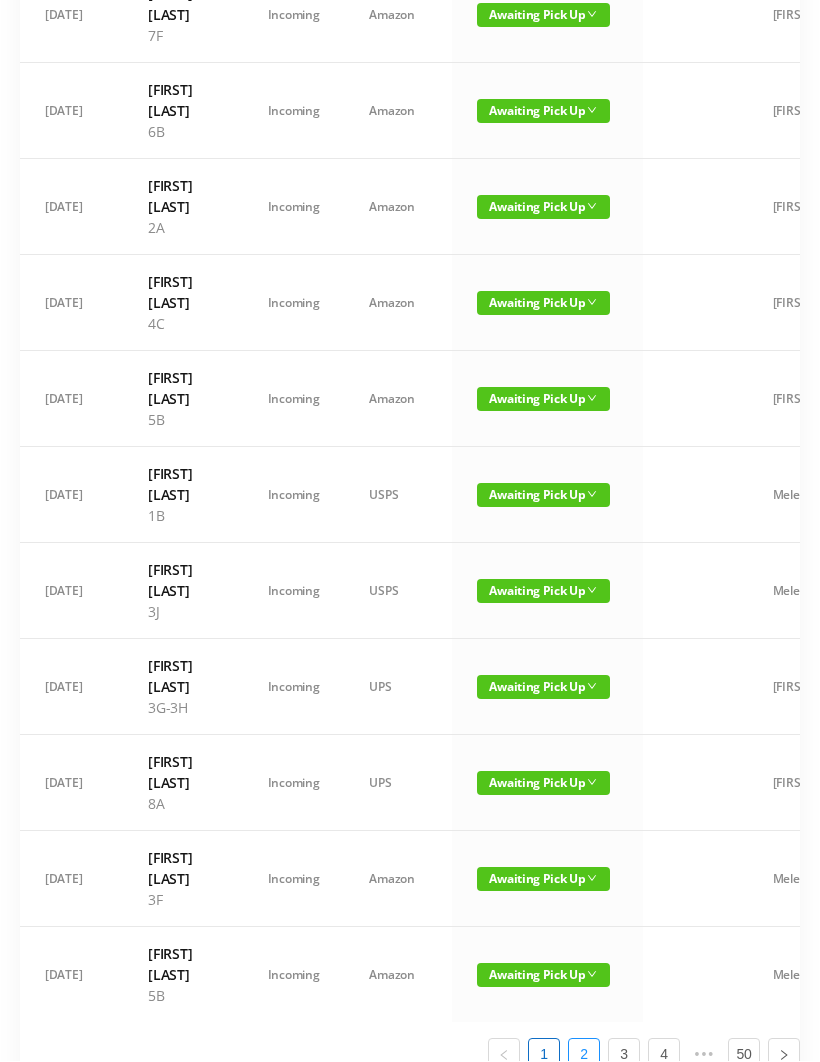 click on "2" at bounding box center [584, 1055] 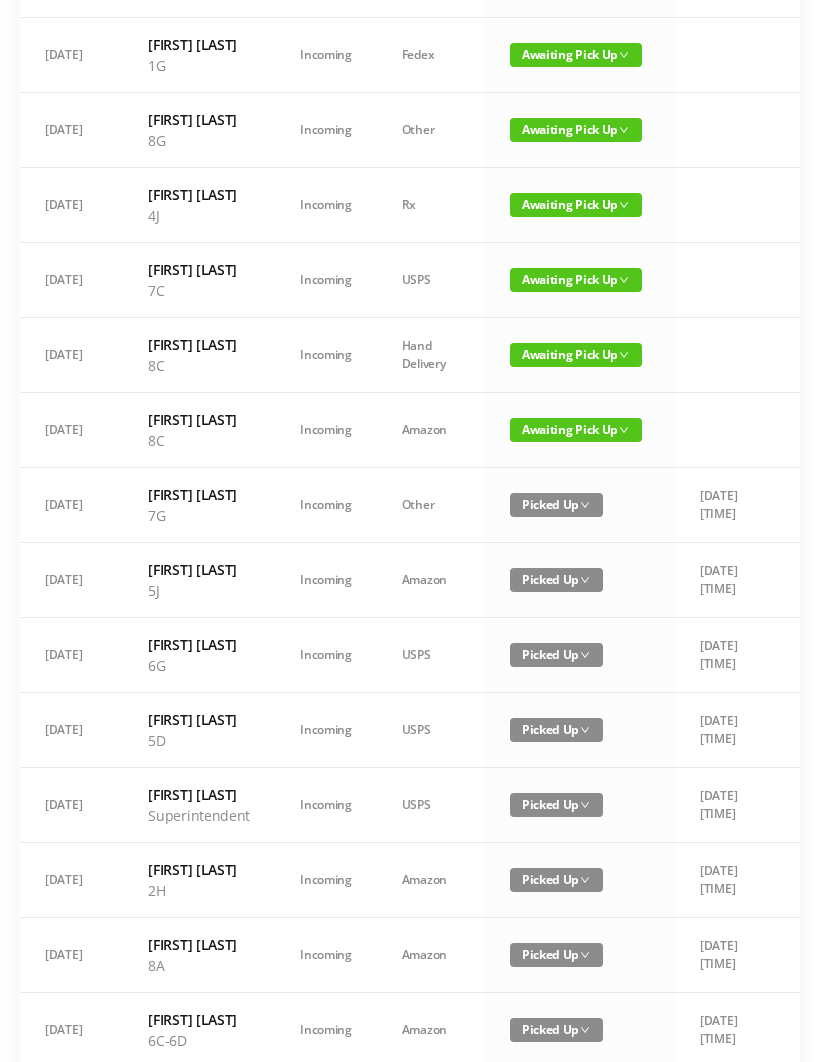 scroll, scrollTop: 615, scrollLeft: 0, axis: vertical 